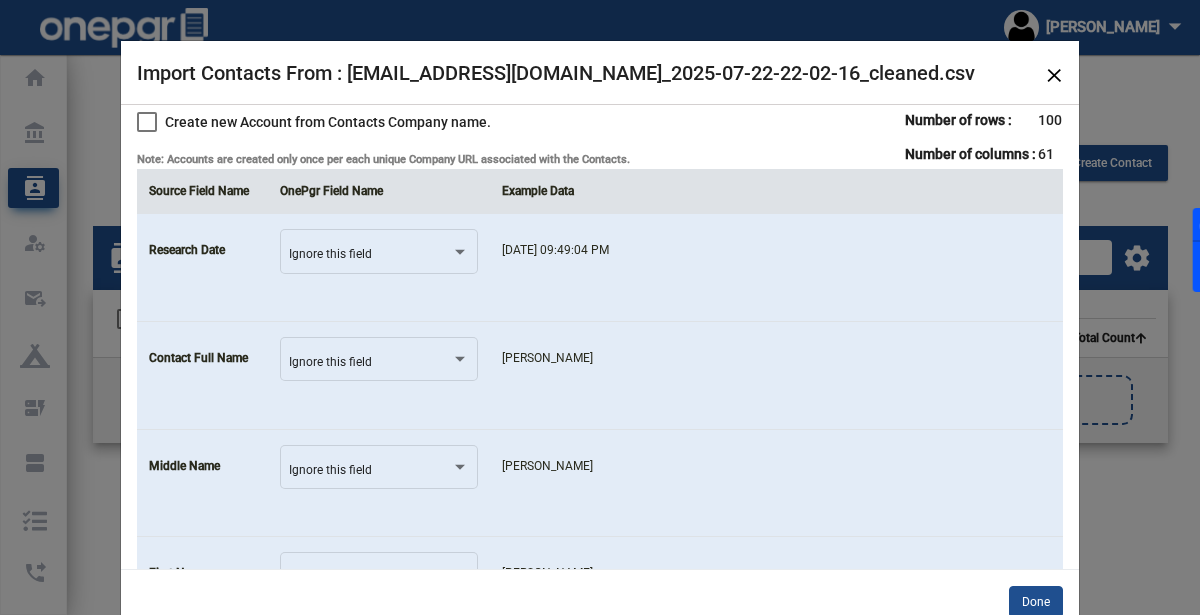 scroll, scrollTop: 0, scrollLeft: 0, axis: both 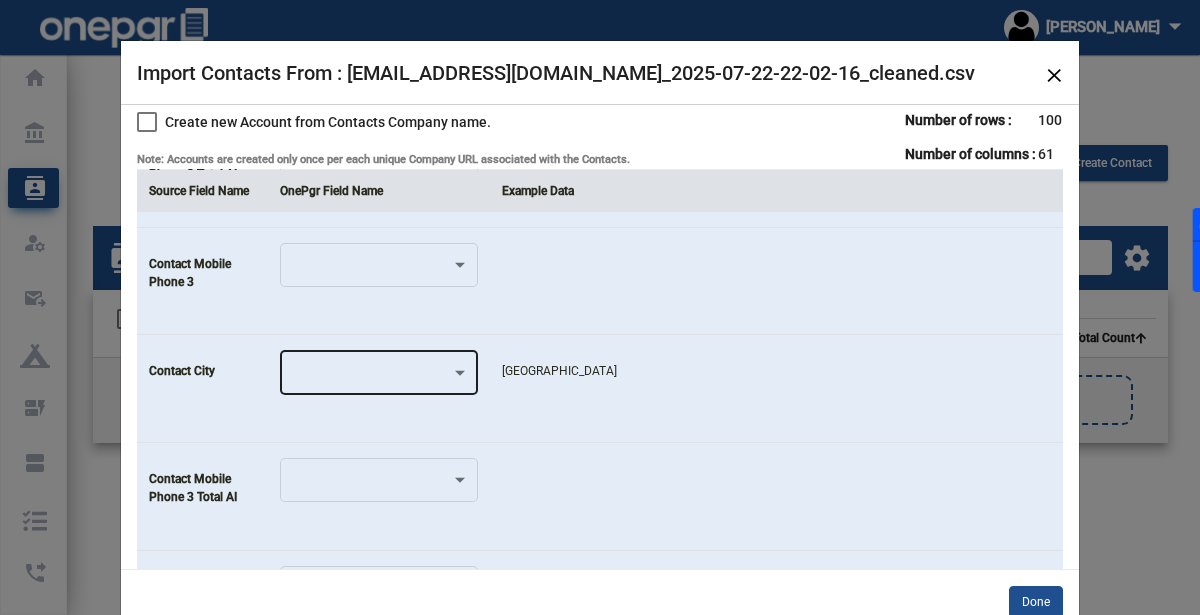 click at bounding box center (370, 376) 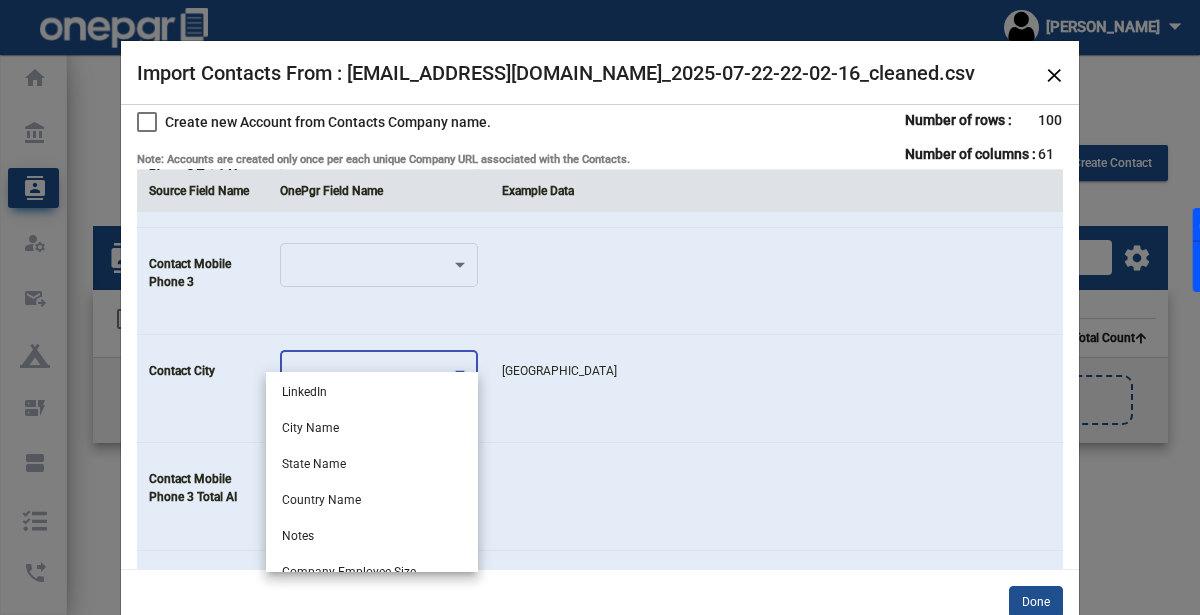 scroll, scrollTop: 393, scrollLeft: 0, axis: vertical 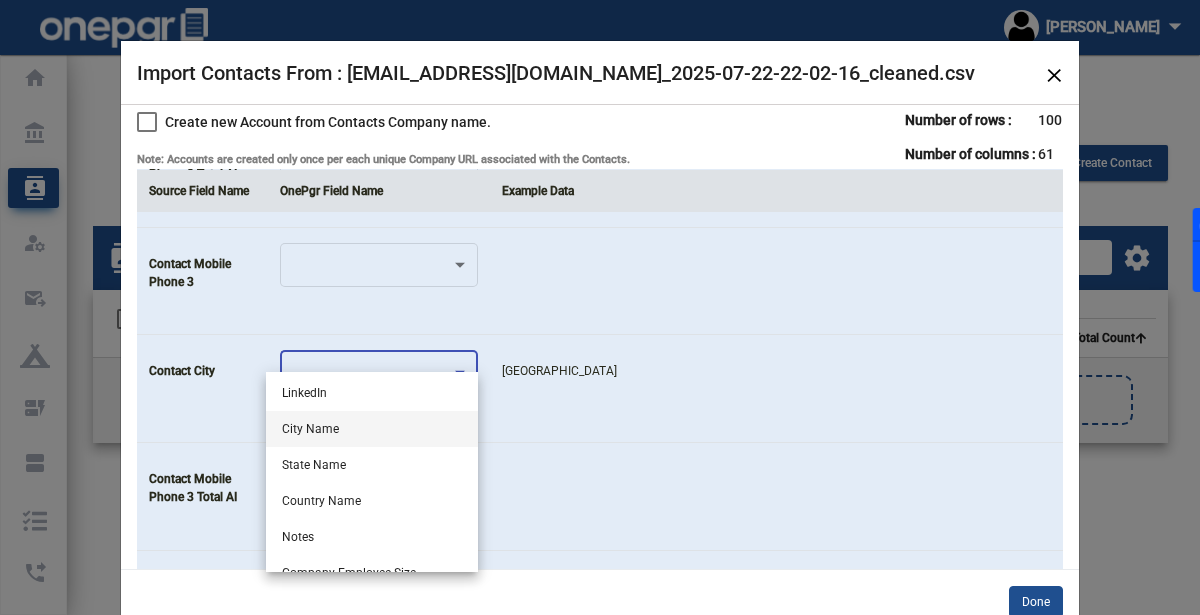 click on "City Name" at bounding box center (372, 429) 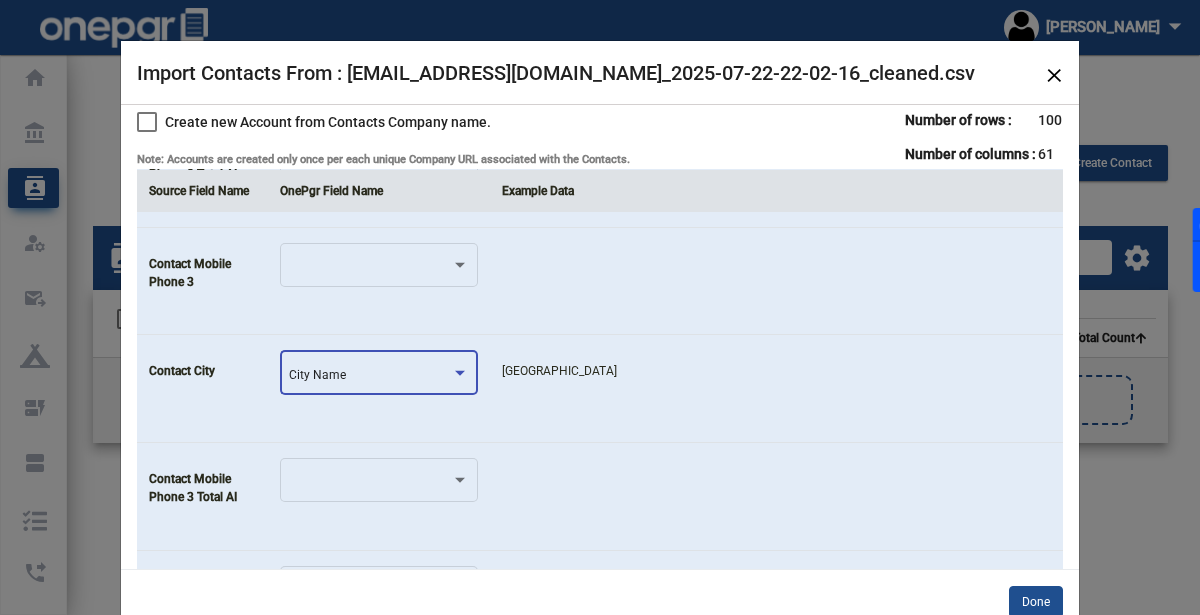 click on "[GEOGRAPHIC_DATA]" 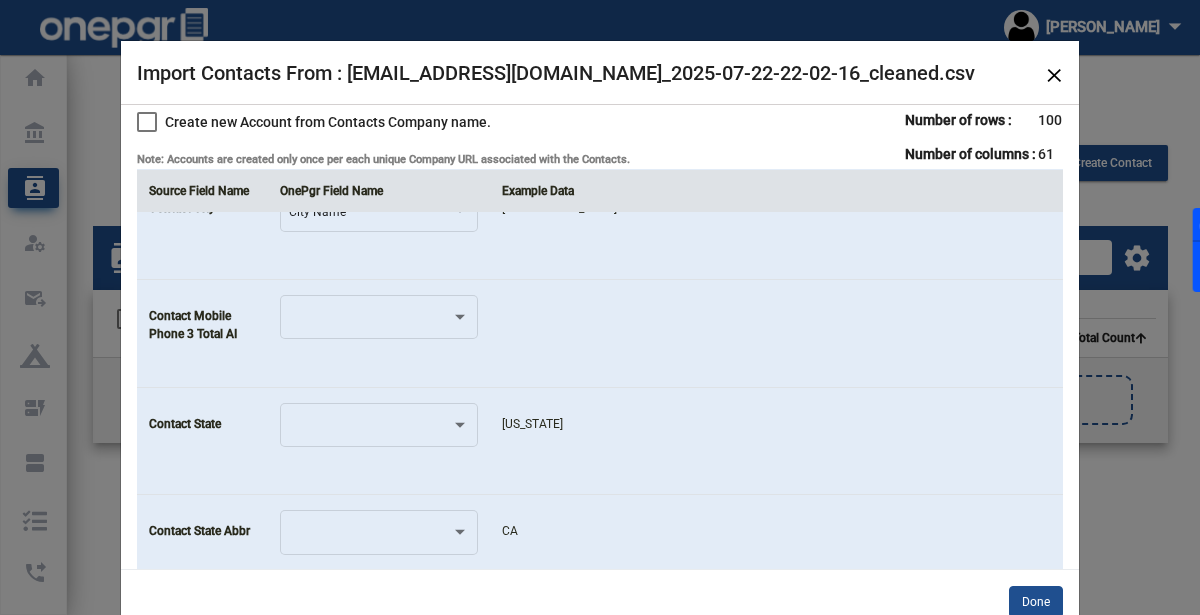 scroll, scrollTop: 3549, scrollLeft: 0, axis: vertical 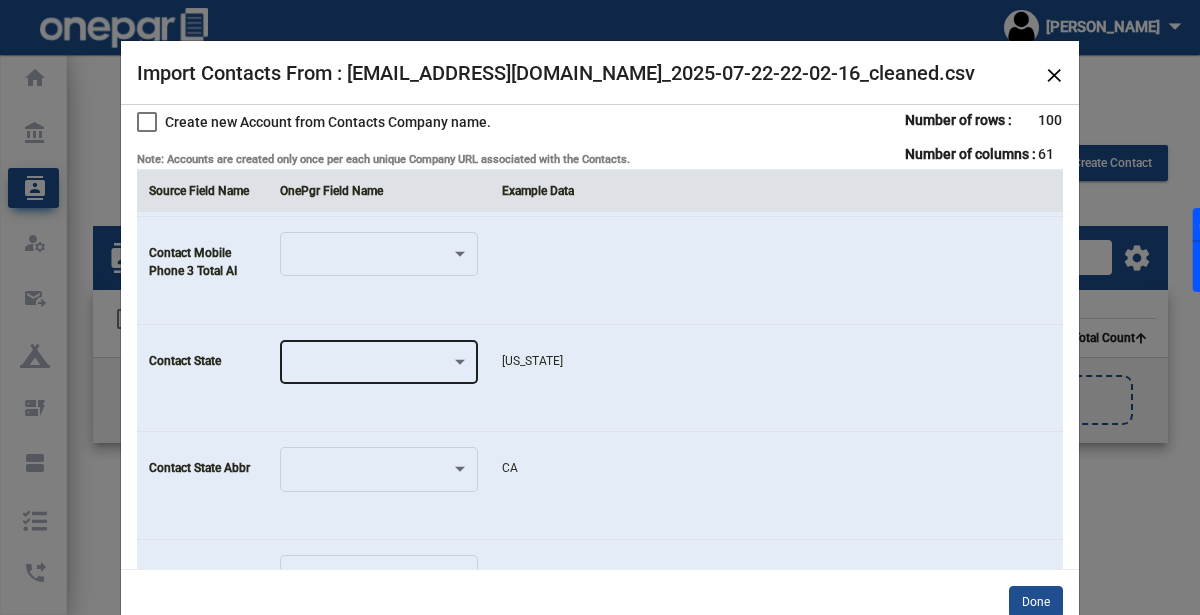 click 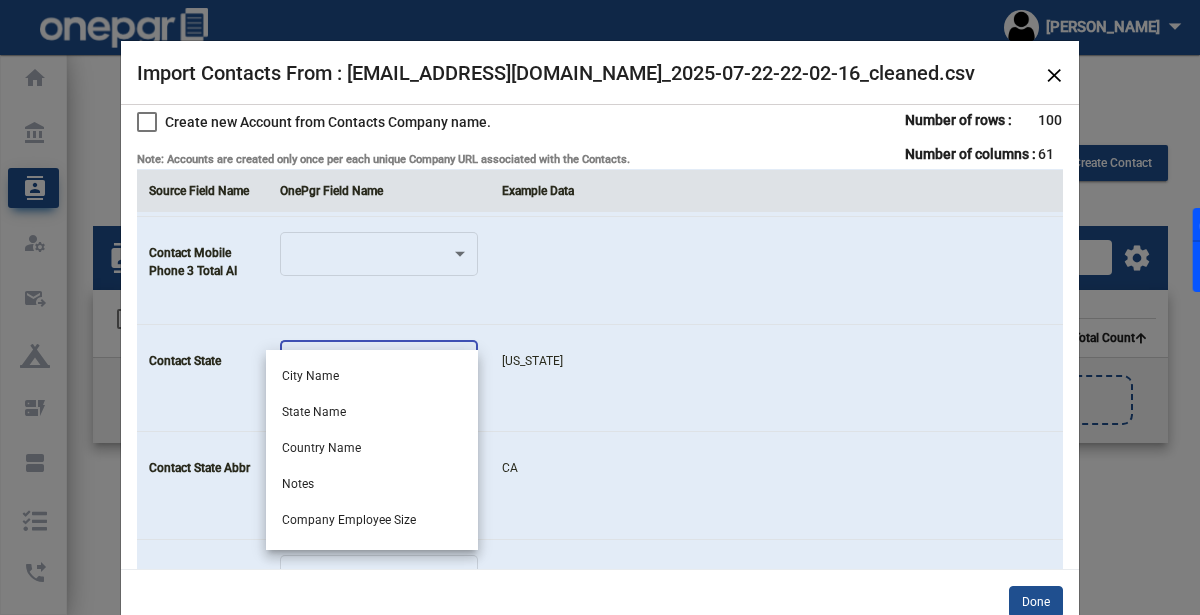 scroll, scrollTop: 466, scrollLeft: 0, axis: vertical 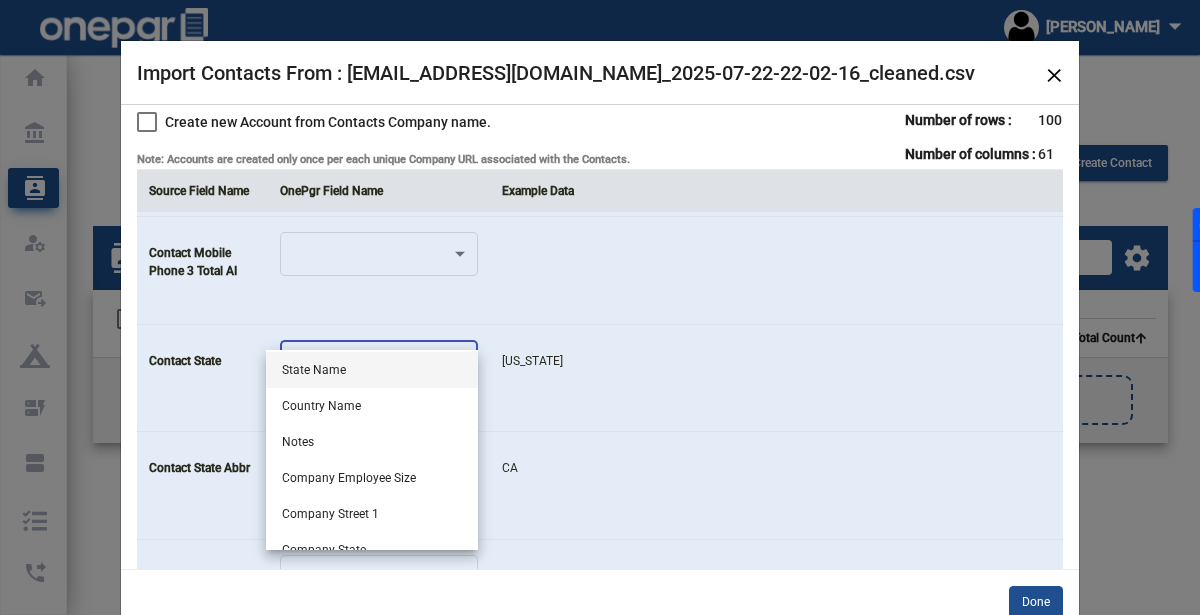 click on "State Name" at bounding box center (372, 370) 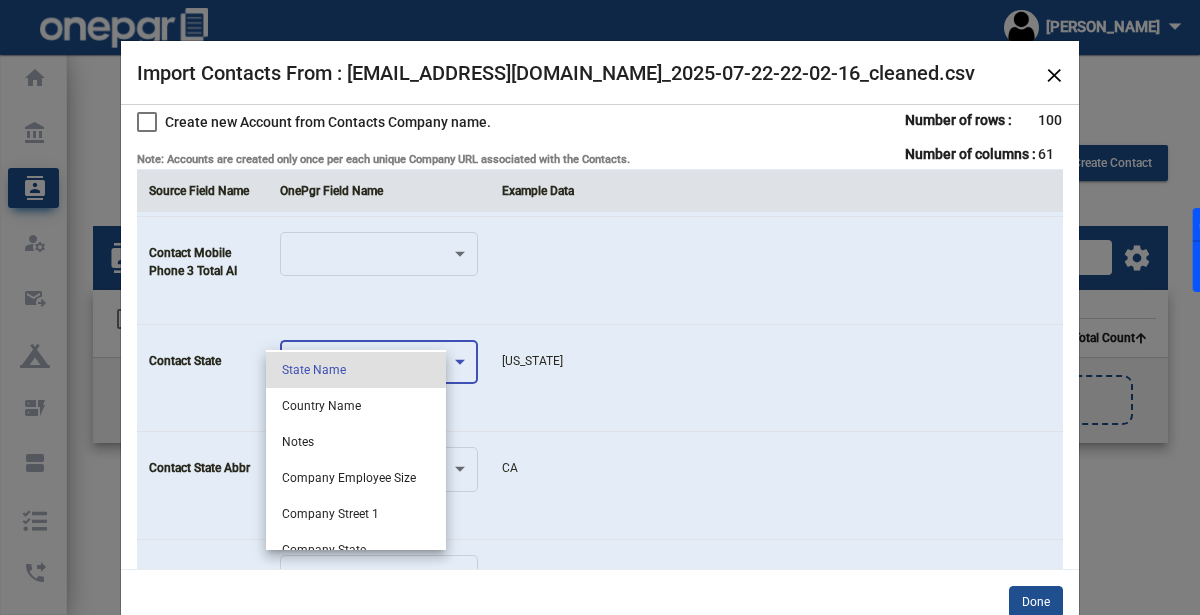 click on "[US_STATE]" 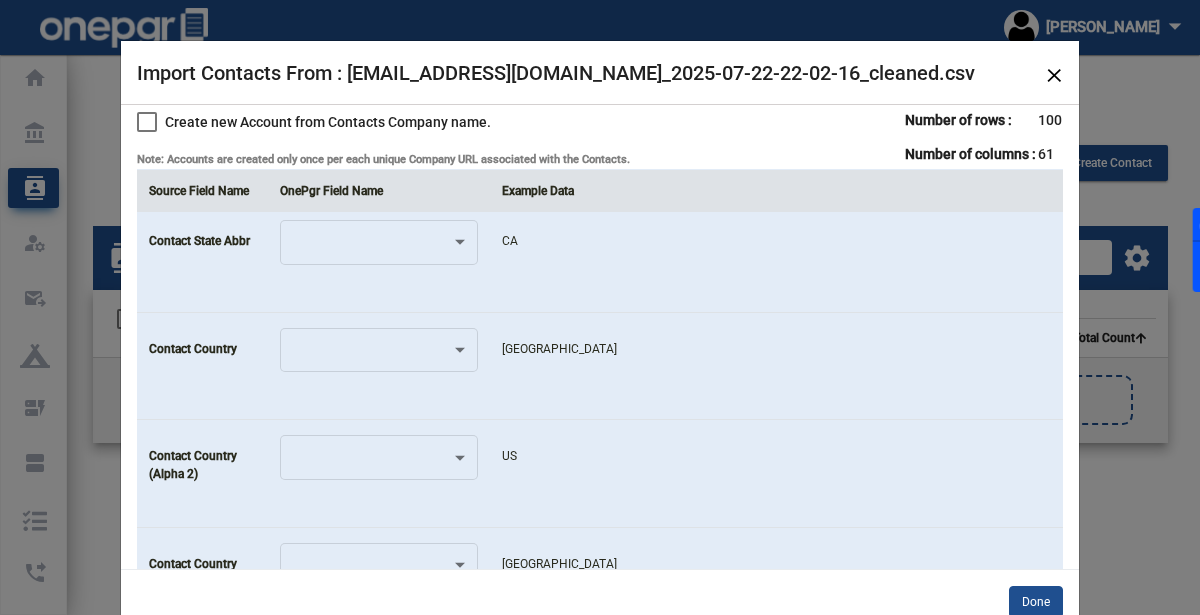 scroll, scrollTop: 3773, scrollLeft: 0, axis: vertical 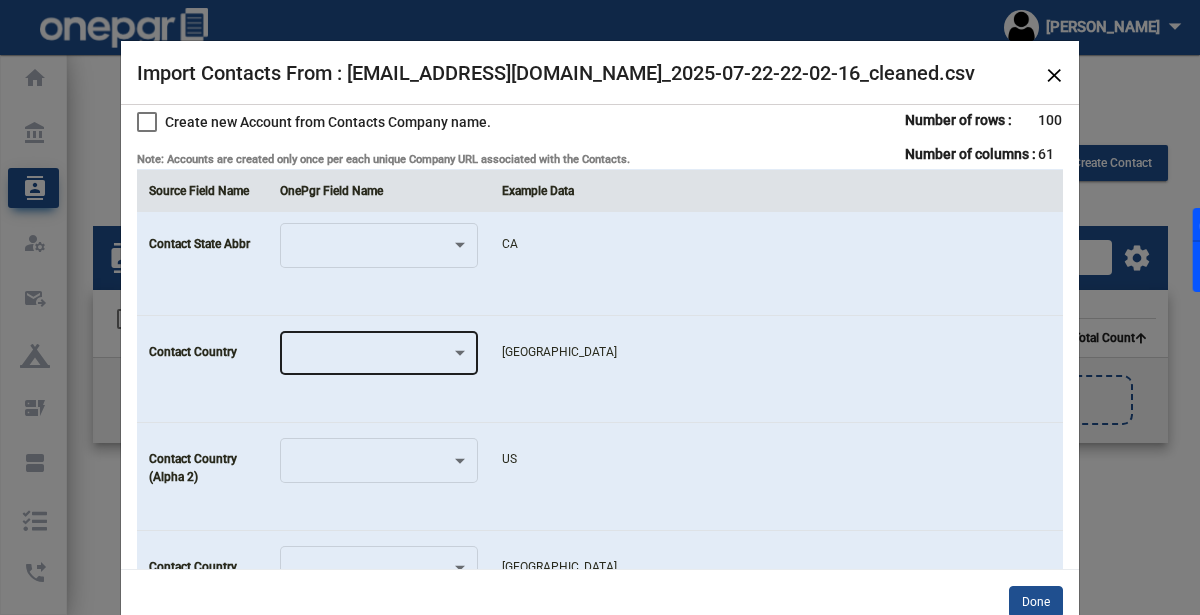 click at bounding box center (370, 357) 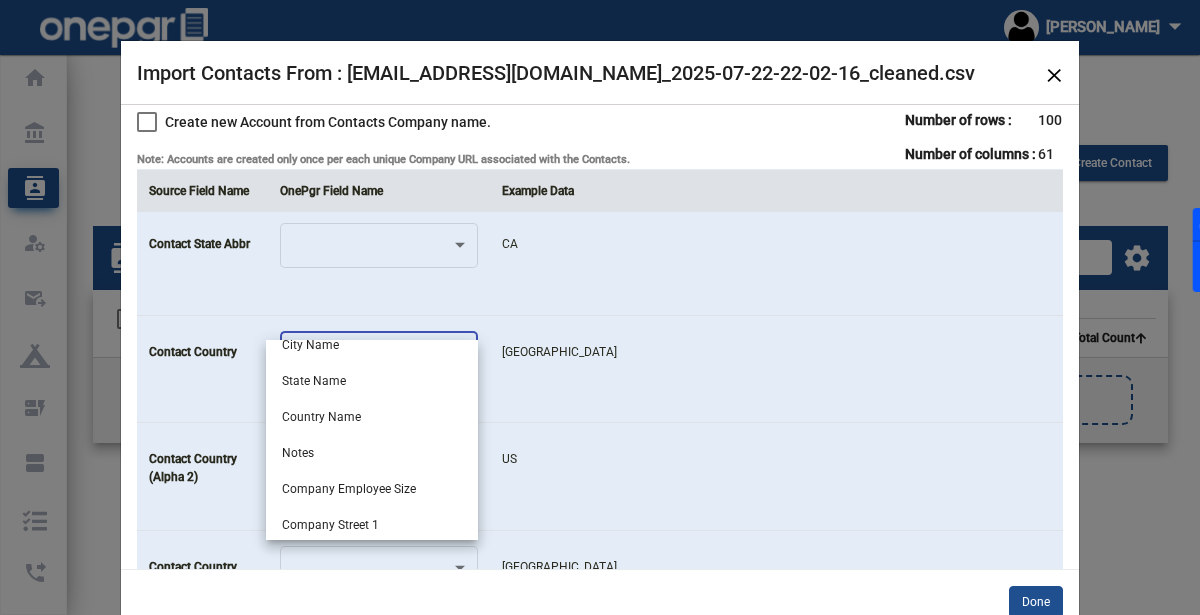 scroll, scrollTop: 455, scrollLeft: 0, axis: vertical 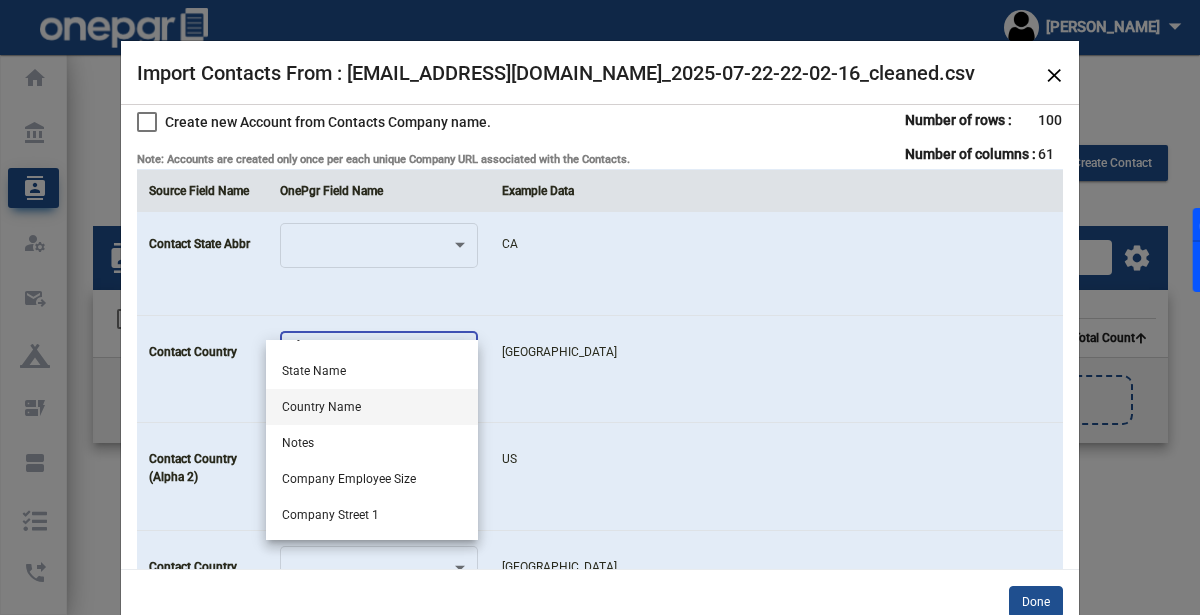 click on "Country Name" at bounding box center (372, 407) 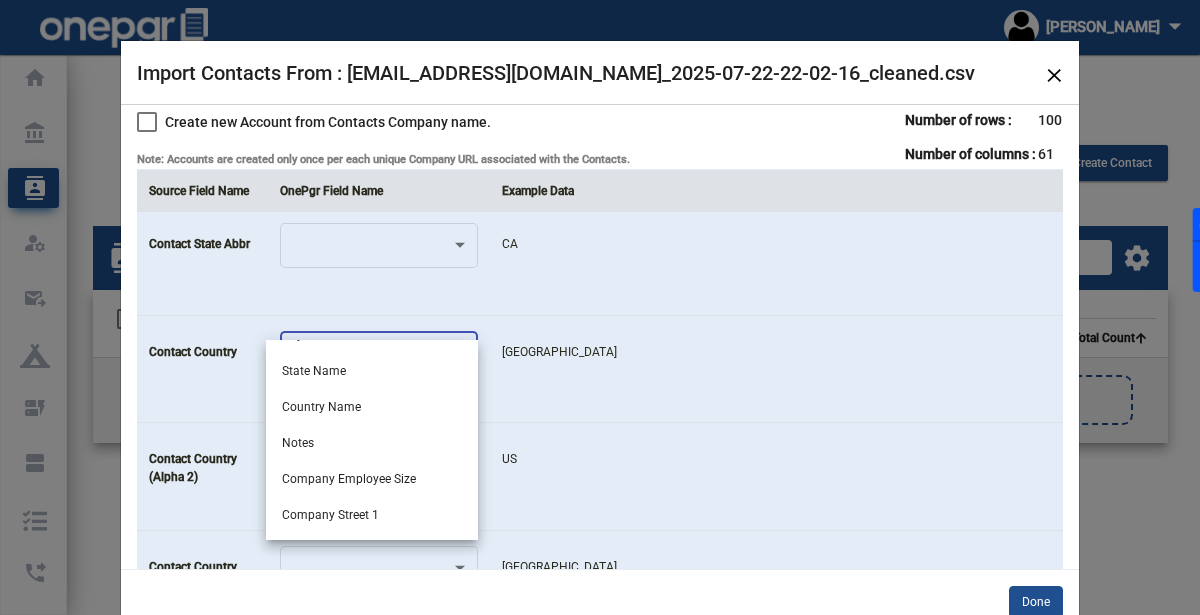 click on "[GEOGRAPHIC_DATA]" 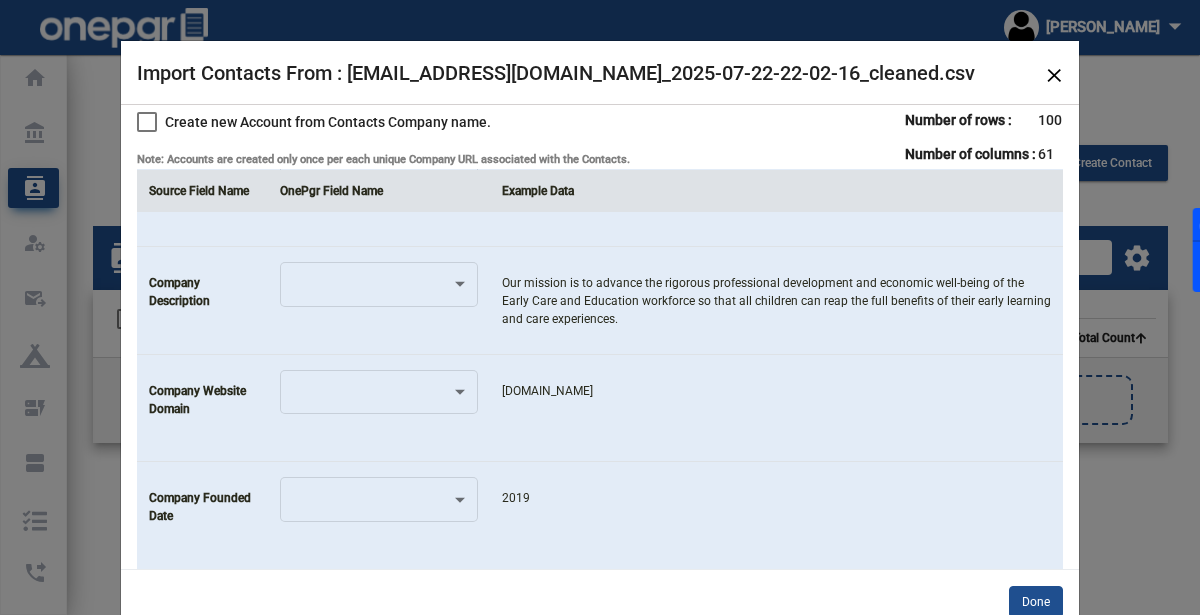 scroll, scrollTop: 5465, scrollLeft: 0, axis: vertical 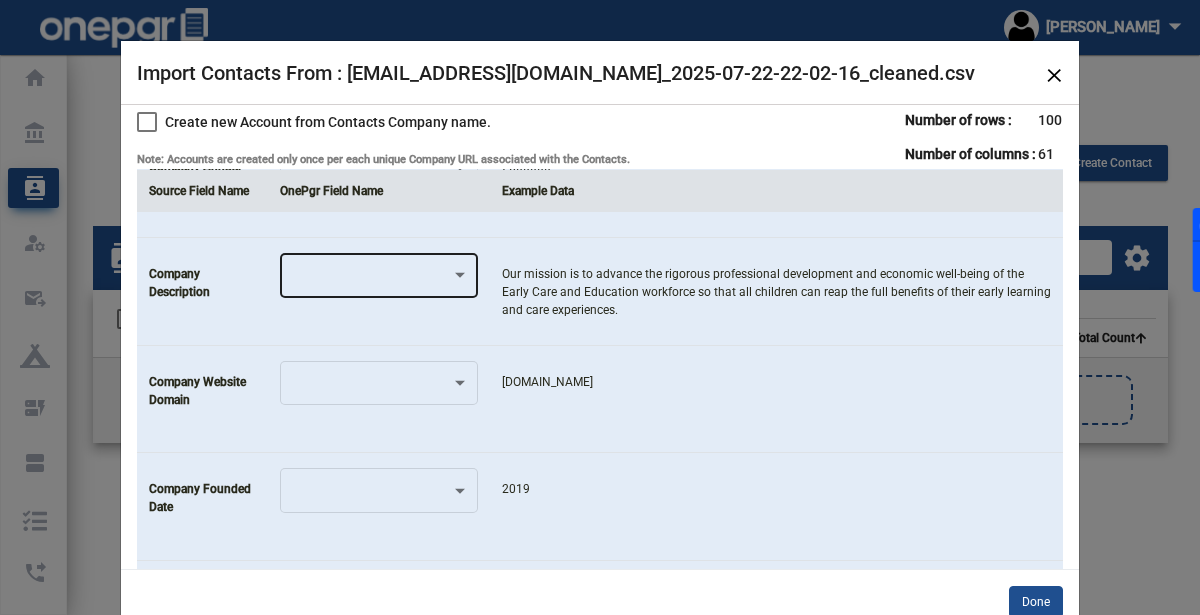 click at bounding box center (370, 279) 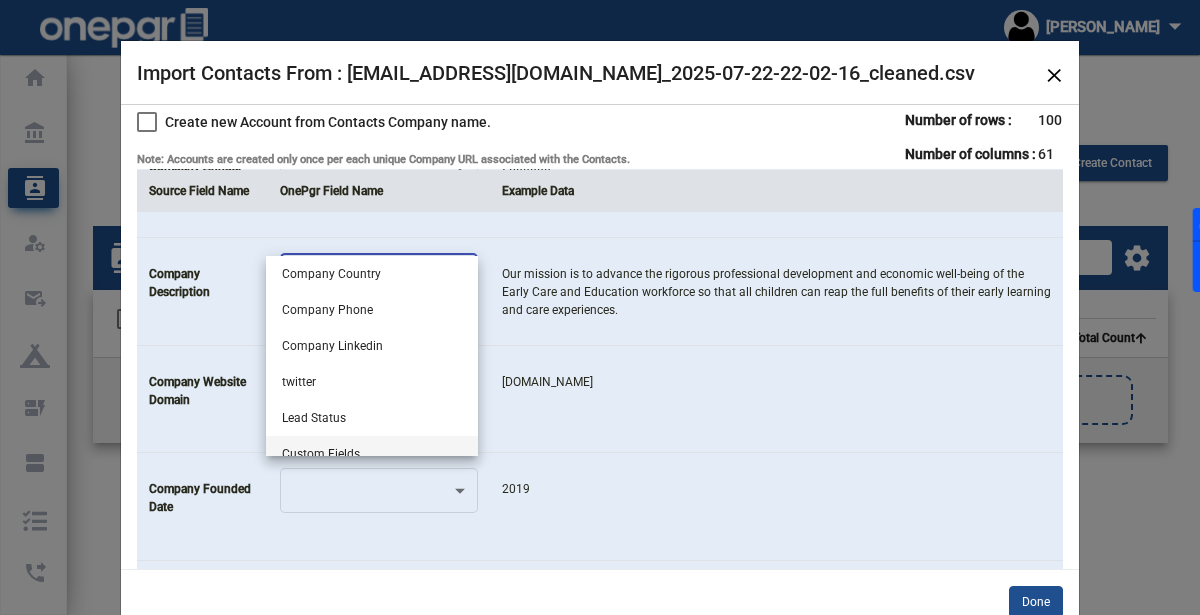 scroll, scrollTop: 771, scrollLeft: 0, axis: vertical 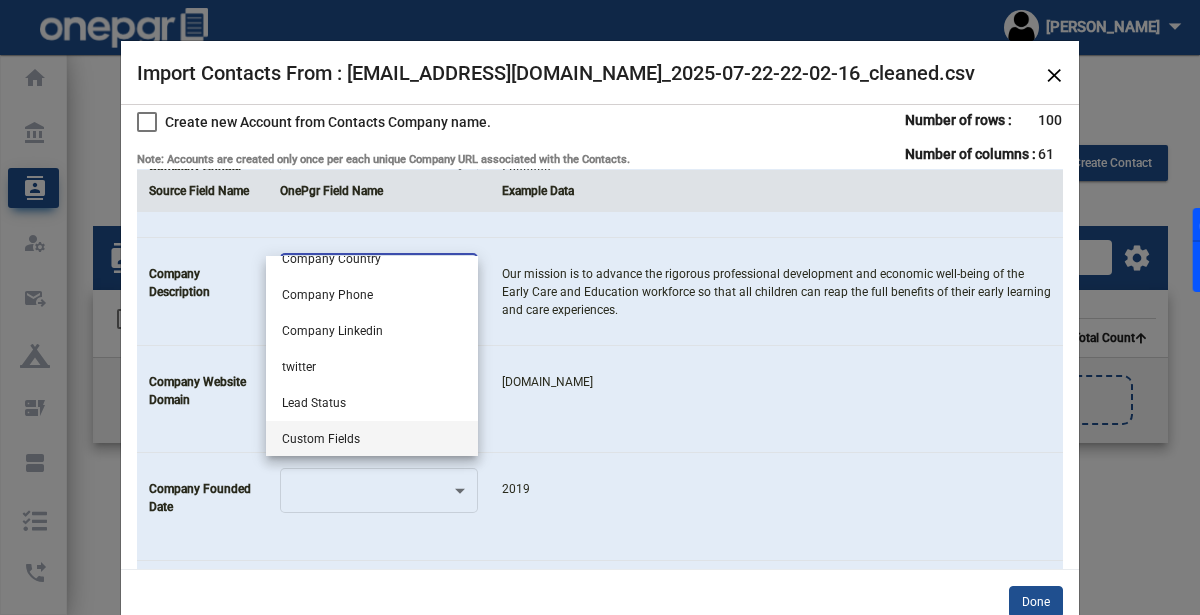 click on "Custom Fields" at bounding box center (372, 439) 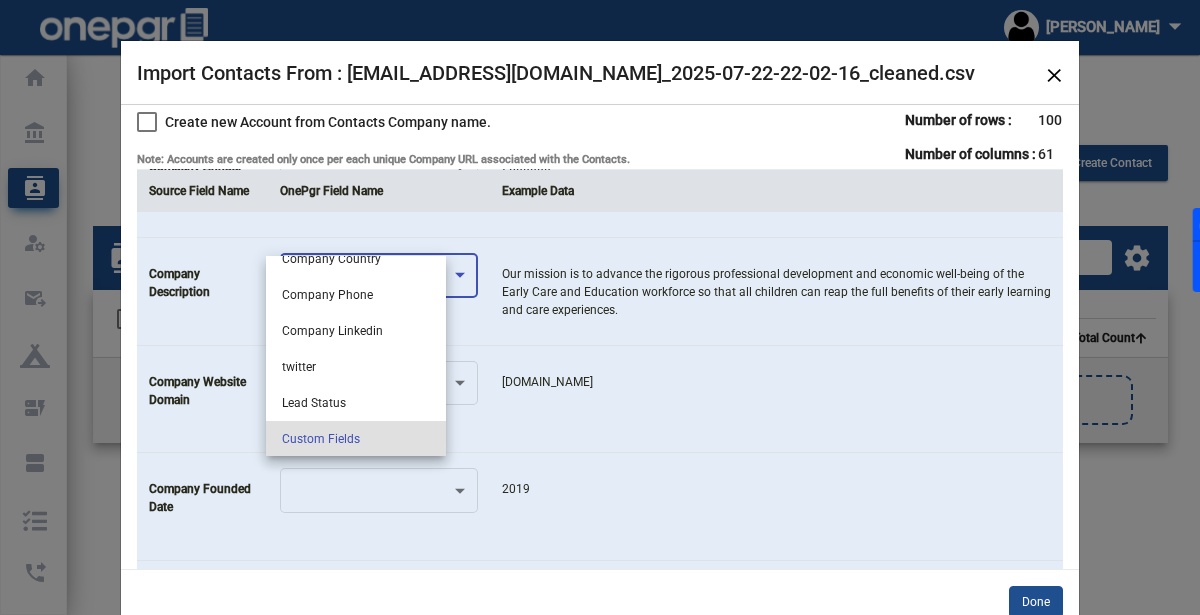 click on "[DOMAIN_NAME]" 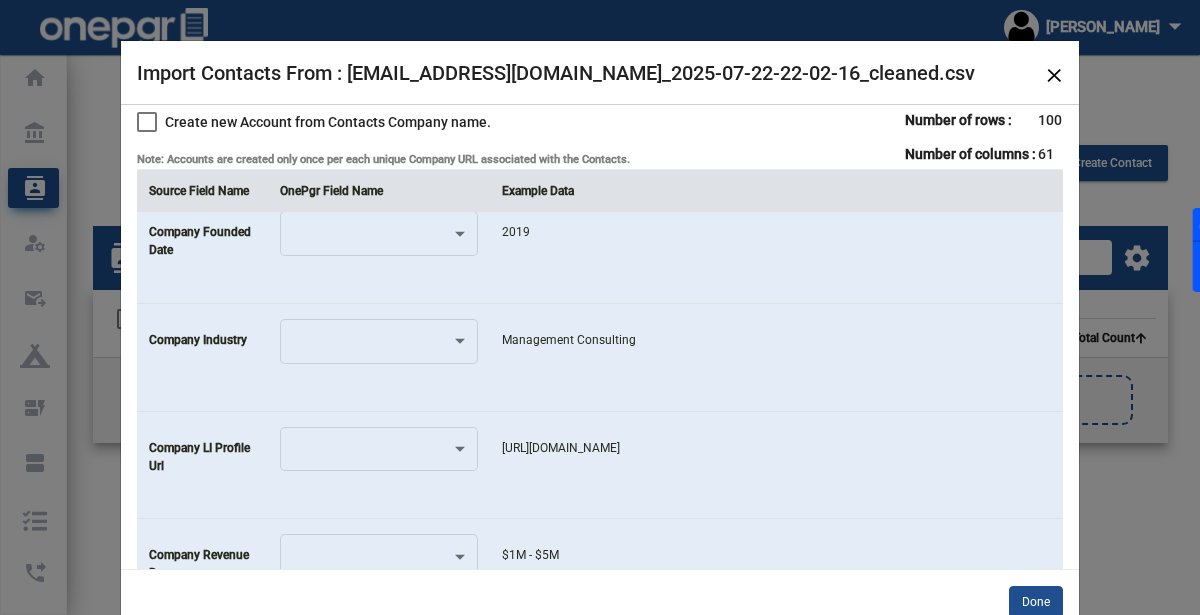 scroll, scrollTop: 5775, scrollLeft: 0, axis: vertical 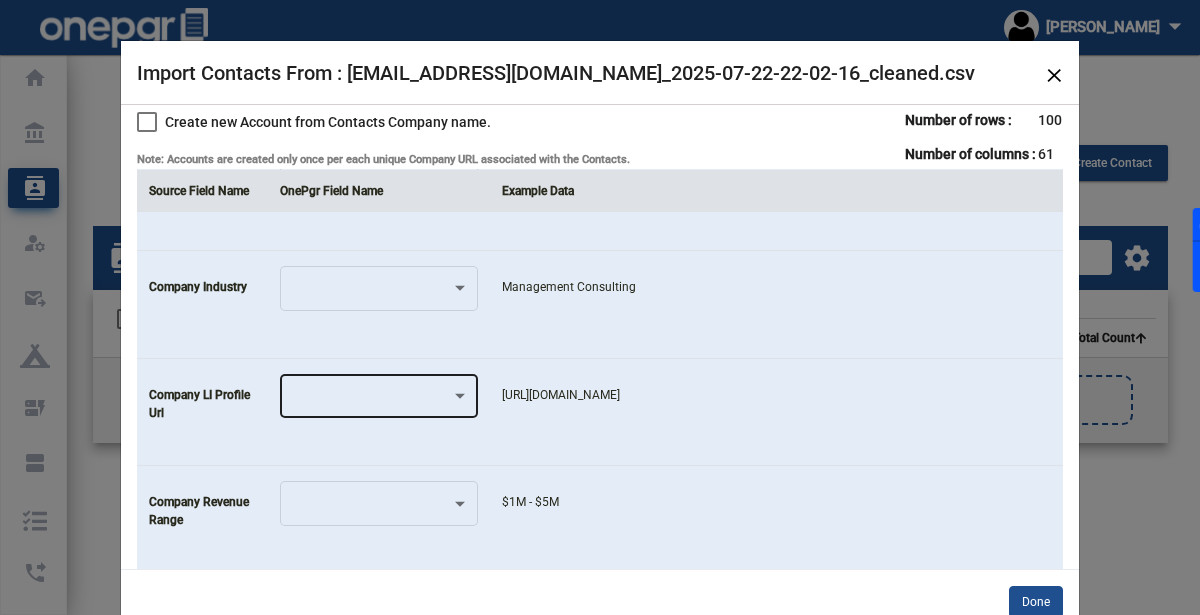click 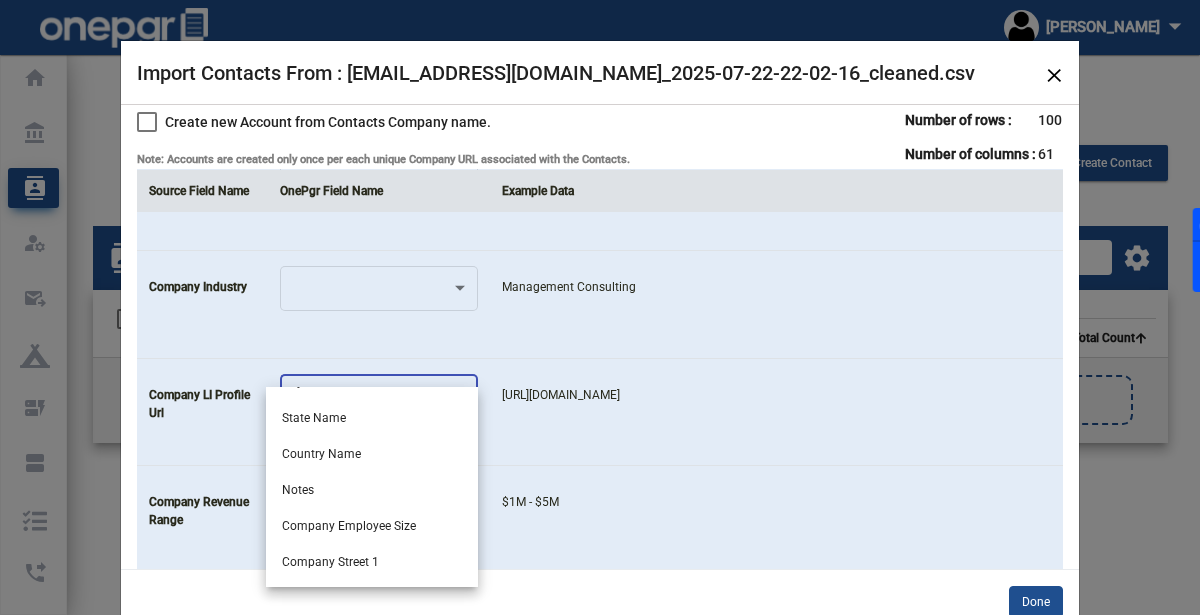 scroll, scrollTop: 771, scrollLeft: 0, axis: vertical 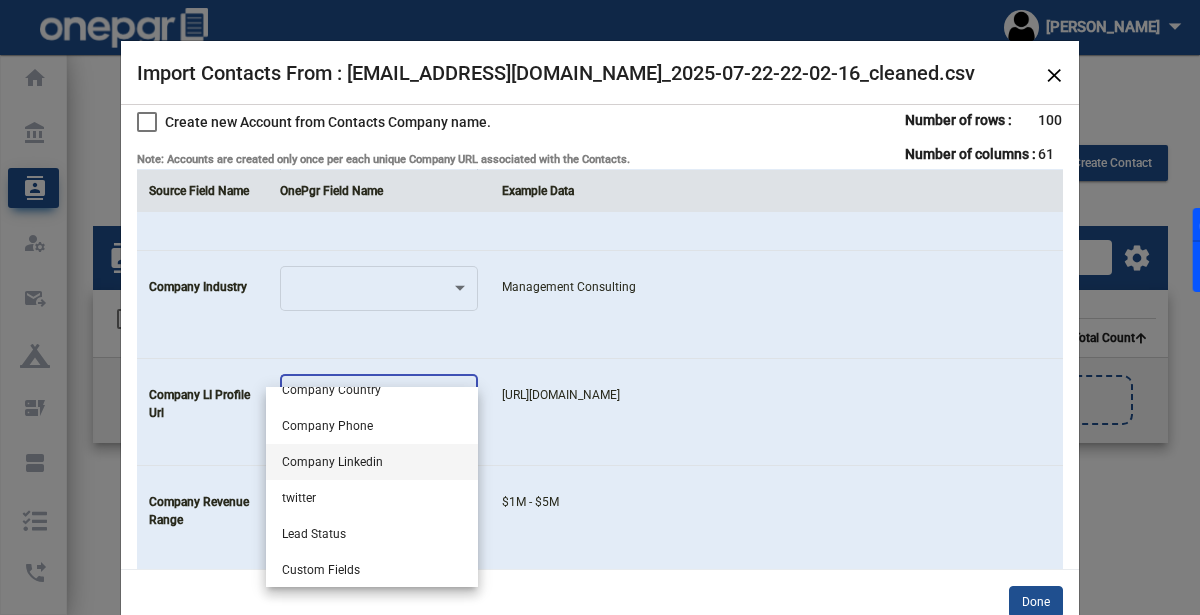 click on "Company Linkedin" at bounding box center (372, 462) 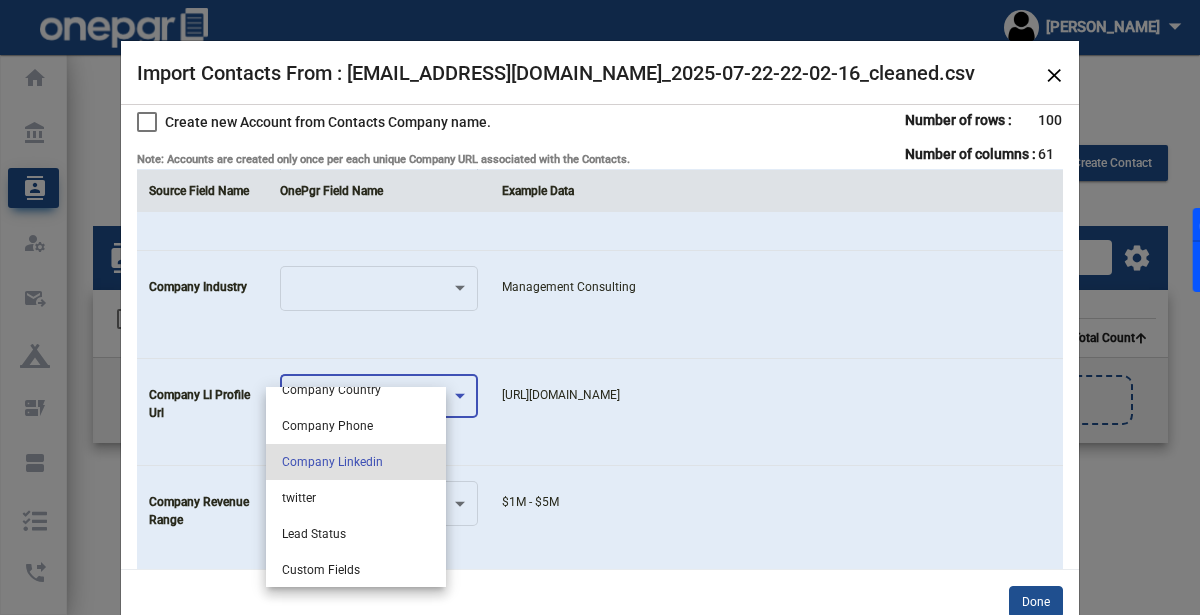 click on "[URL][DOMAIN_NAME]" 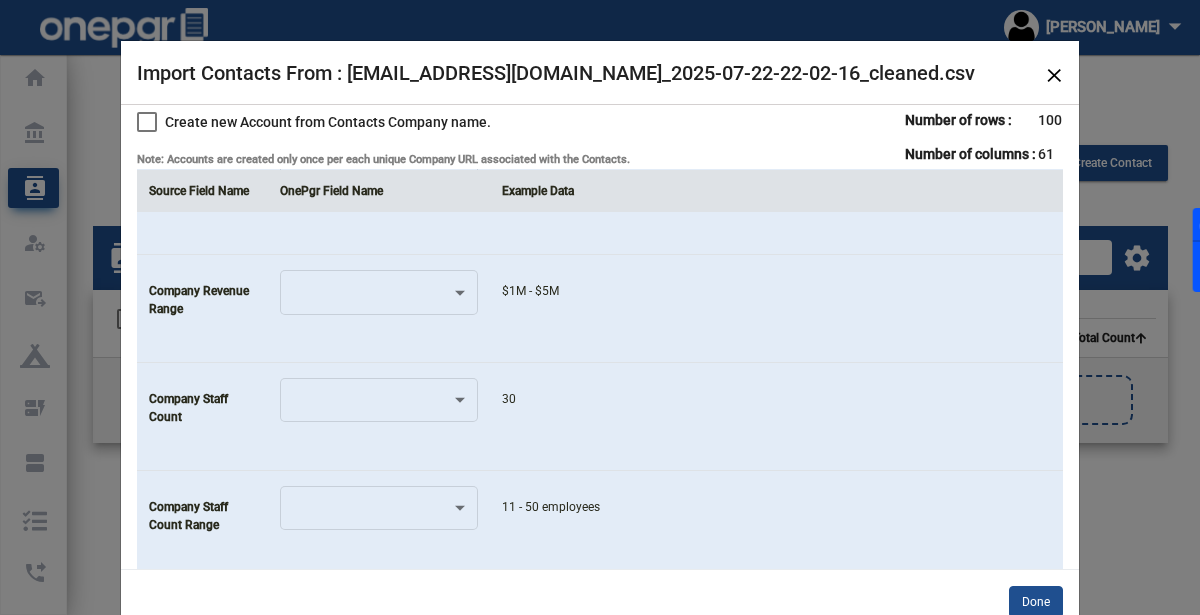 scroll, scrollTop: 5986, scrollLeft: 0, axis: vertical 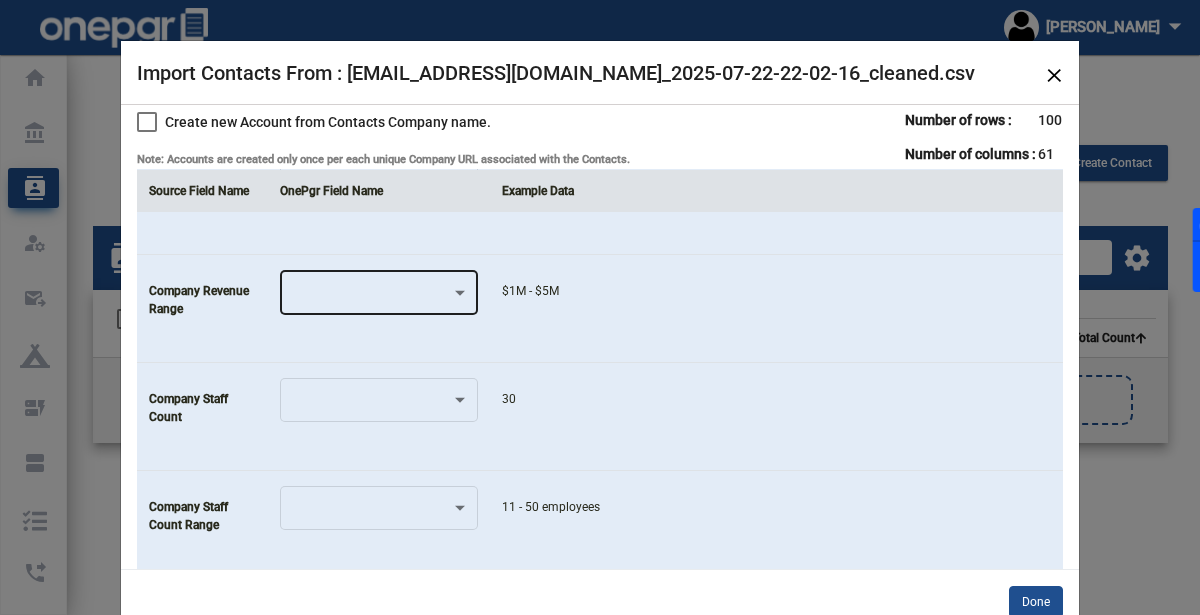 click at bounding box center [370, 296] 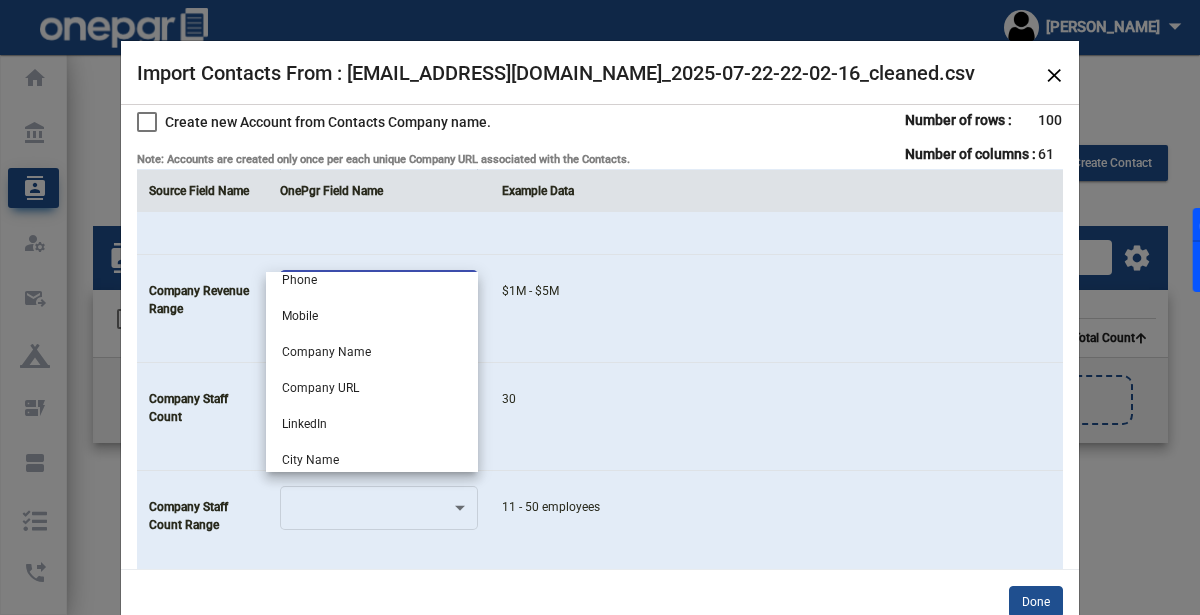 scroll, scrollTop: 256, scrollLeft: 0, axis: vertical 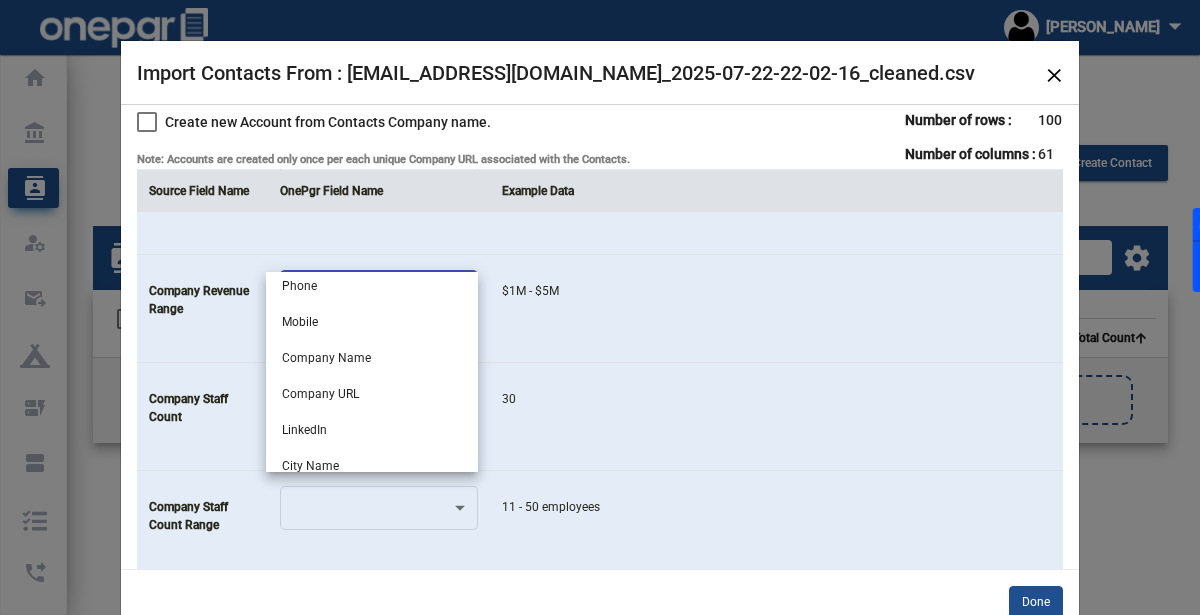 click at bounding box center [600, 307] 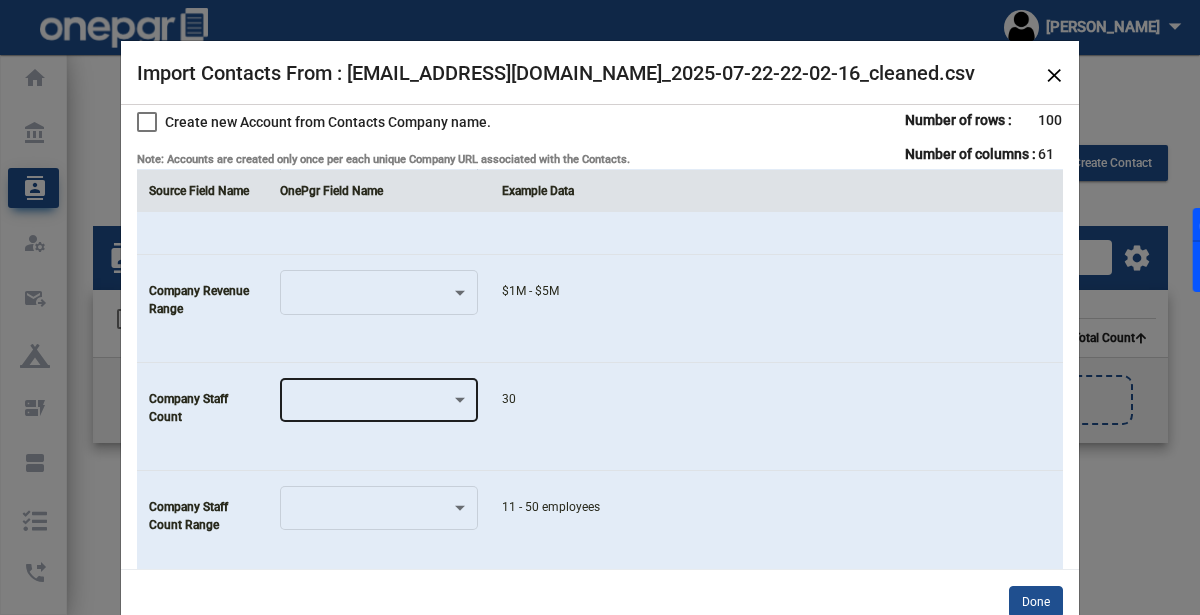 click at bounding box center (370, 404) 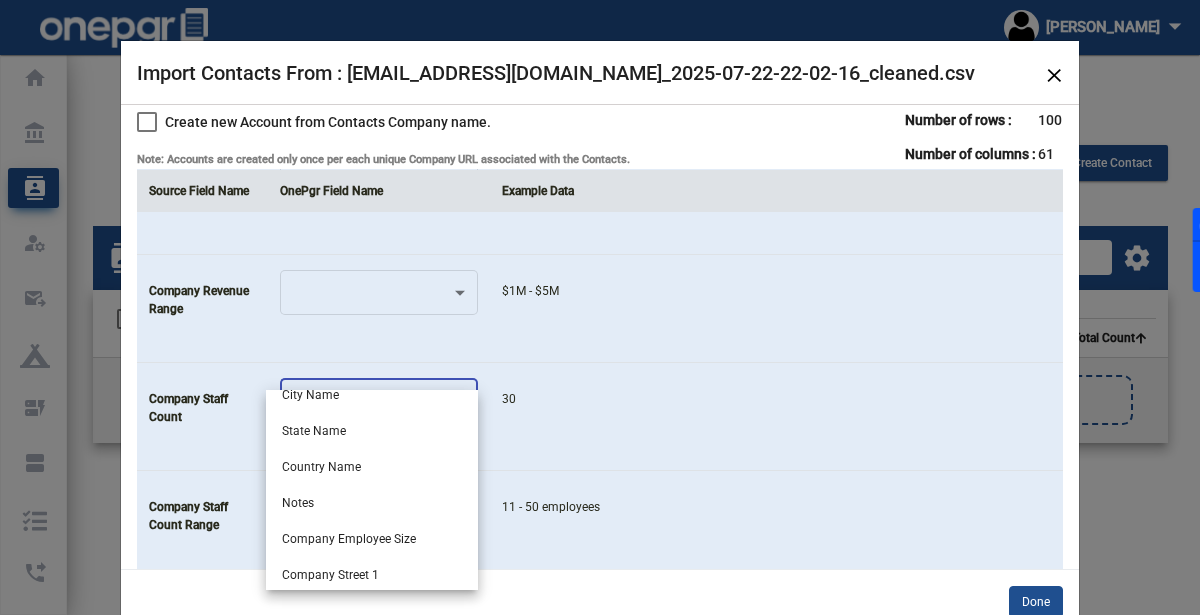 scroll, scrollTop: 443, scrollLeft: 0, axis: vertical 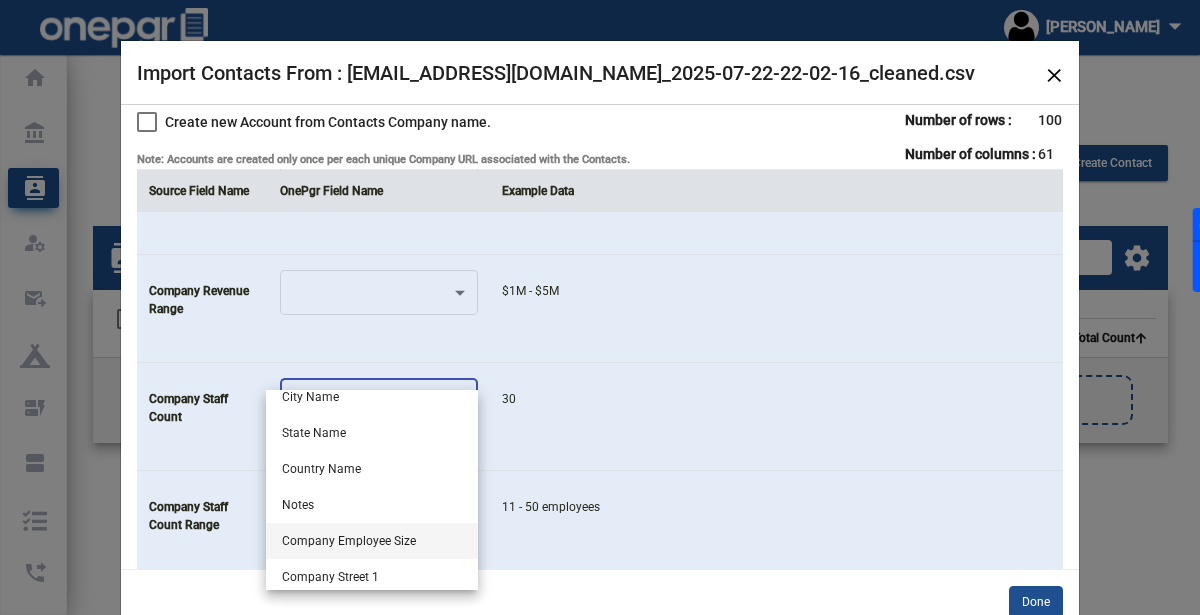 click on "Company Employee Size" at bounding box center (372, 541) 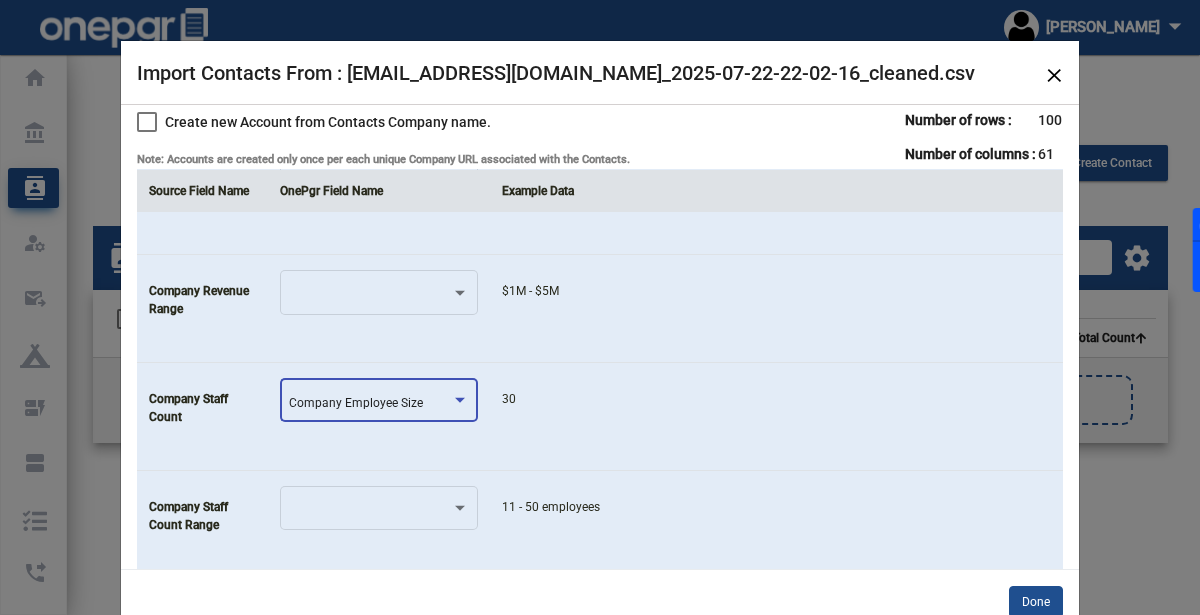 click on "30" 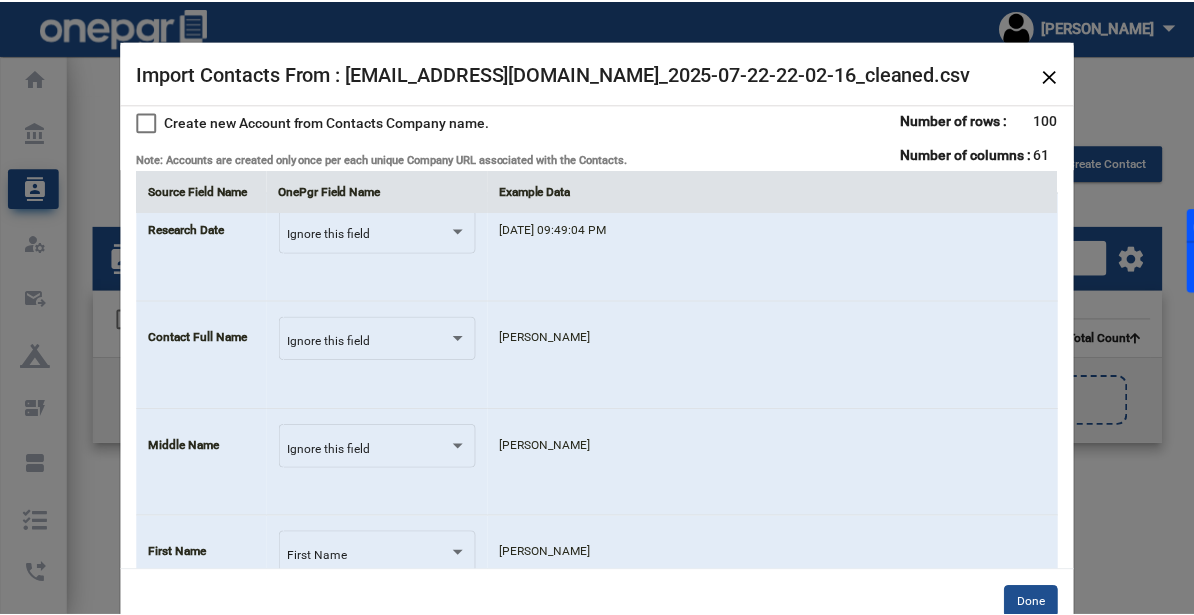 scroll, scrollTop: 0, scrollLeft: 0, axis: both 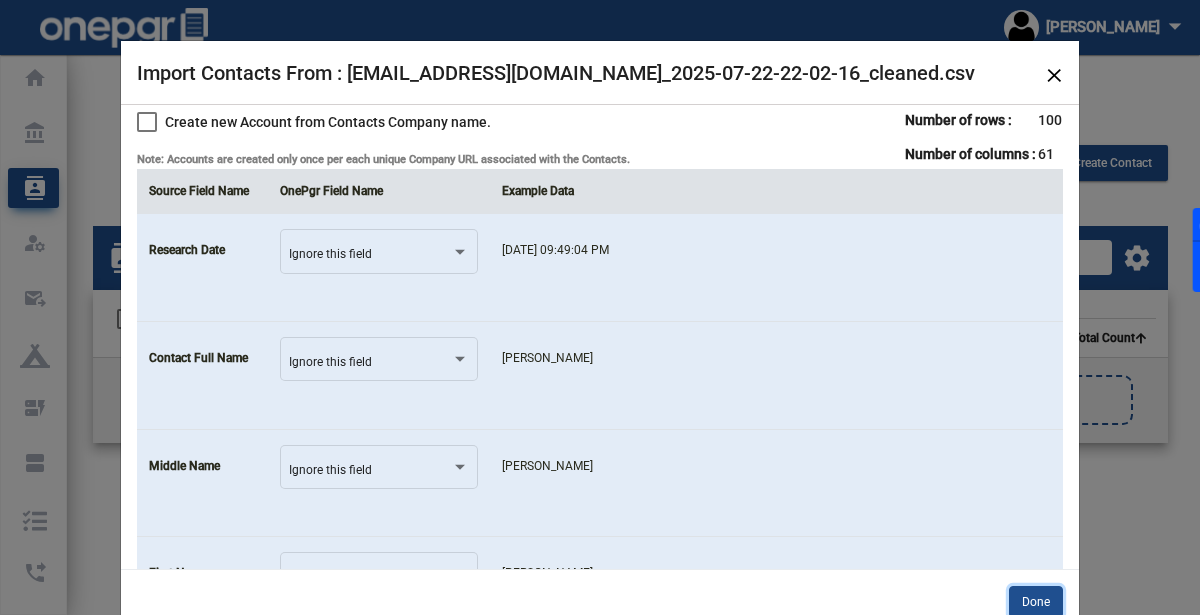 click on "Done" 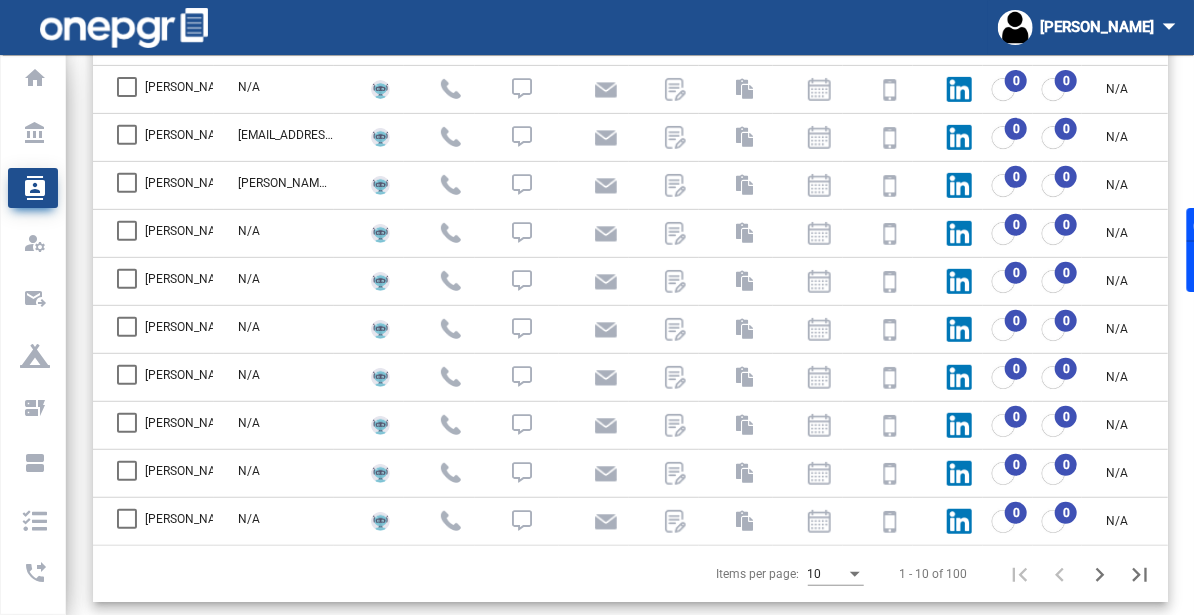 scroll, scrollTop: 0, scrollLeft: 0, axis: both 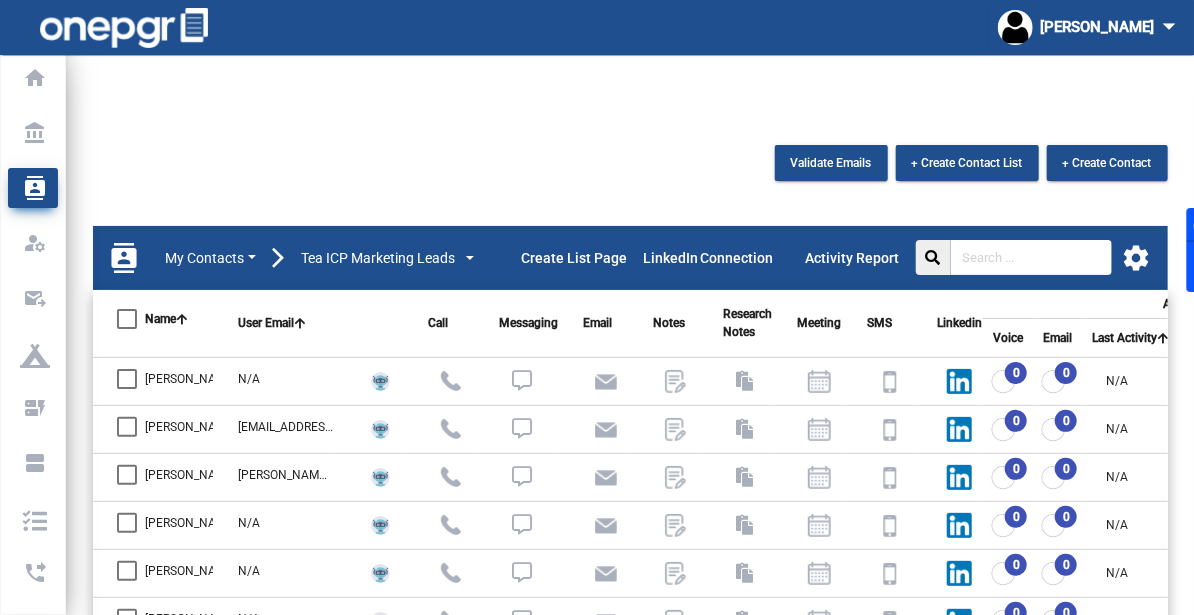 click on "settings" 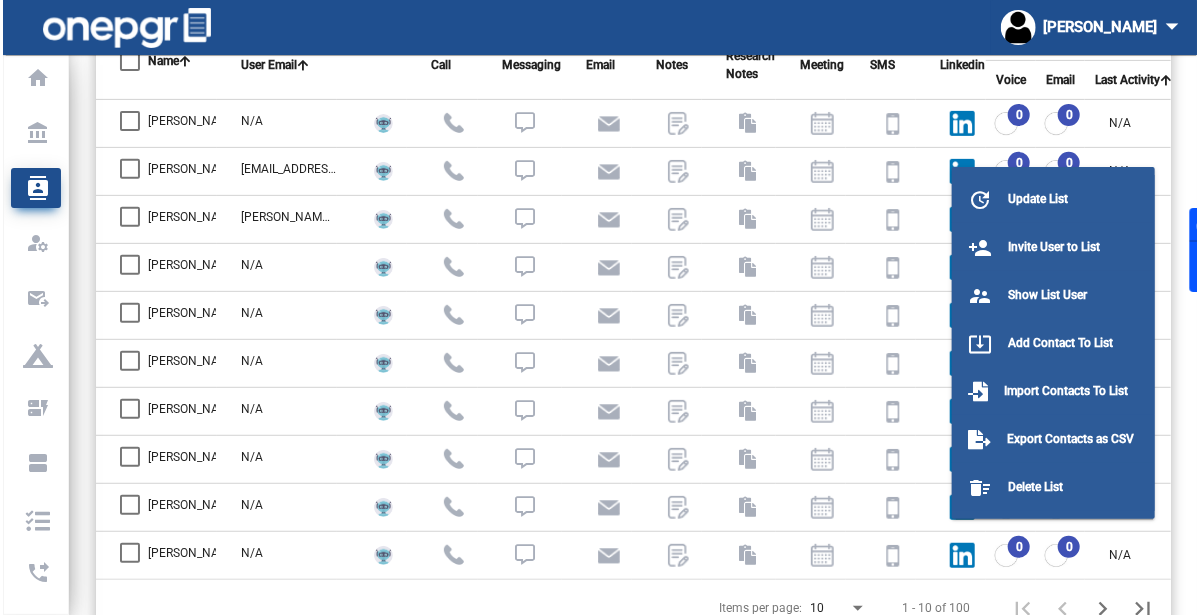scroll, scrollTop: 0, scrollLeft: 0, axis: both 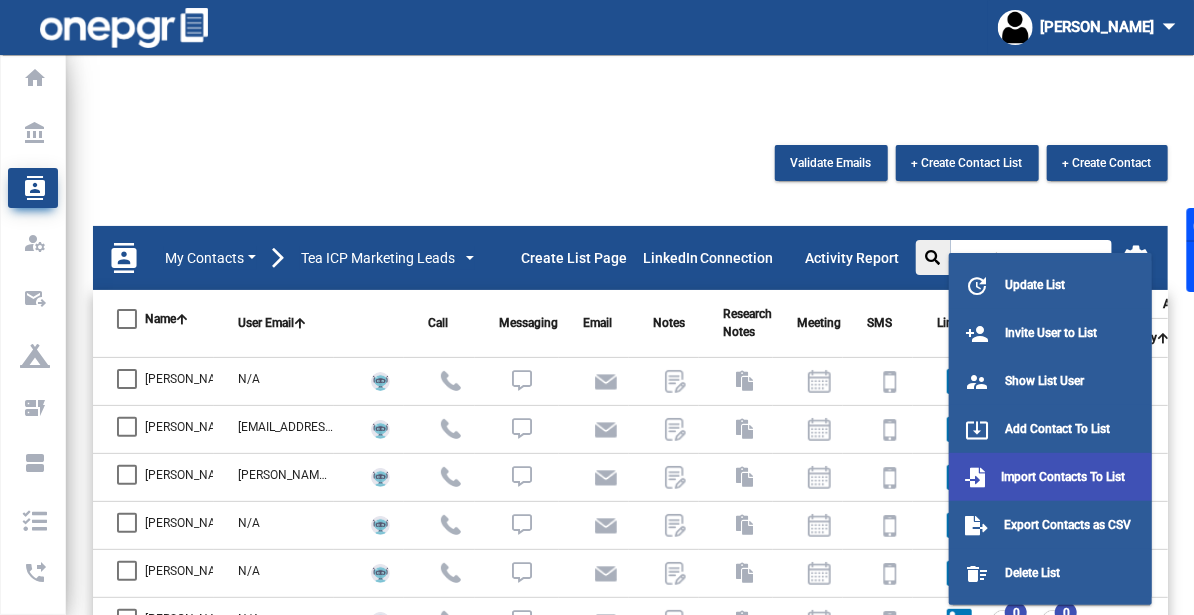 click on "Import Contacts To List" at bounding box center [1050, 477] 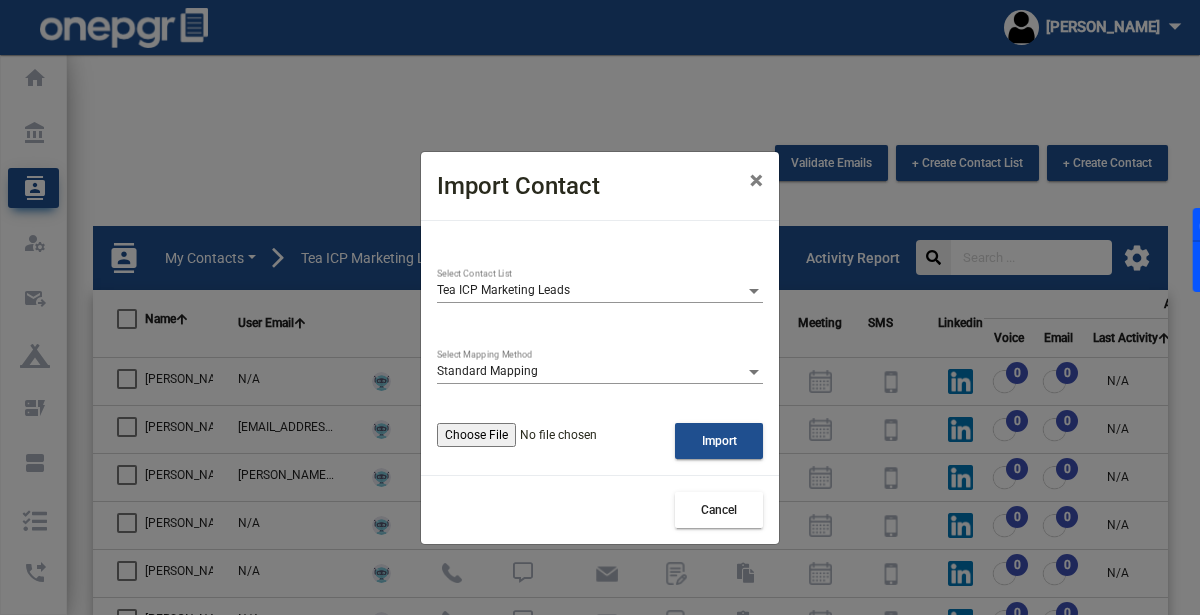 click on "Tea ICP Marketing Leads" at bounding box center (591, 291) 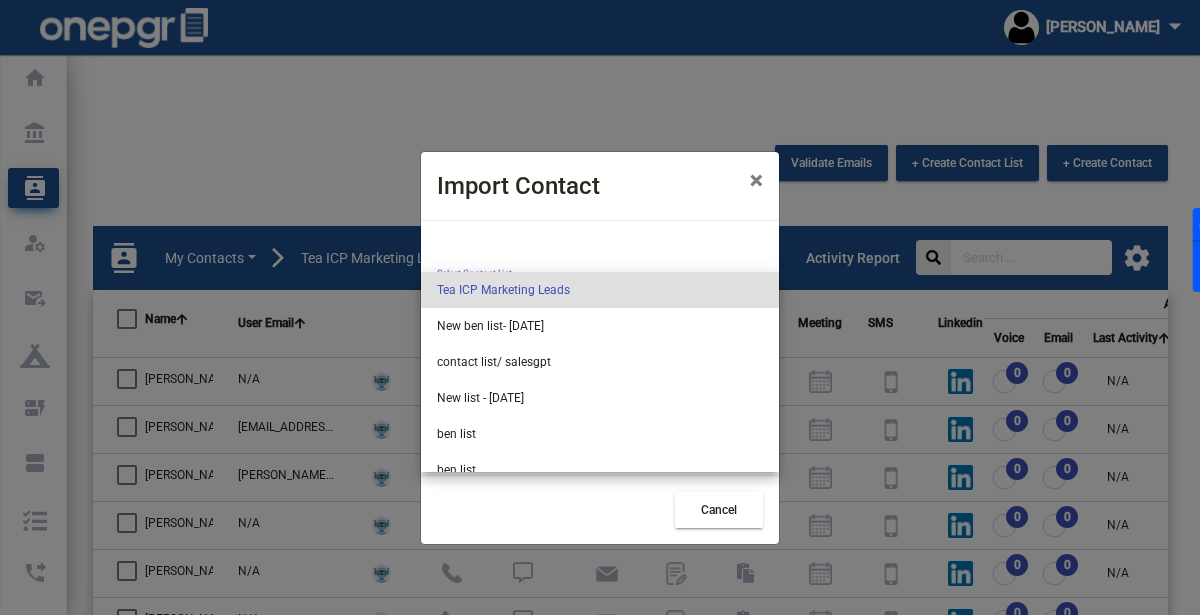 click at bounding box center (600, 307) 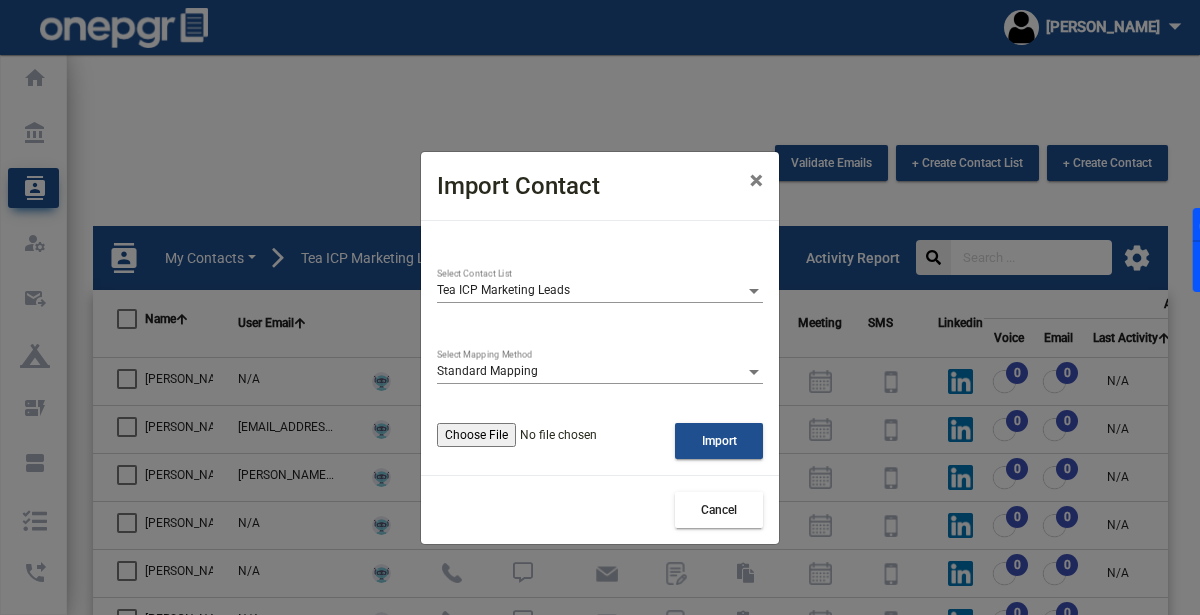 click 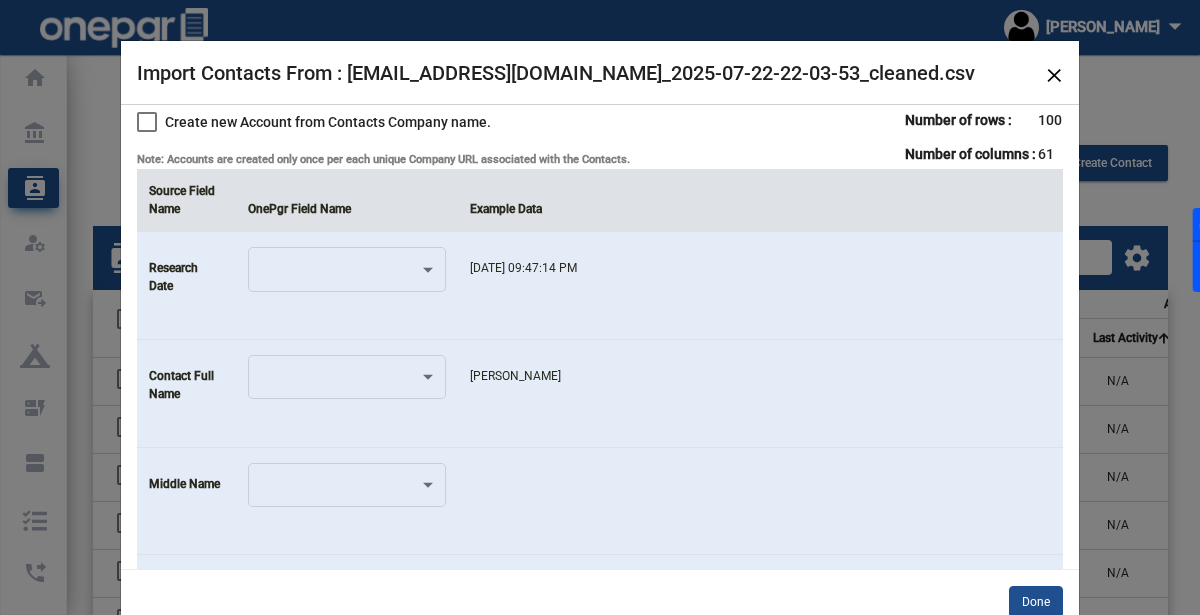 click 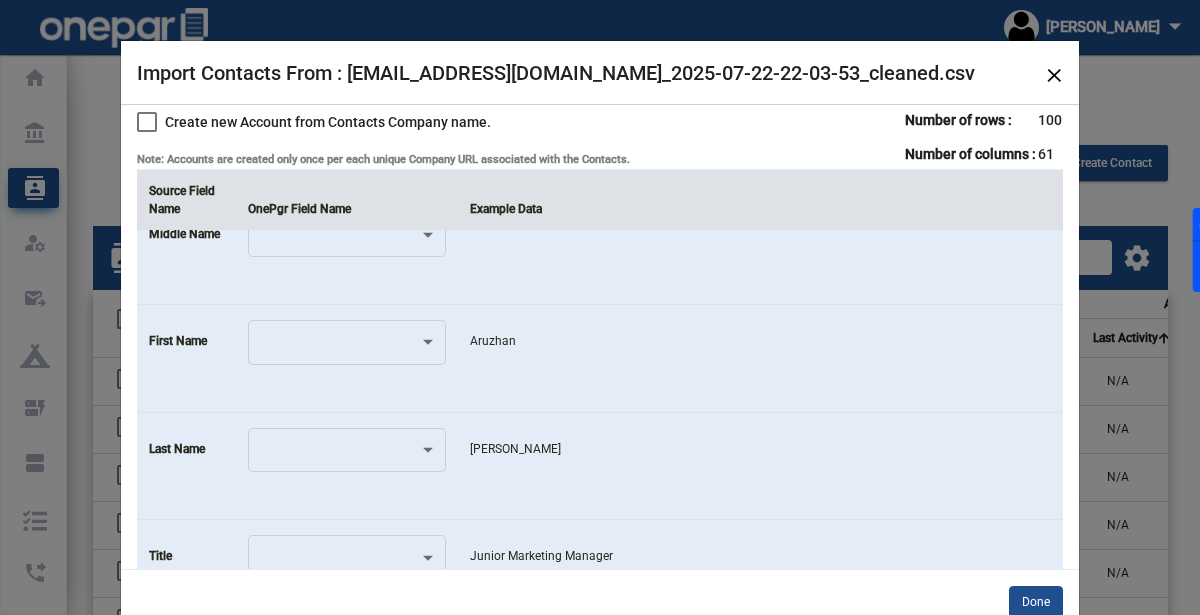 scroll, scrollTop: 251, scrollLeft: 0, axis: vertical 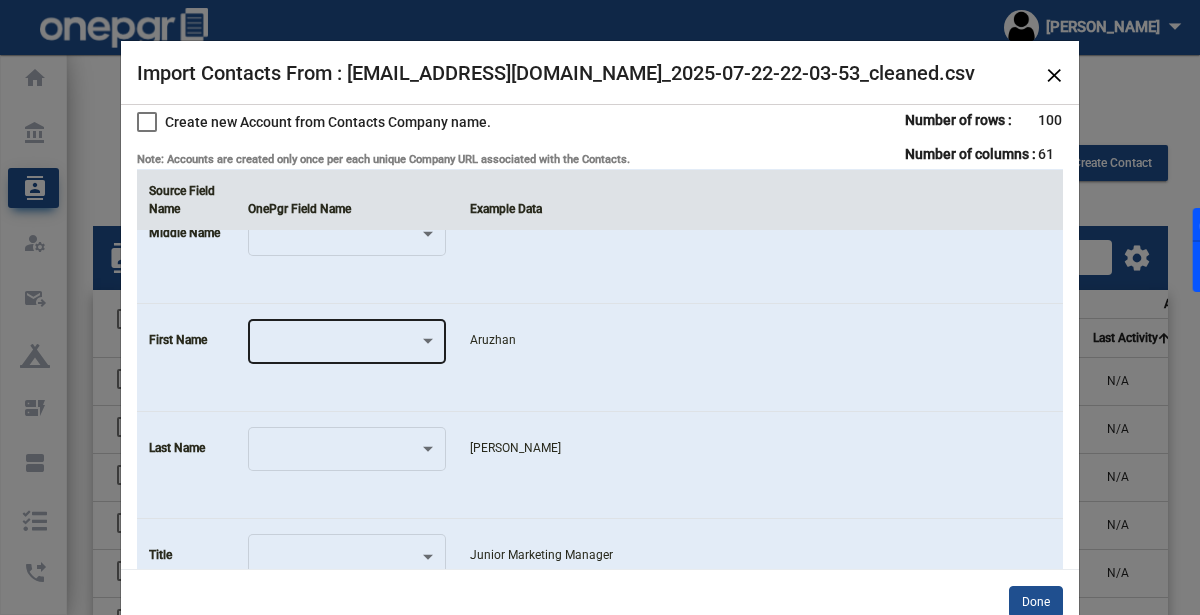 click at bounding box center (338, 345) 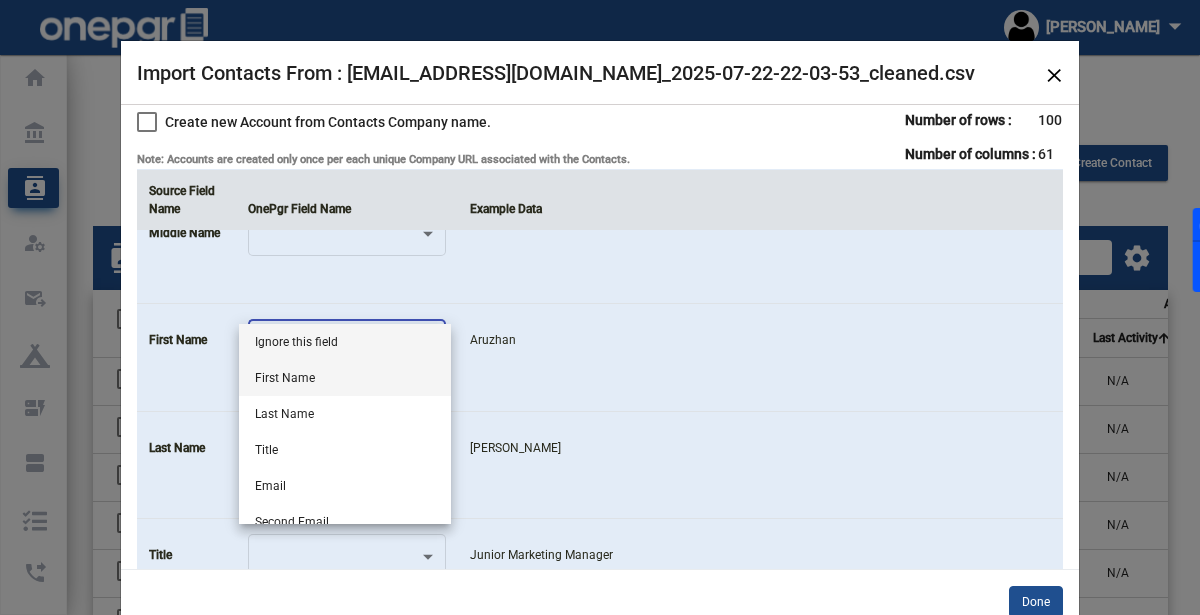 click on "First Name" at bounding box center [345, 378] 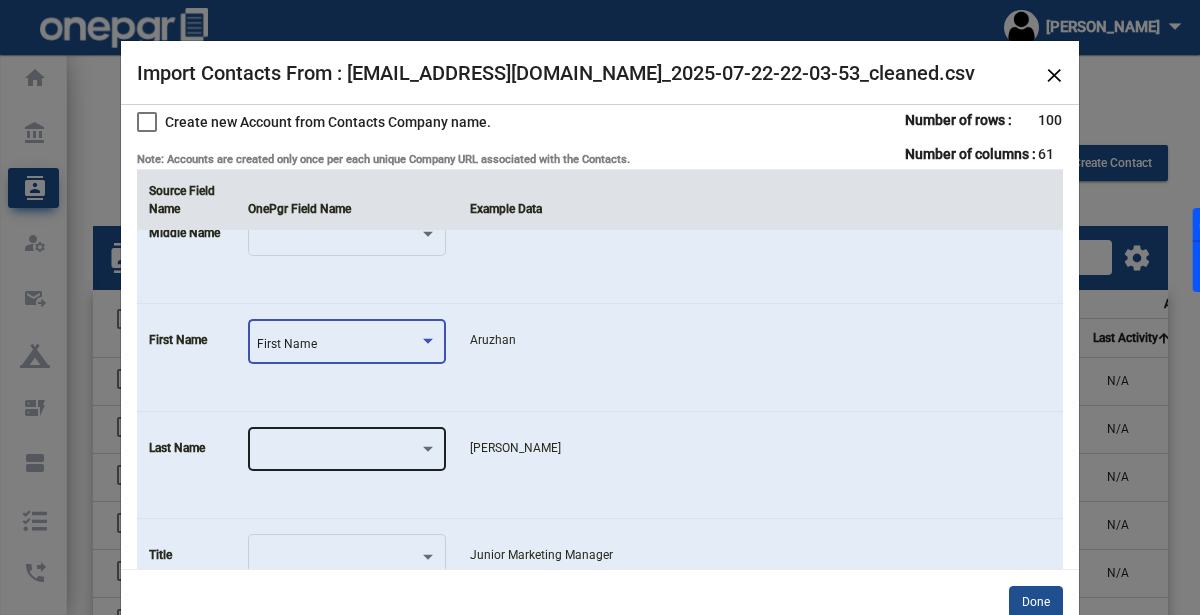 click 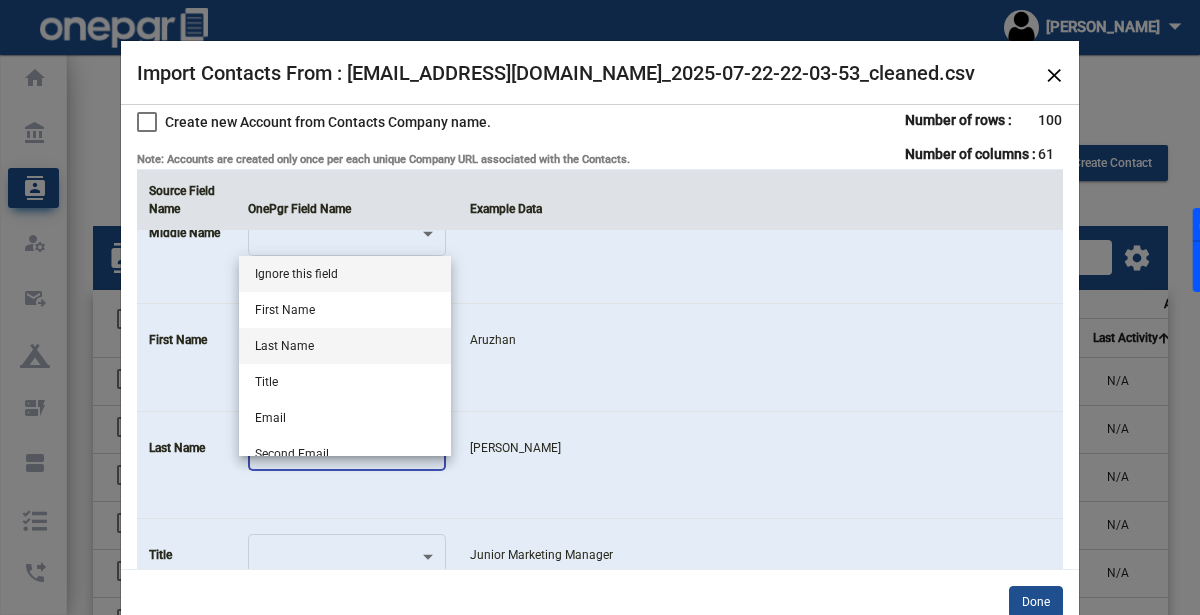 click on "Last Name" at bounding box center (345, 346) 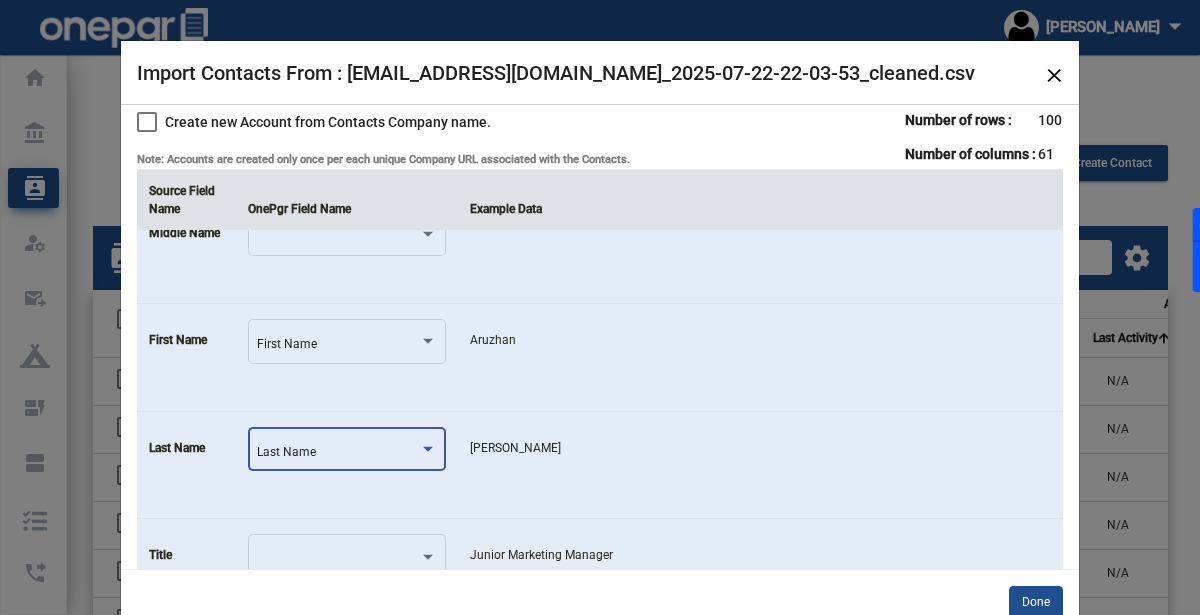 scroll, scrollTop: 399, scrollLeft: 0, axis: vertical 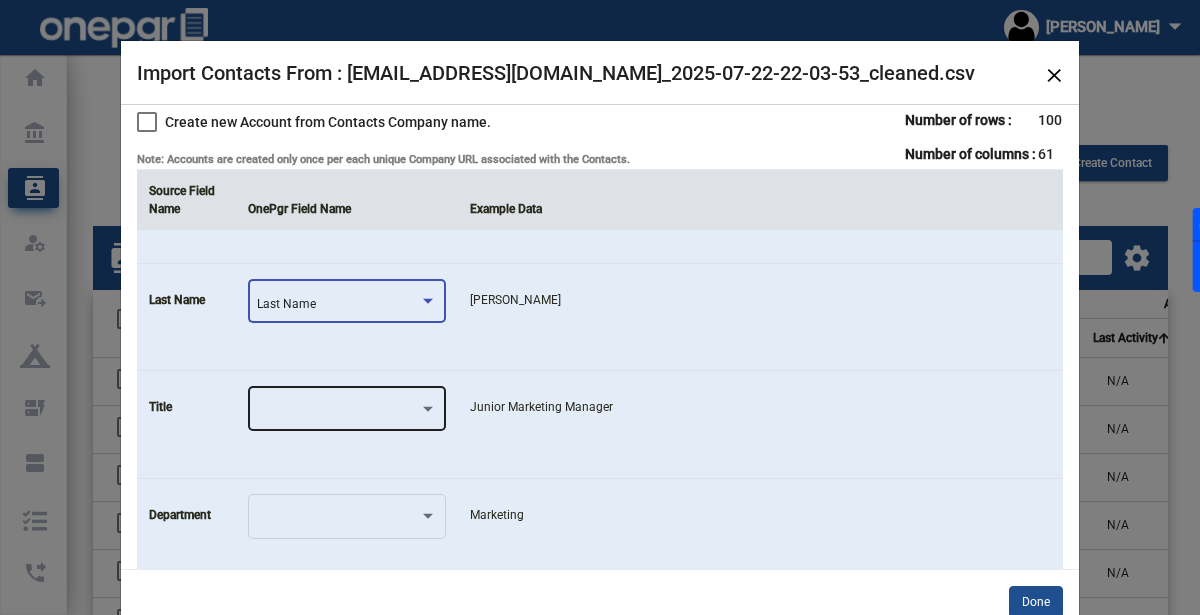click at bounding box center (338, 412) 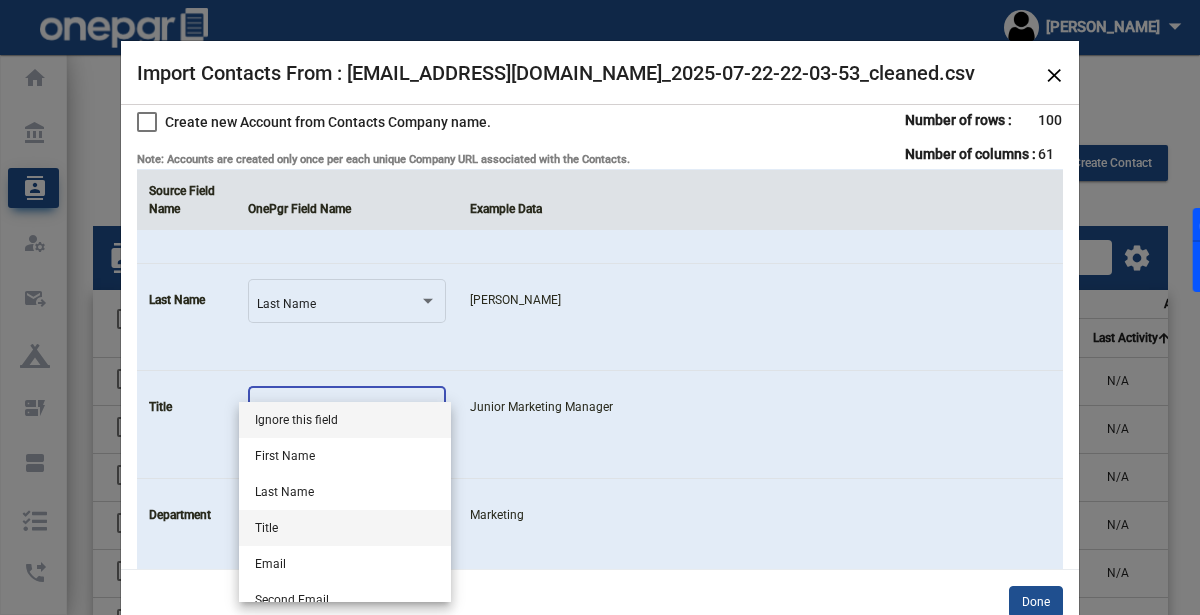 click on "Title" at bounding box center (345, 528) 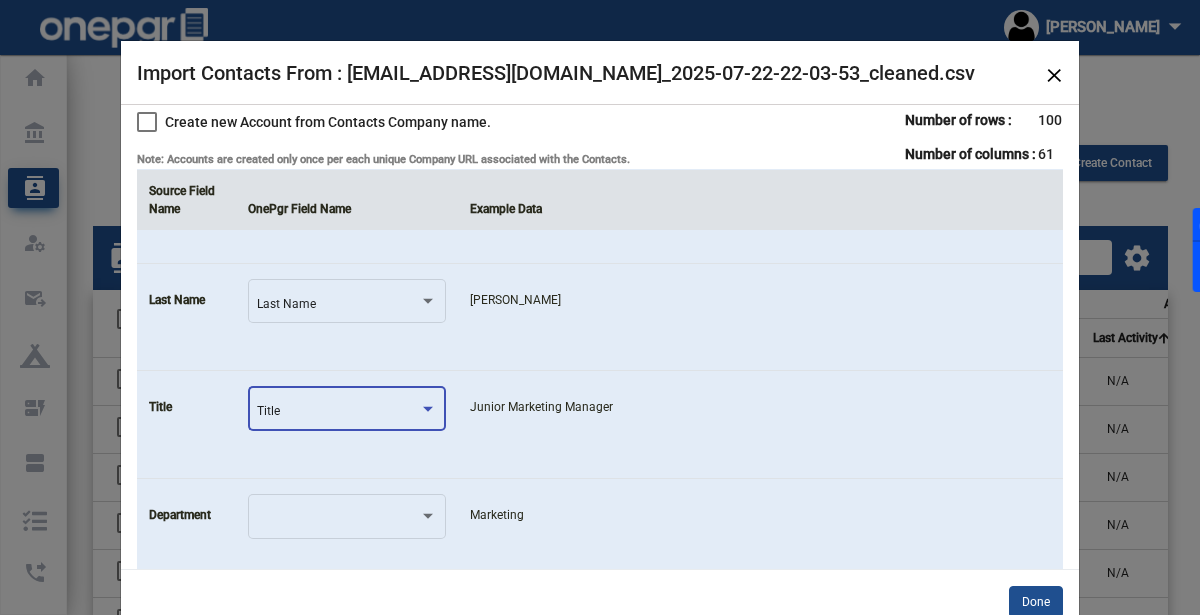 click on "[PERSON_NAME]" 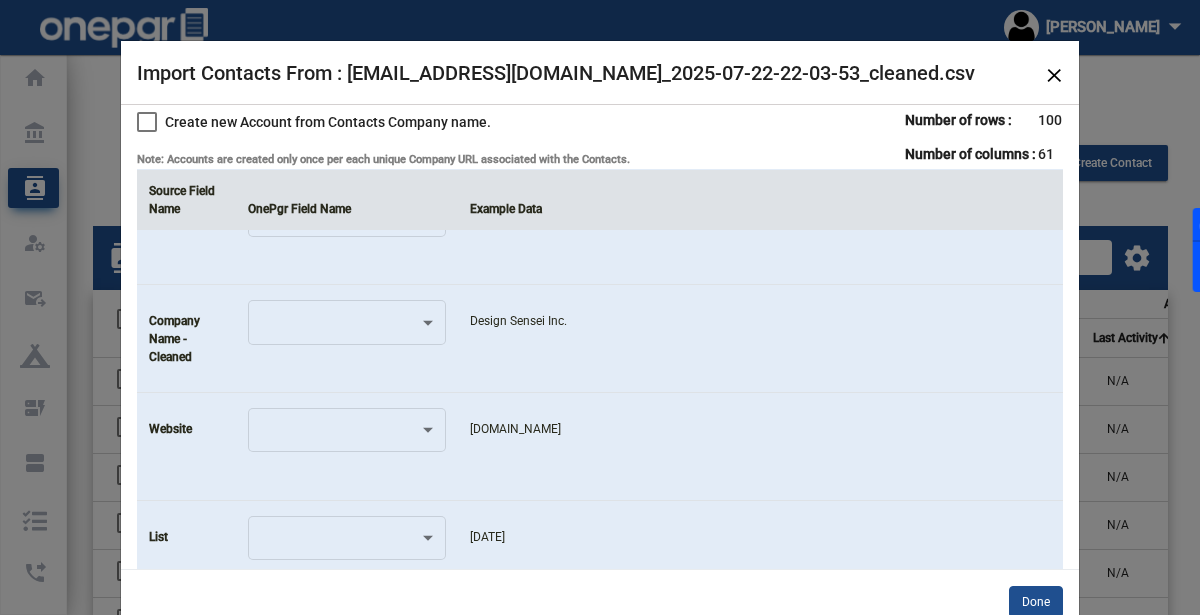 scroll, scrollTop: 810, scrollLeft: 0, axis: vertical 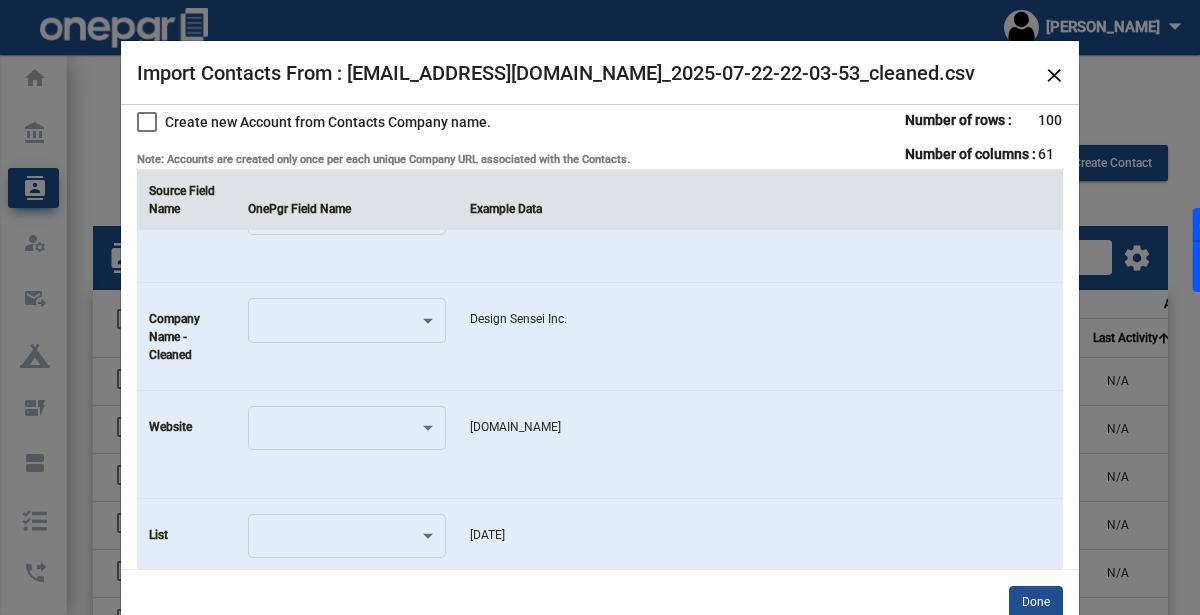 click 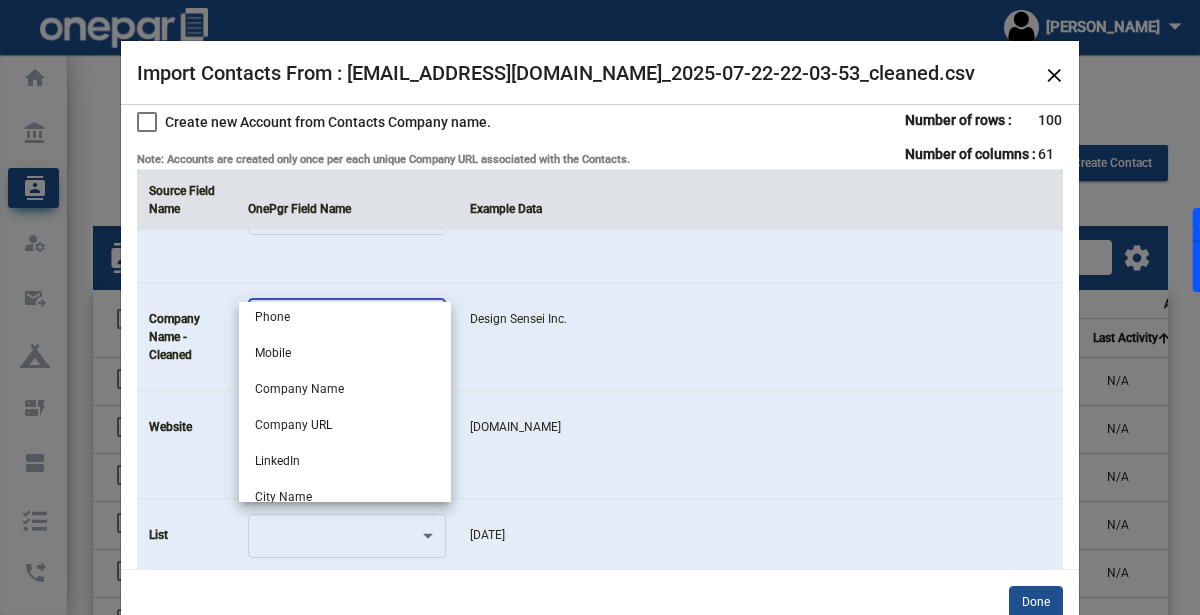 scroll, scrollTop: 287, scrollLeft: 0, axis: vertical 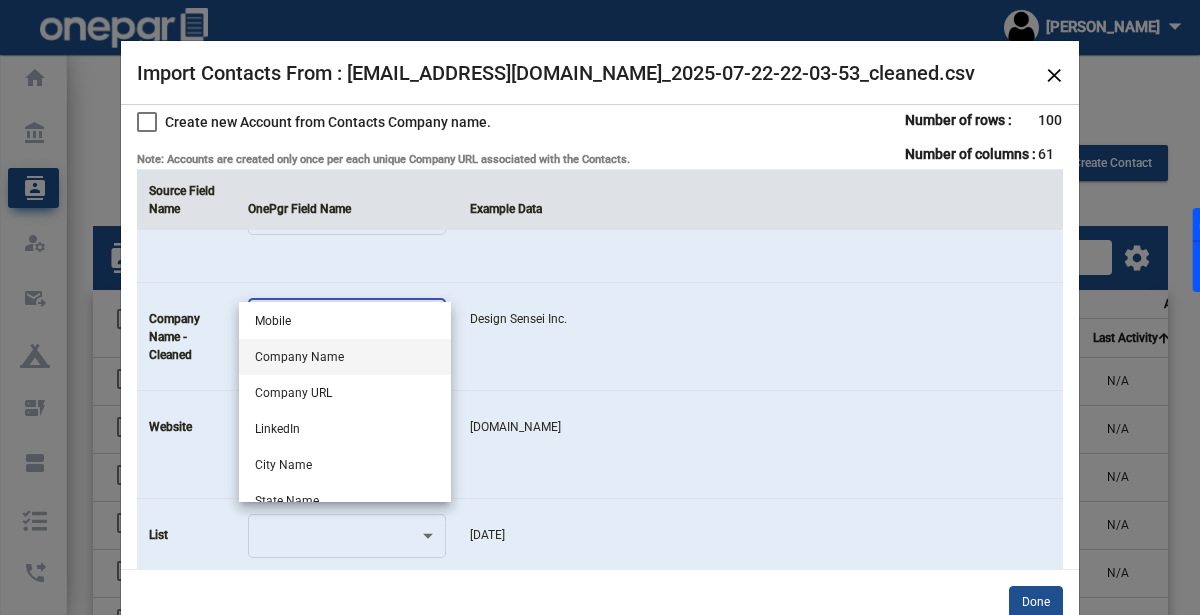 click on "Company Name" at bounding box center (345, 357) 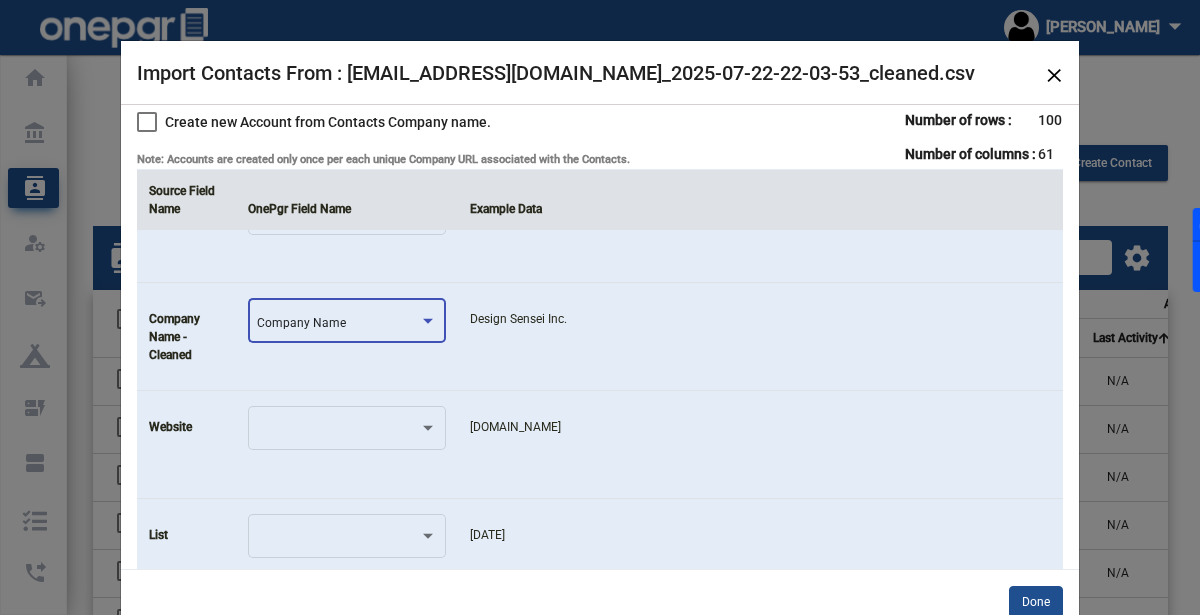 click on "Design Sensei Inc." 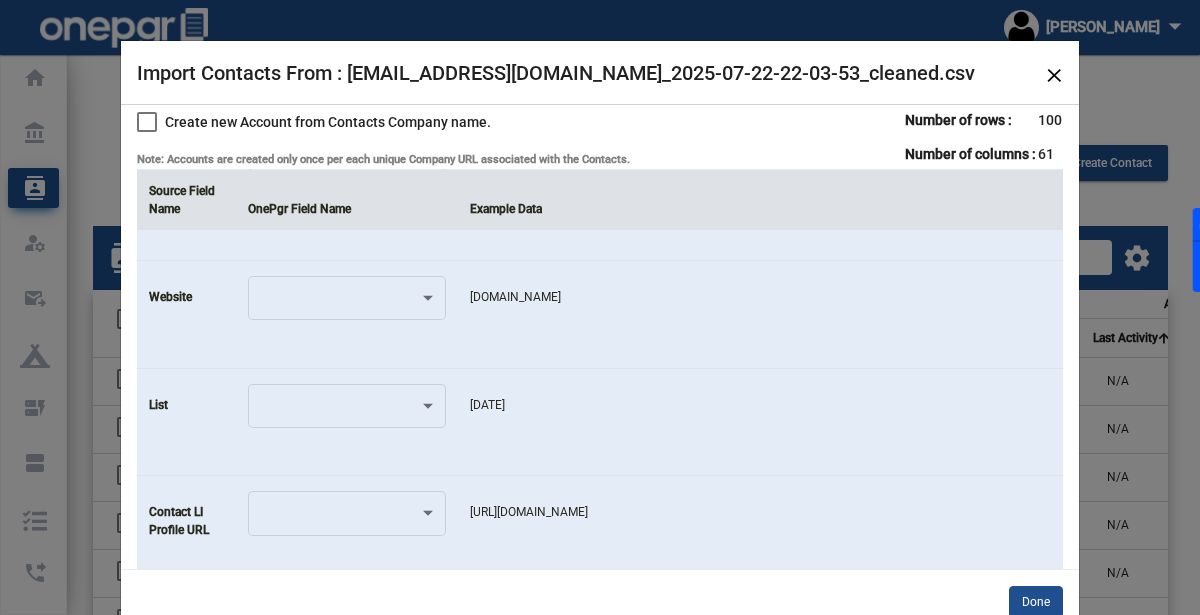 scroll, scrollTop: 945, scrollLeft: 0, axis: vertical 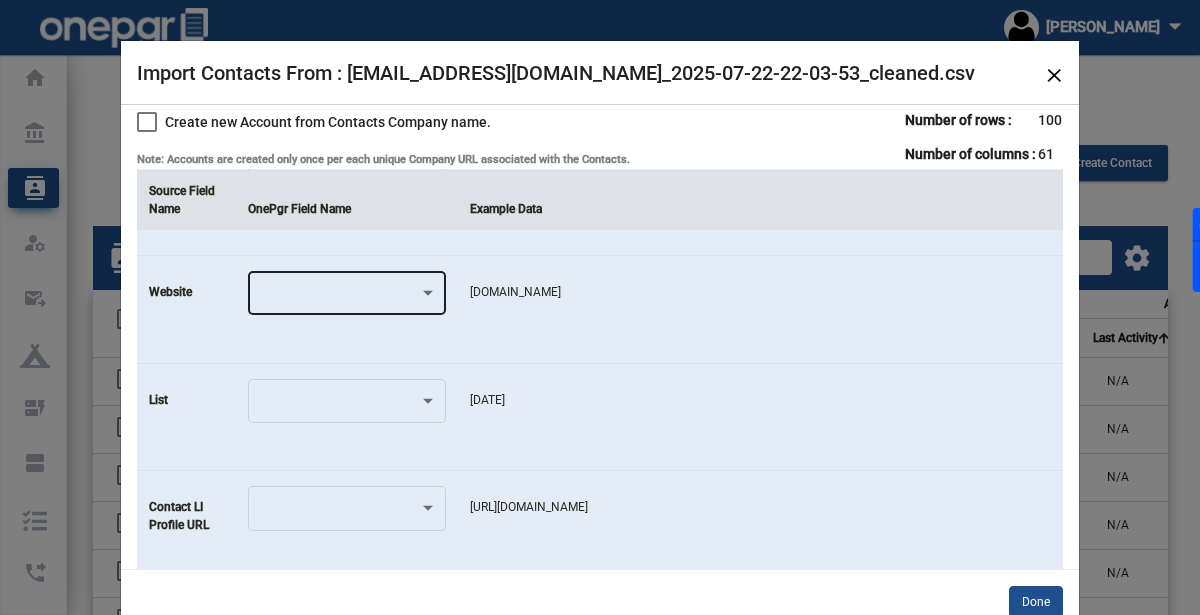 click 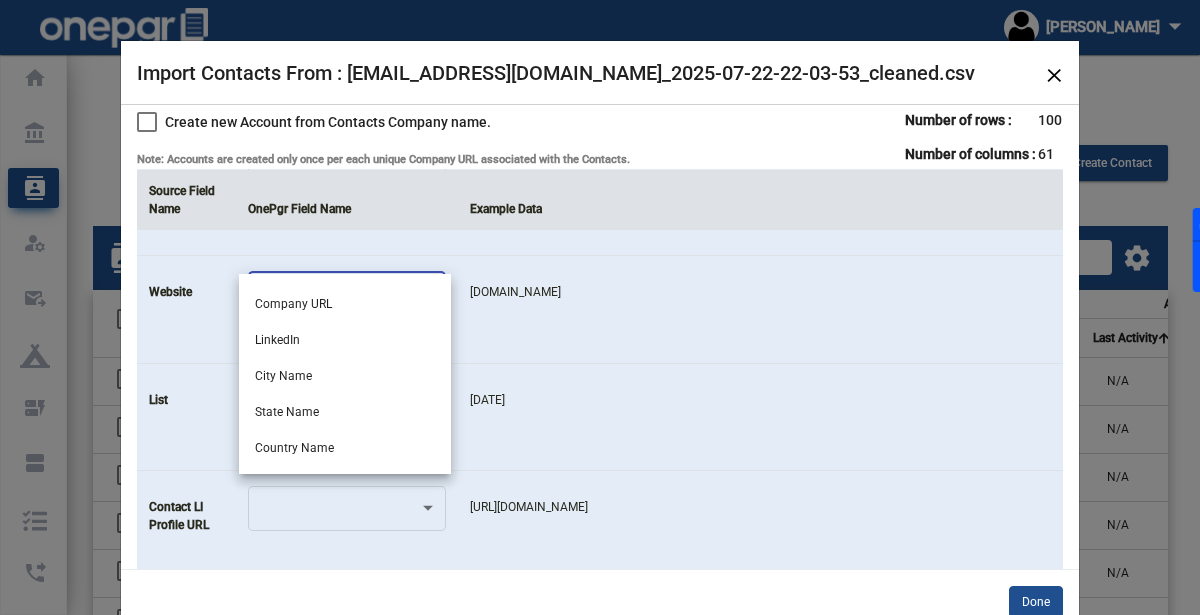 scroll, scrollTop: 365, scrollLeft: 0, axis: vertical 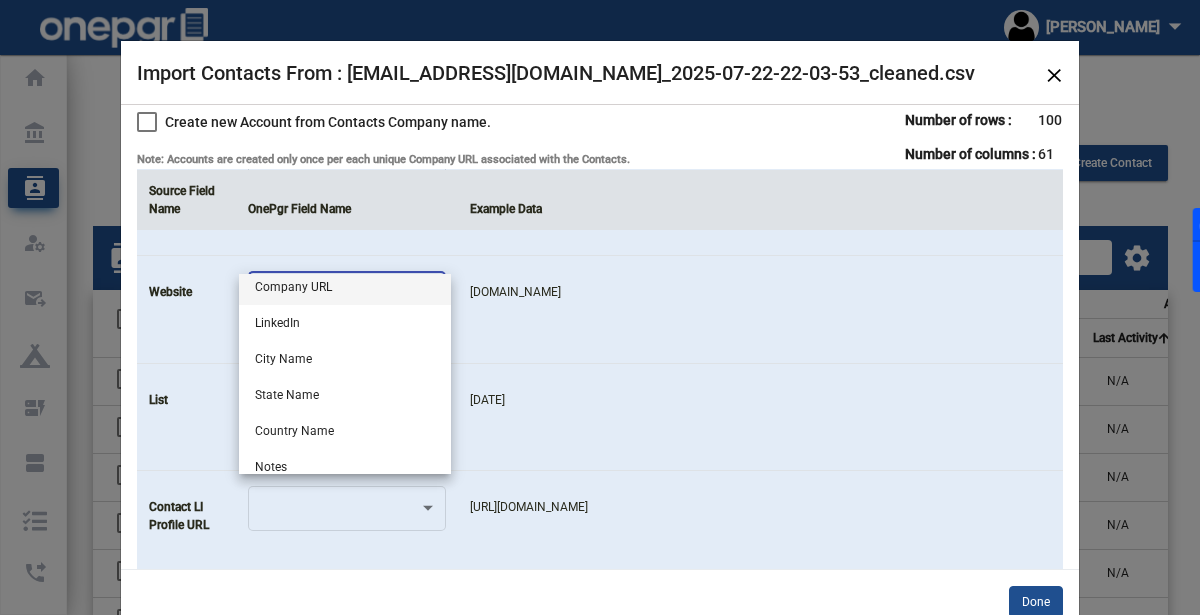 click on "Company URL" at bounding box center (345, 287) 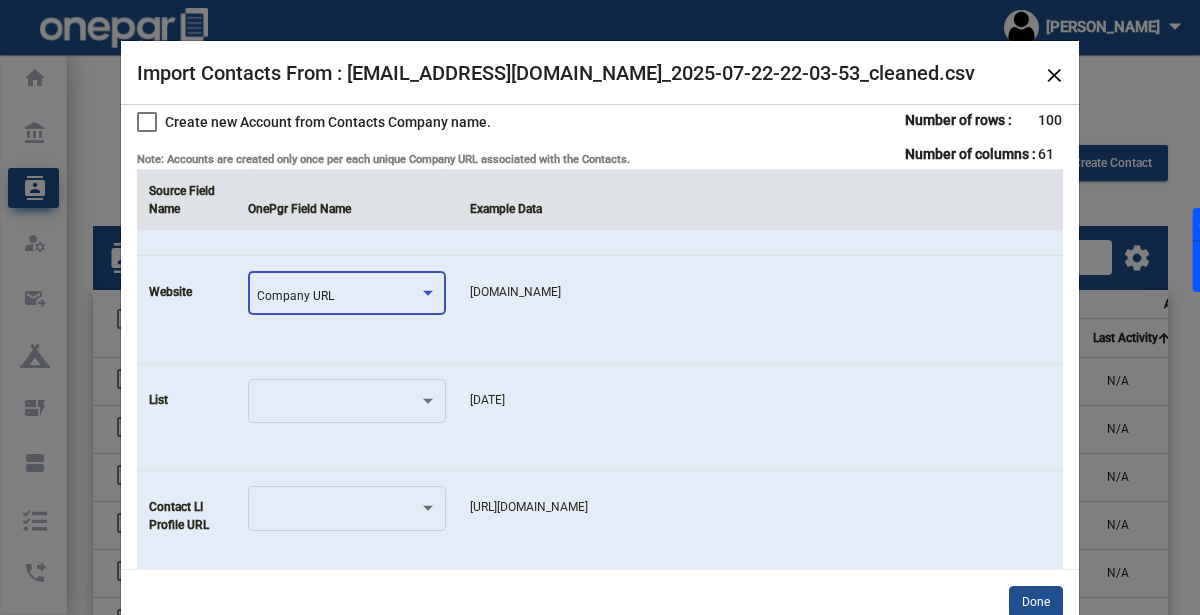 click on "[DOMAIN_NAME]" 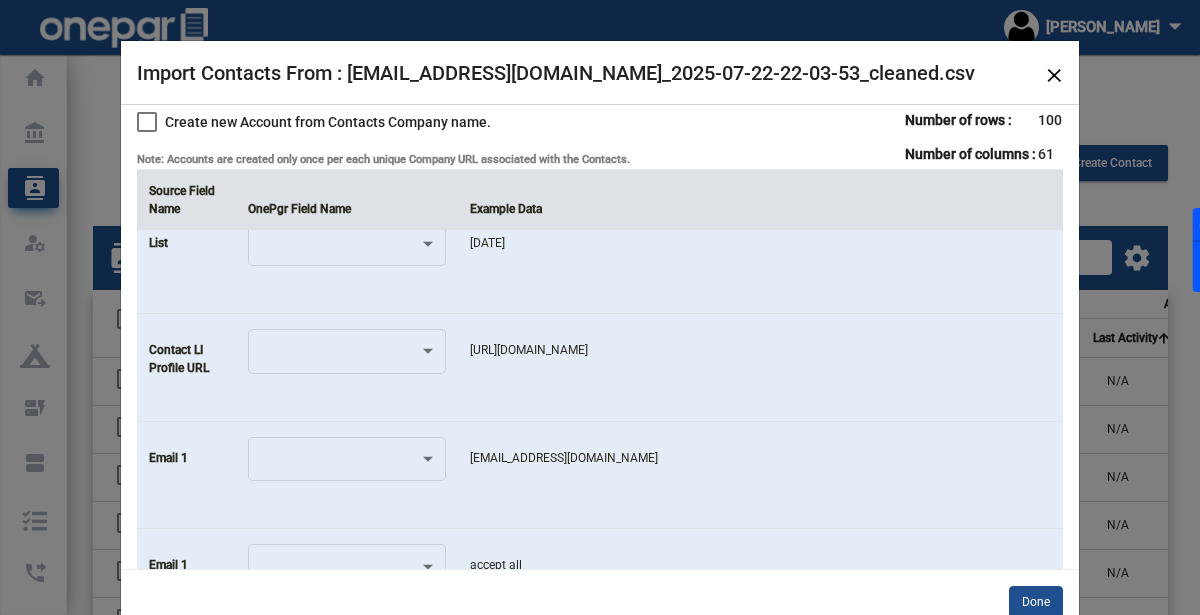 scroll, scrollTop: 1123, scrollLeft: 0, axis: vertical 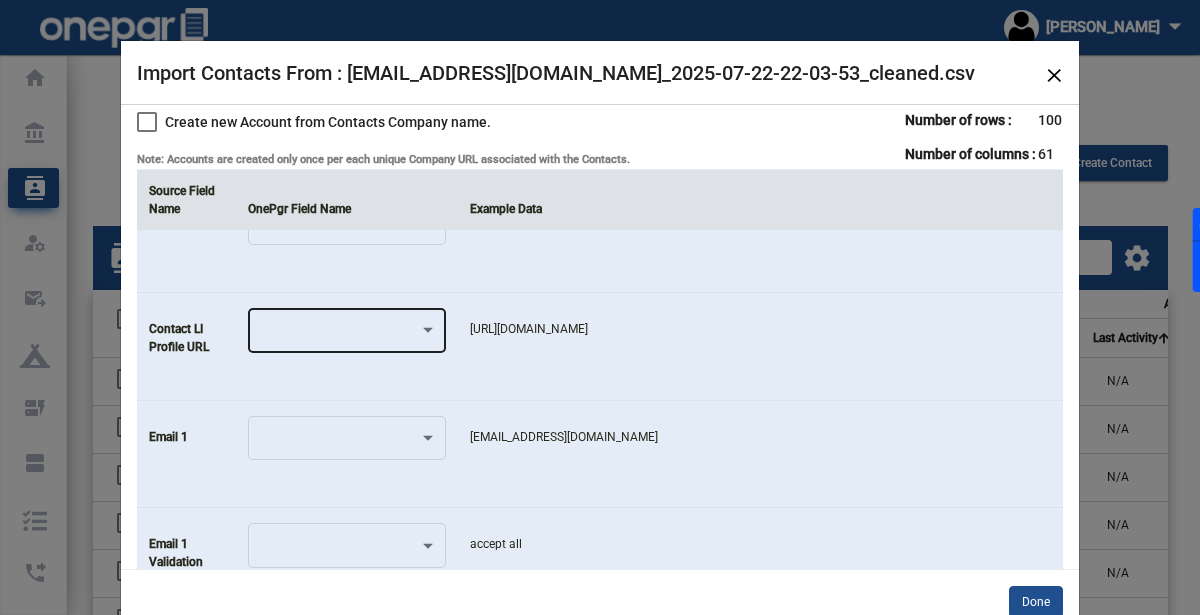 click at bounding box center (338, 334) 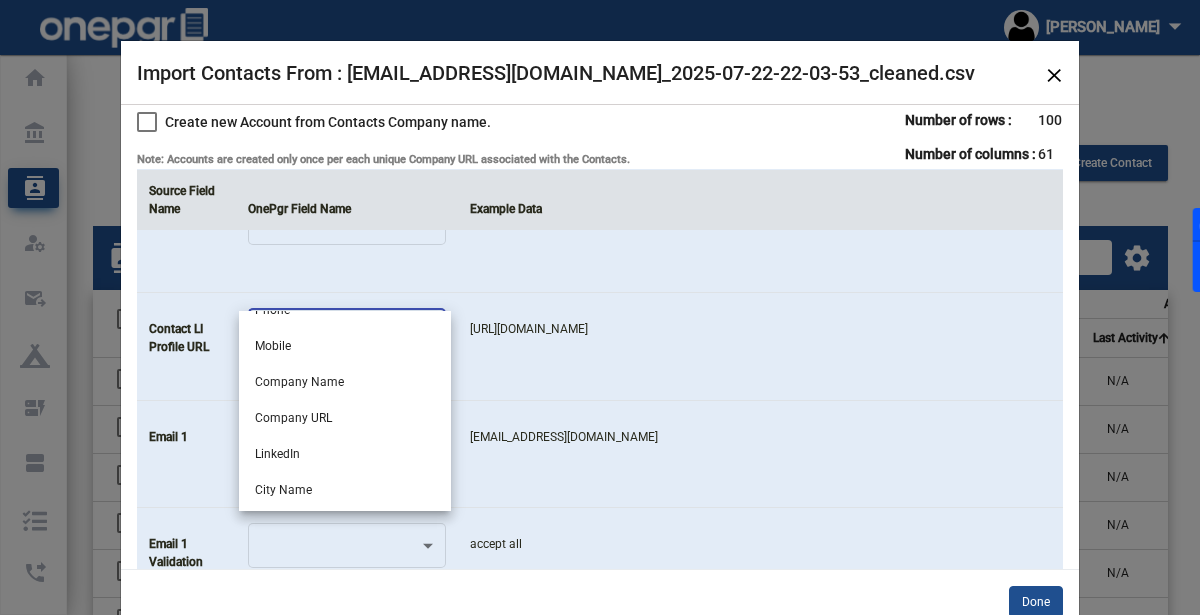 scroll, scrollTop: 277, scrollLeft: 0, axis: vertical 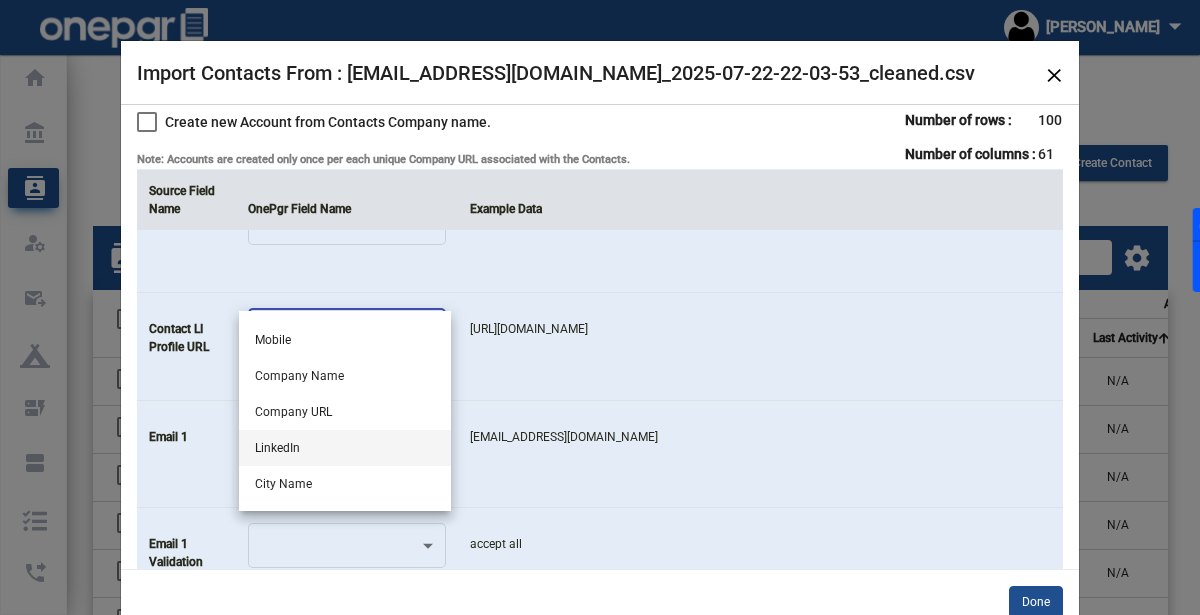 click on "LinkedIn" at bounding box center [345, 448] 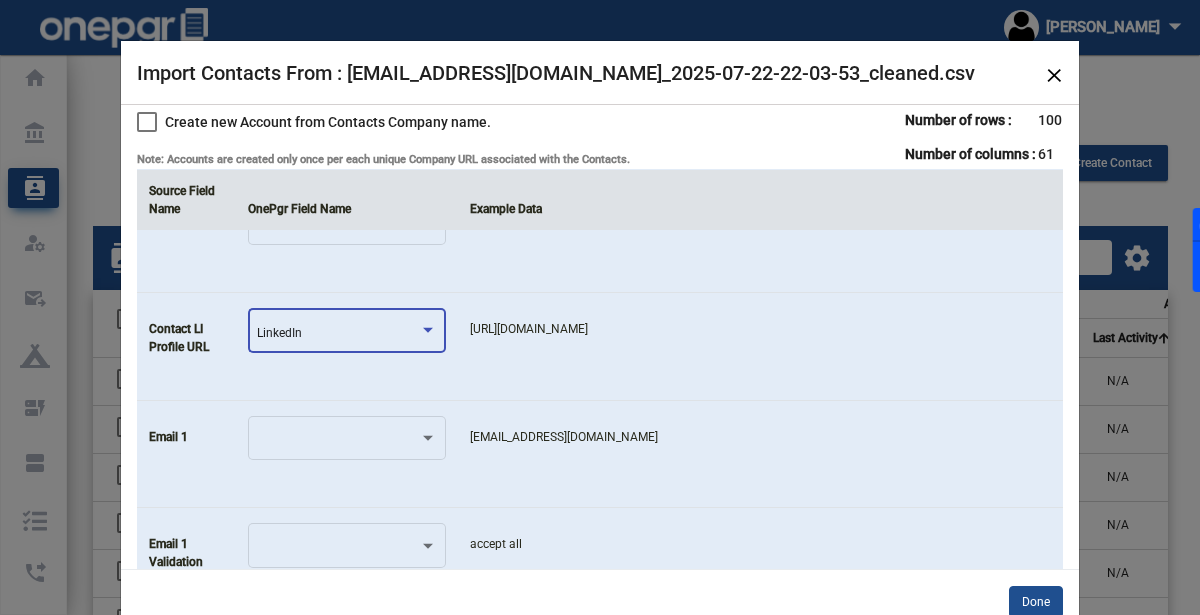 click on "[URL][DOMAIN_NAME]" 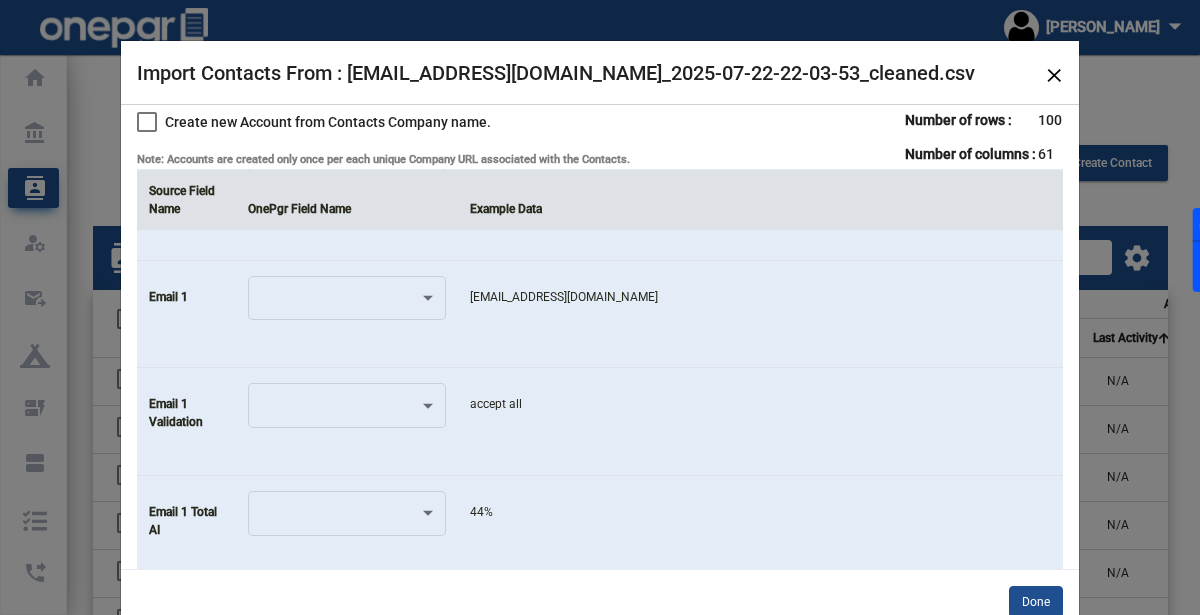 scroll, scrollTop: 1267, scrollLeft: 0, axis: vertical 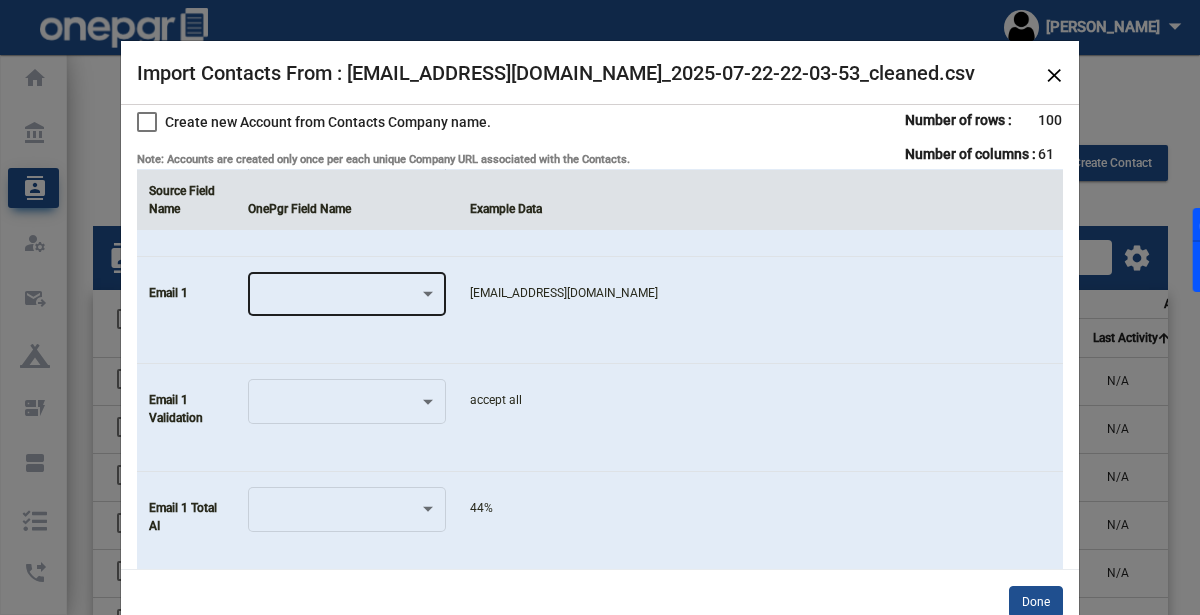click 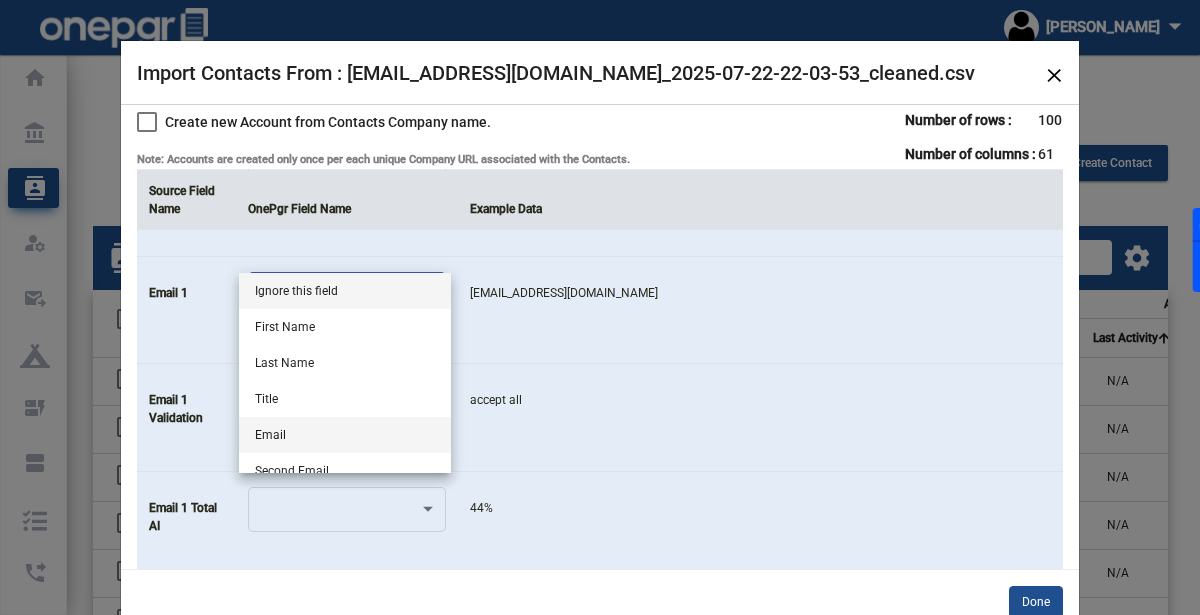 click on "Email" at bounding box center (345, 435) 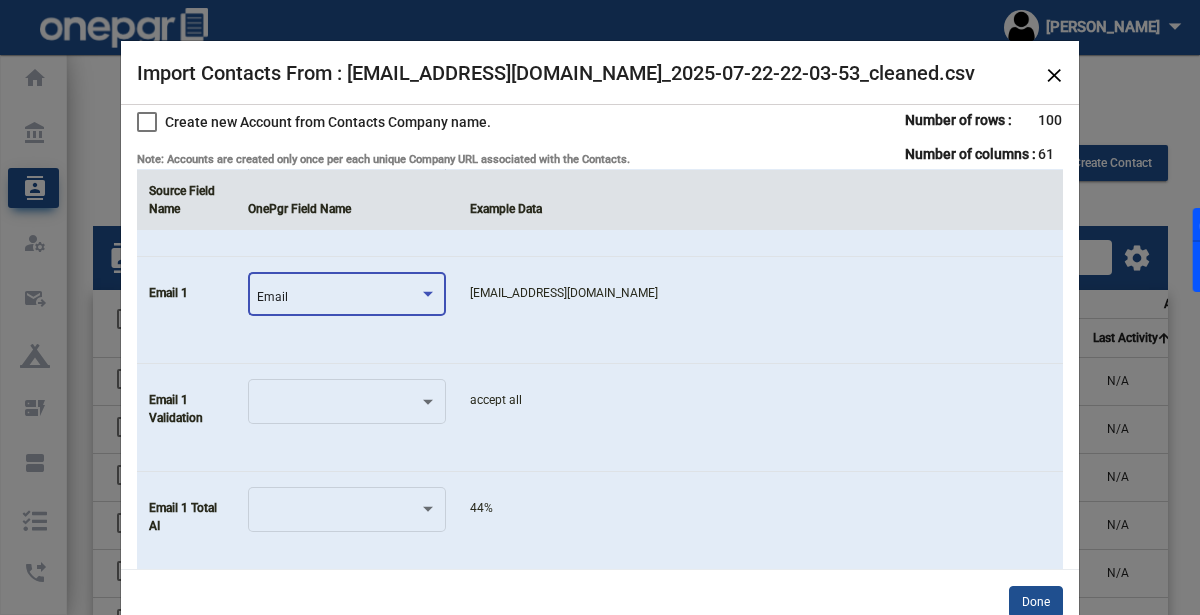 click on "[EMAIL_ADDRESS][DOMAIN_NAME]" 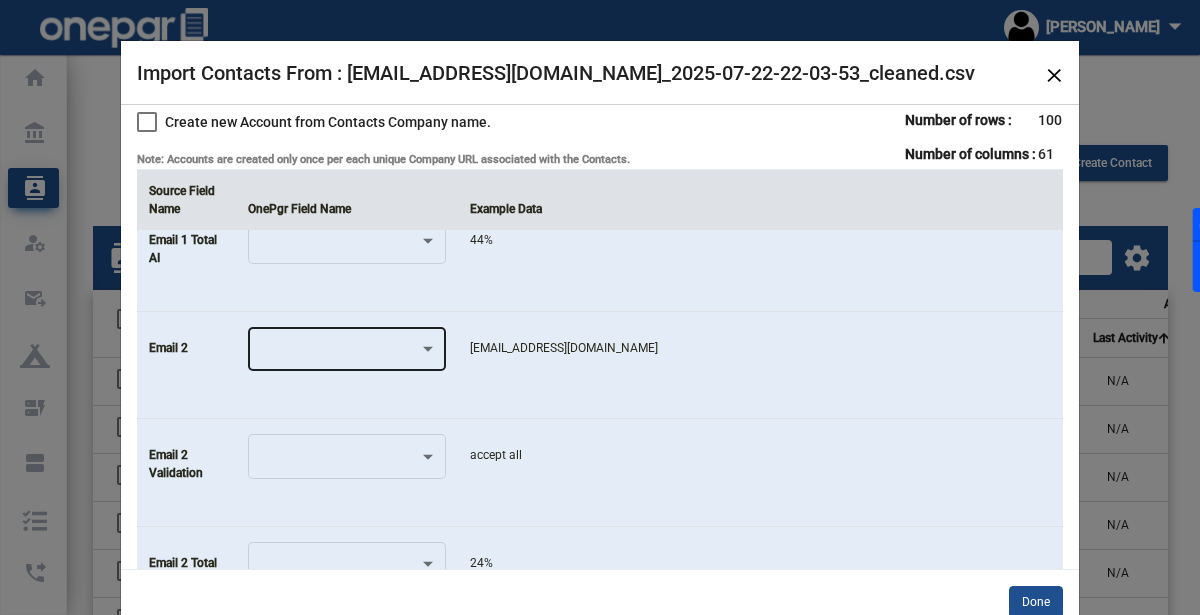 scroll, scrollTop: 1560, scrollLeft: 0, axis: vertical 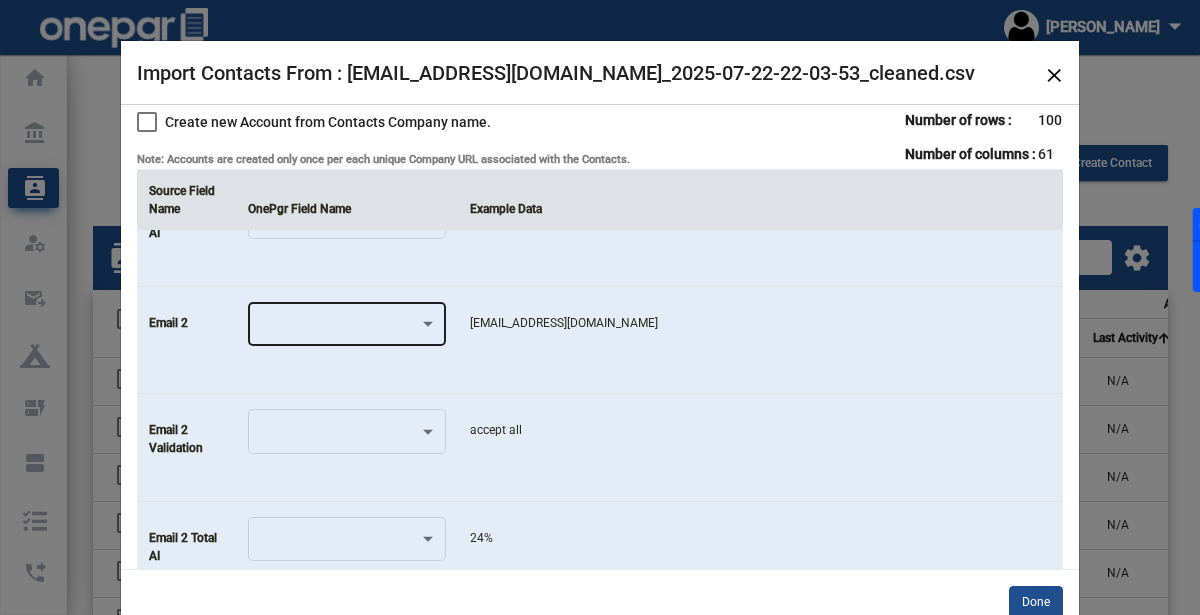 click at bounding box center (338, 328) 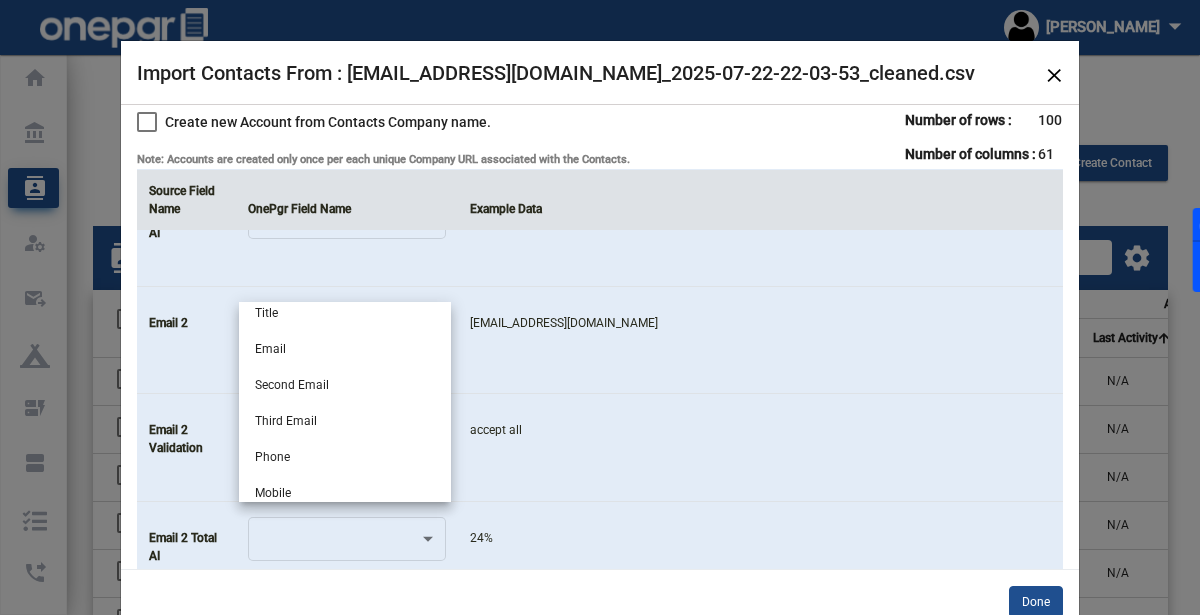scroll, scrollTop: 147, scrollLeft: 0, axis: vertical 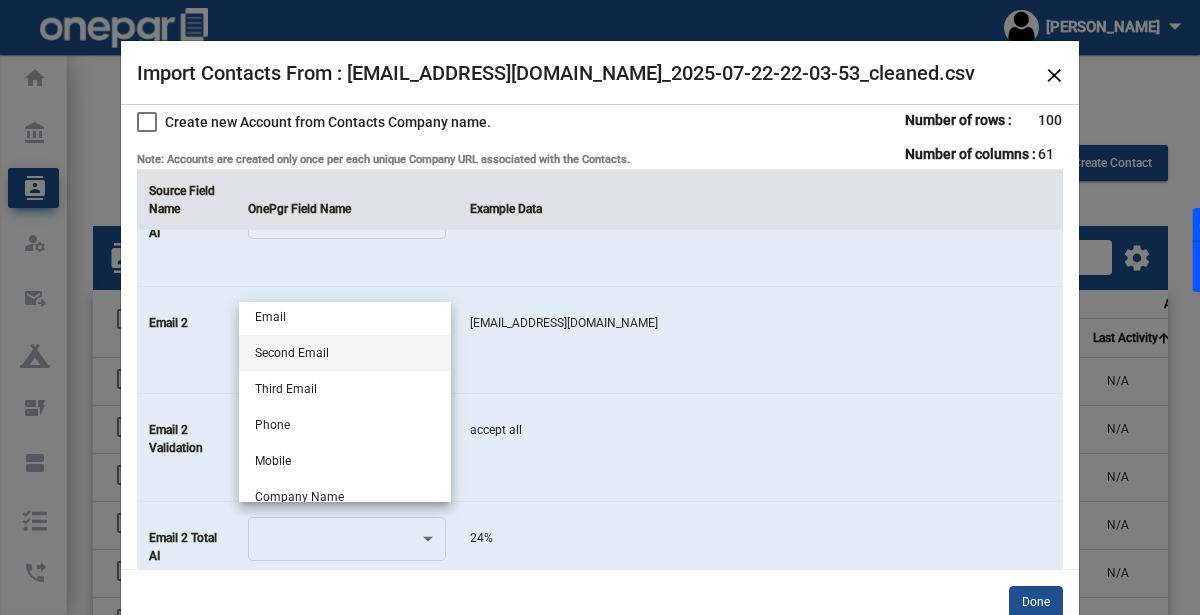 click on "Second Email" at bounding box center (345, 353) 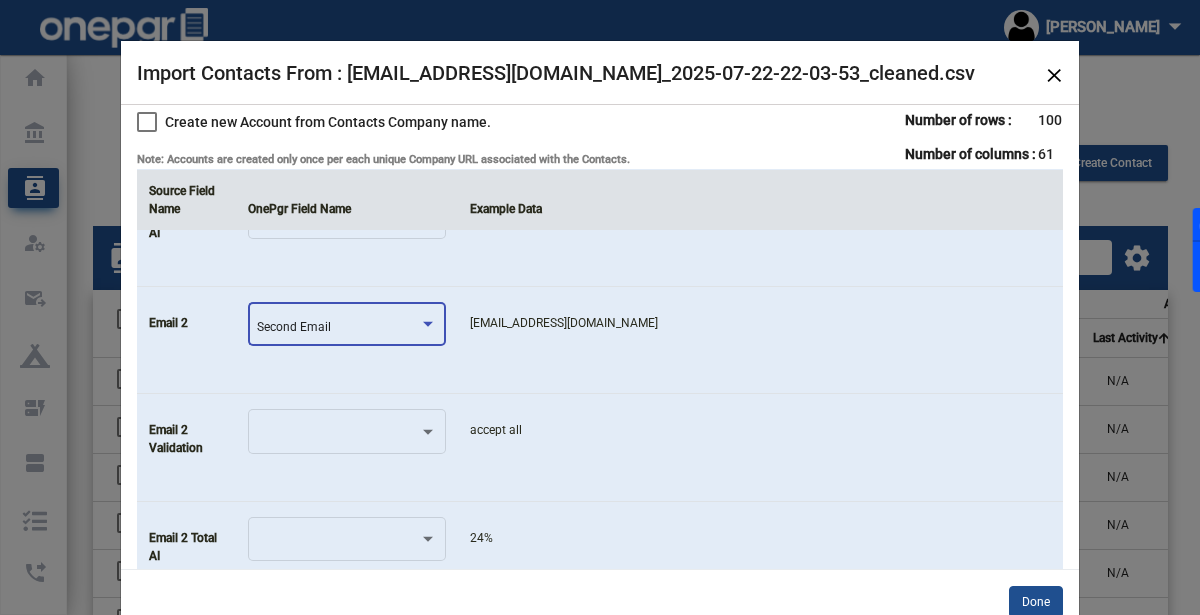 click on "[EMAIL_ADDRESS][DOMAIN_NAME]" 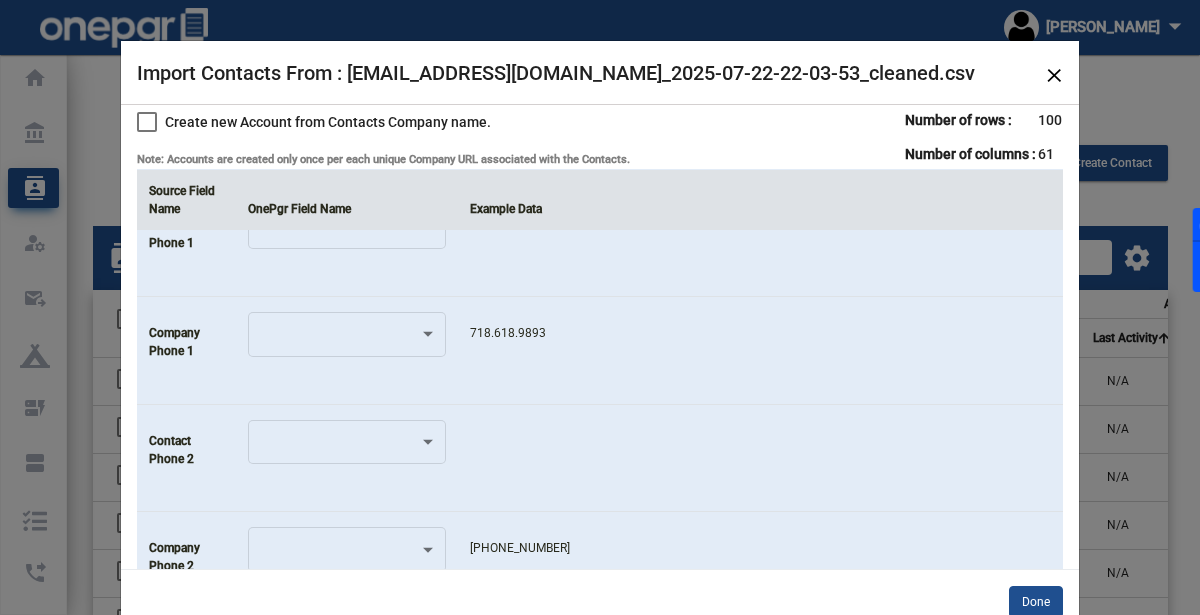 scroll, scrollTop: 2305, scrollLeft: 0, axis: vertical 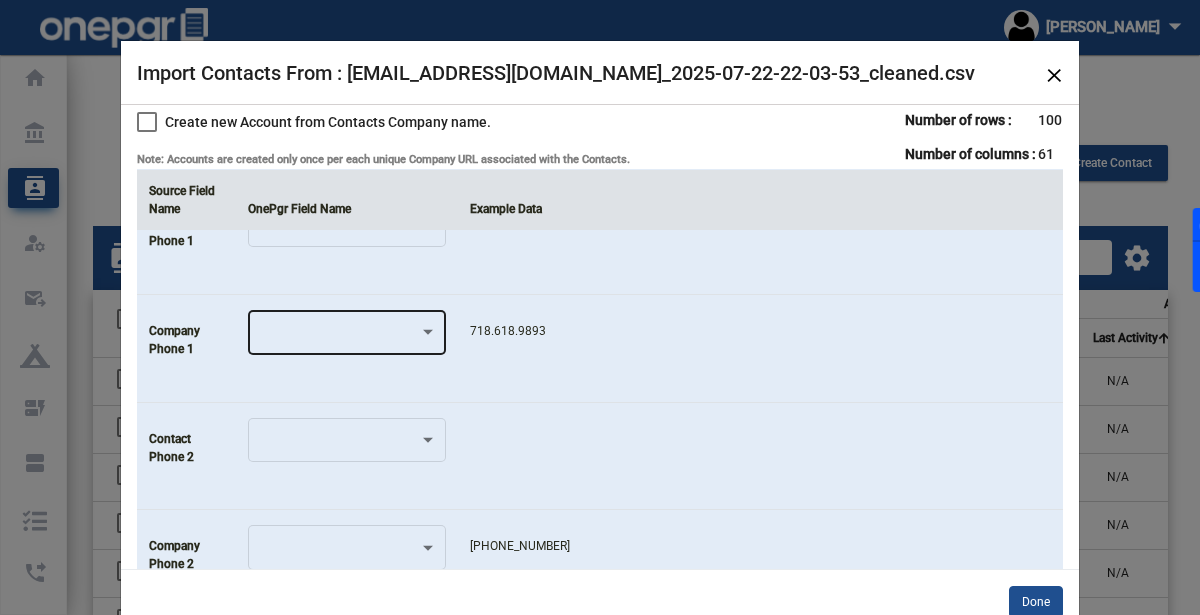 click at bounding box center [338, 336] 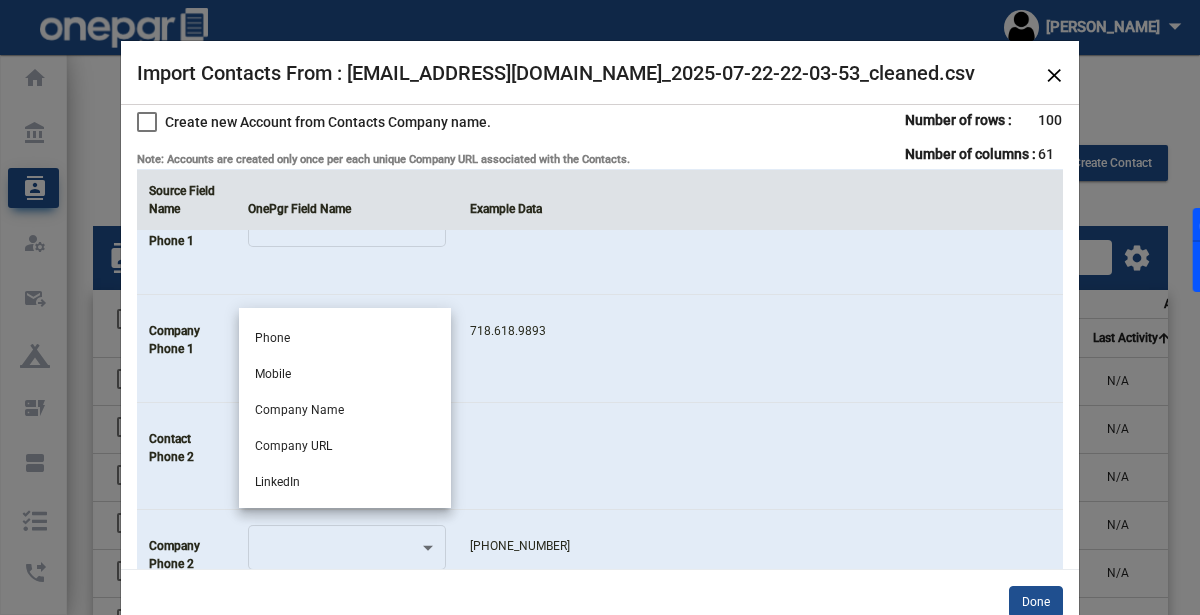 scroll, scrollTop: 244, scrollLeft: 0, axis: vertical 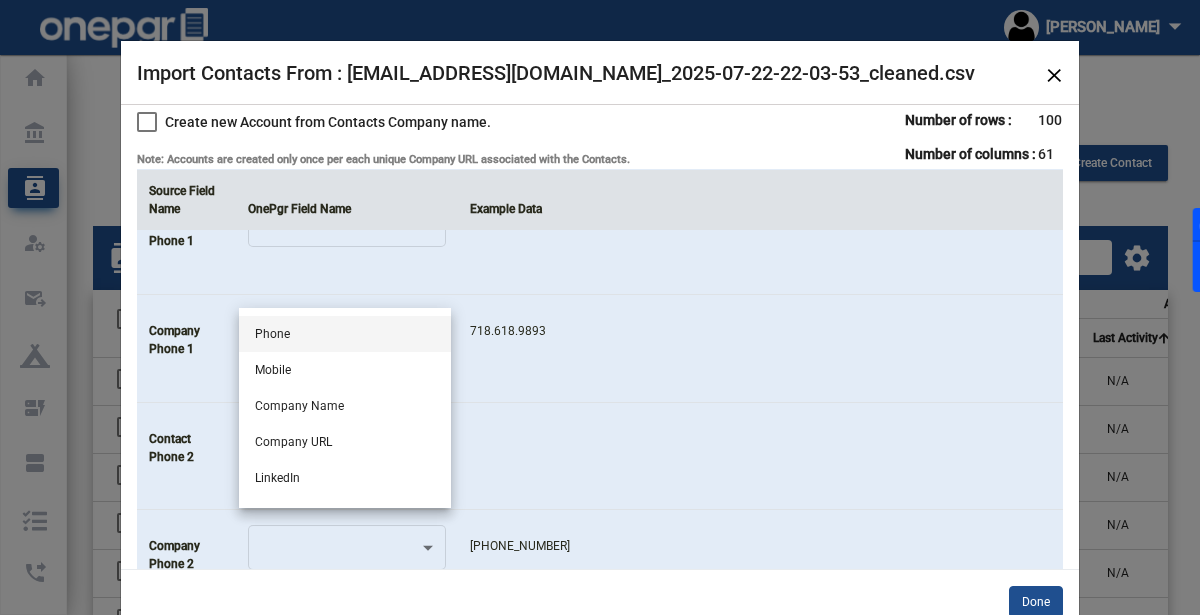 click on "Phone" at bounding box center (345, 334) 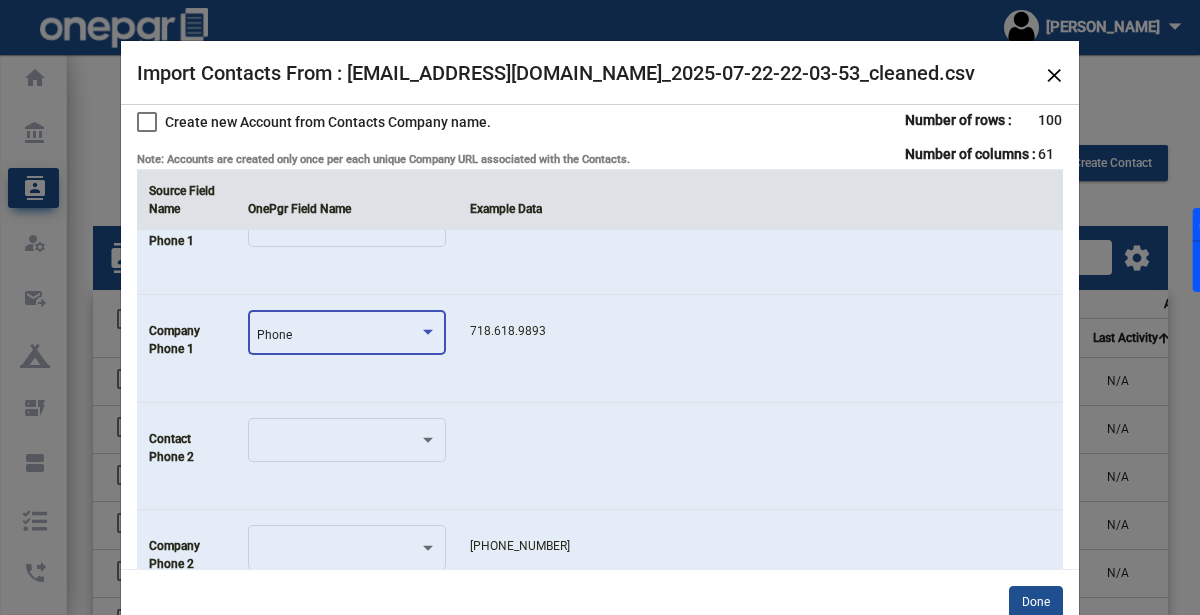 click on "718.618.9893" 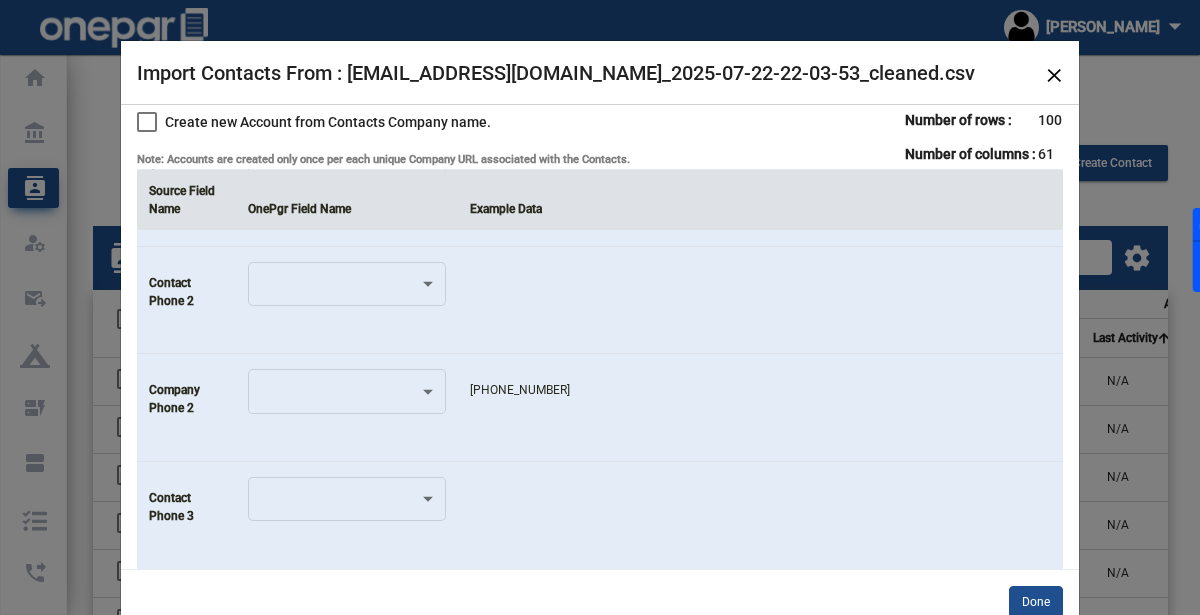 scroll, scrollTop: 2475, scrollLeft: 0, axis: vertical 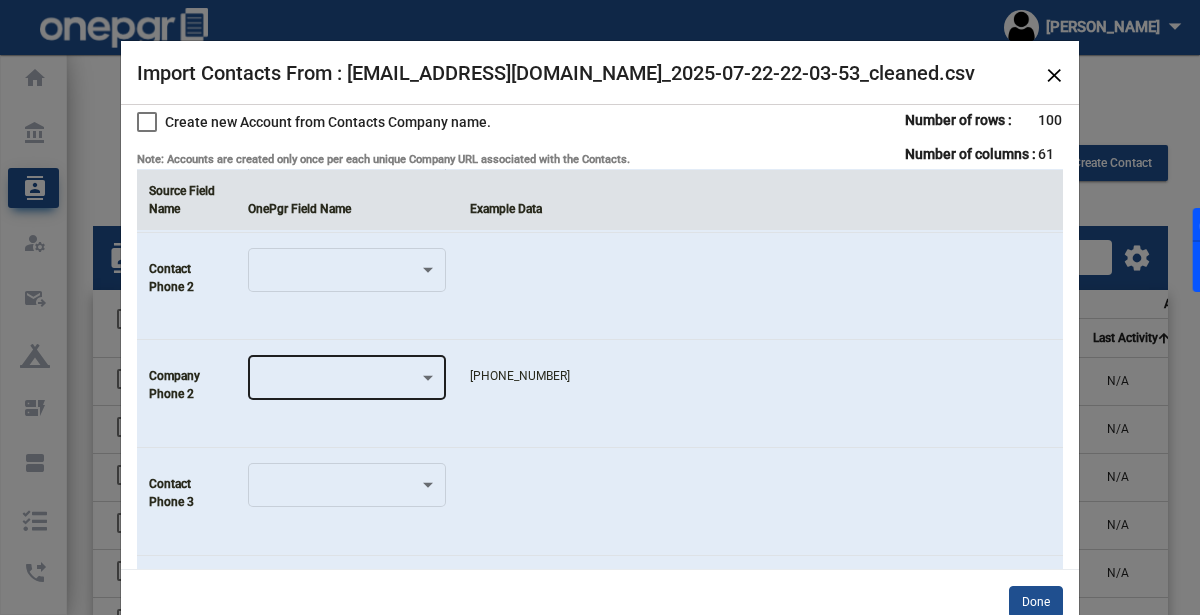 click 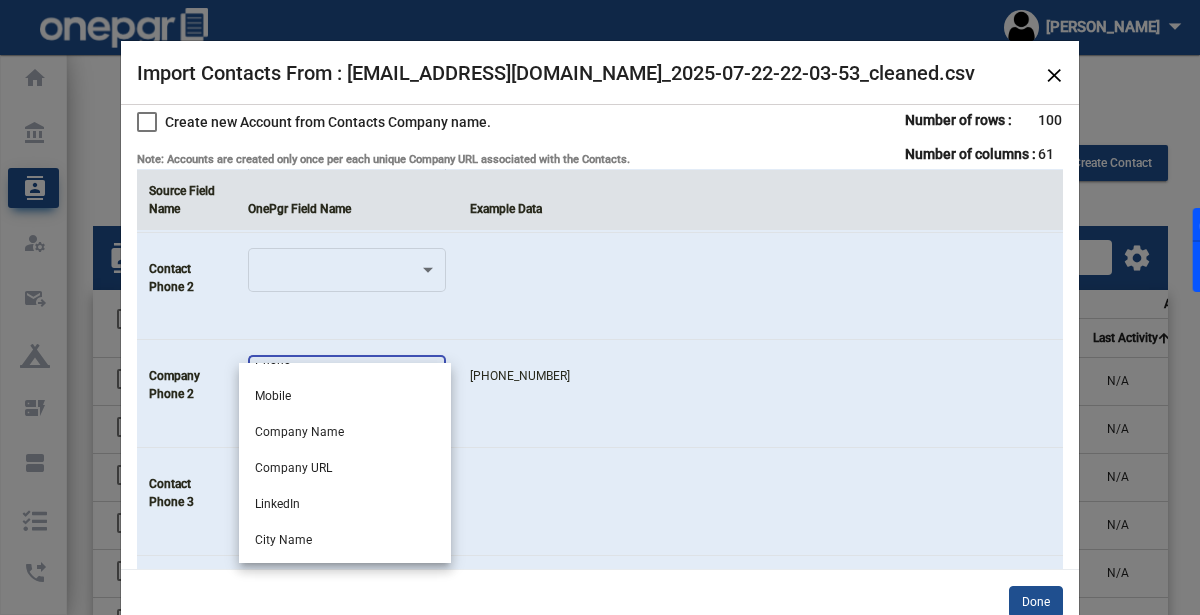 scroll, scrollTop: 275, scrollLeft: 0, axis: vertical 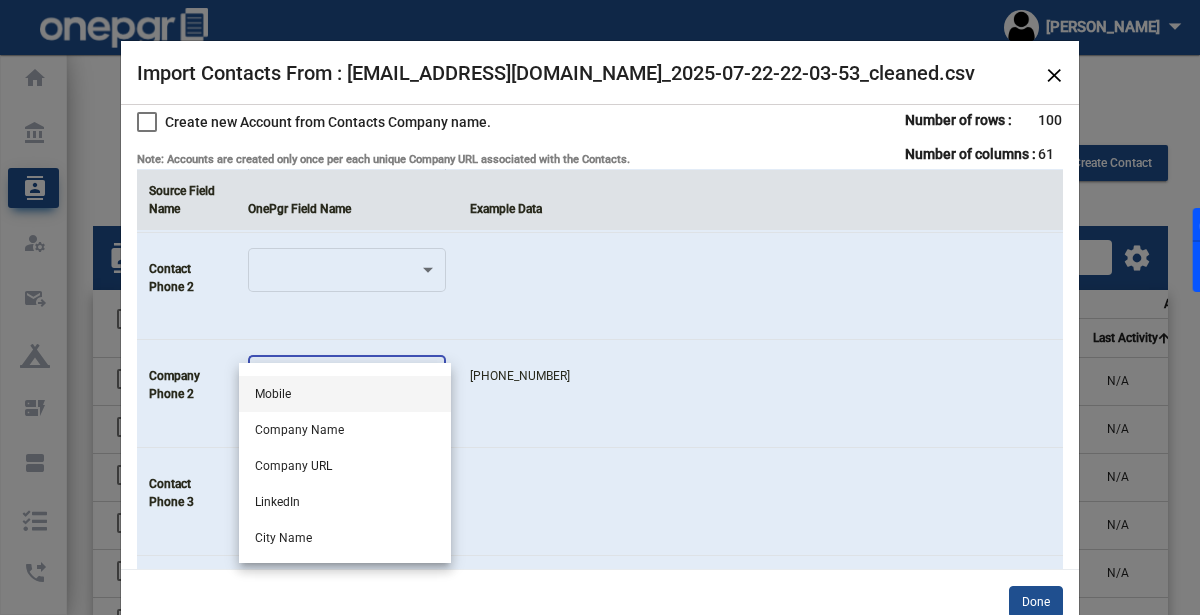 click on "Mobile" at bounding box center [345, 394] 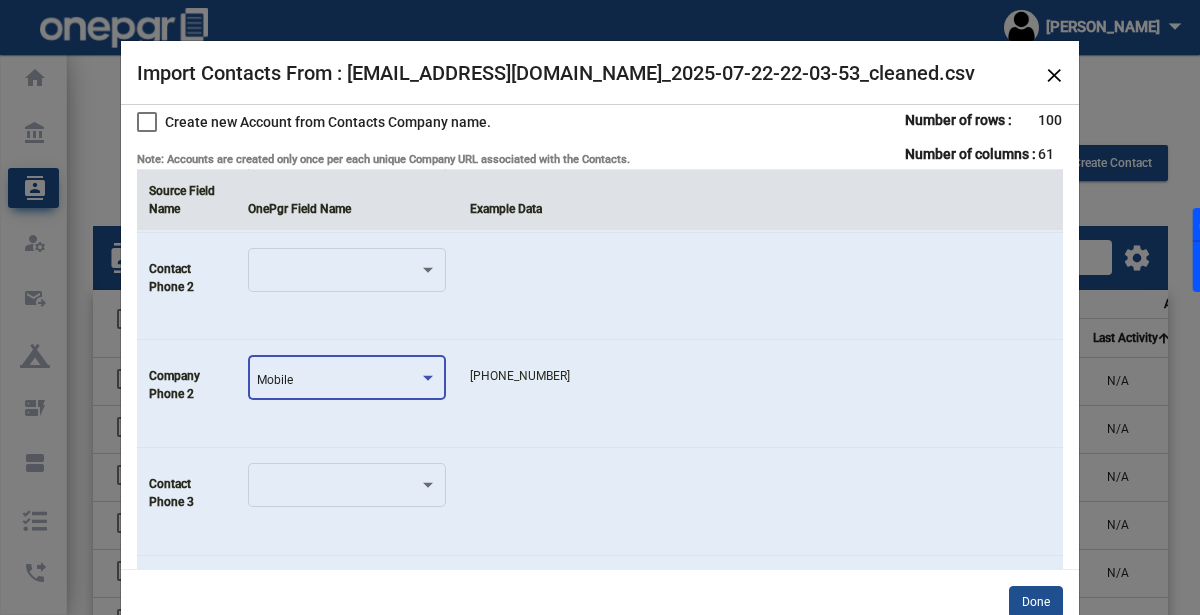 click on "[PHONE_NUMBER]" 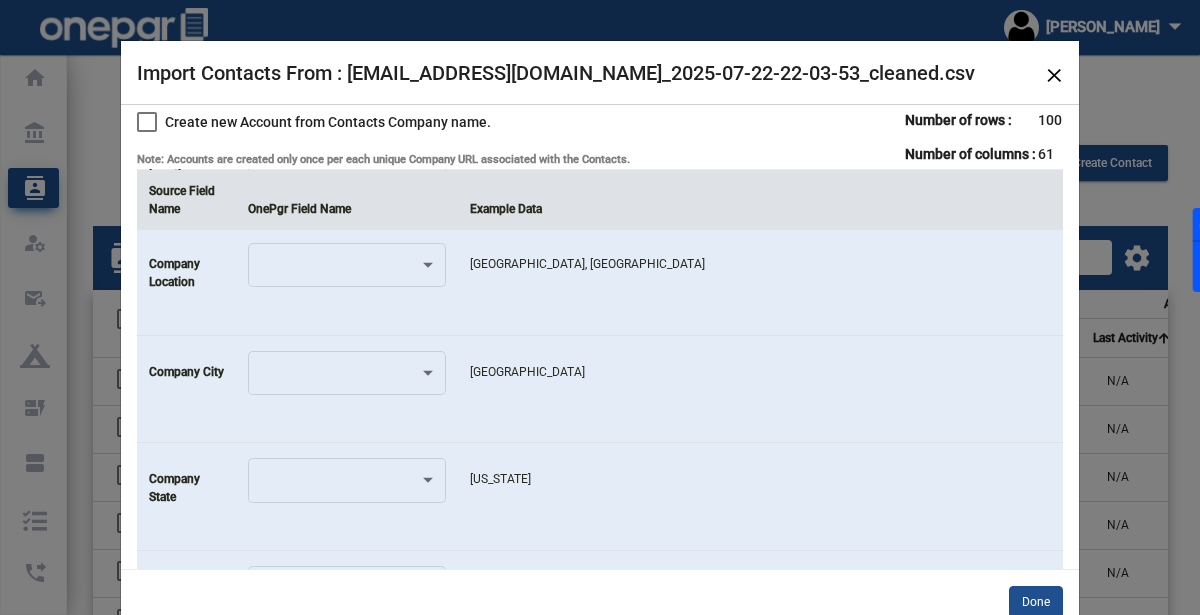 scroll, scrollTop: 4420, scrollLeft: 0, axis: vertical 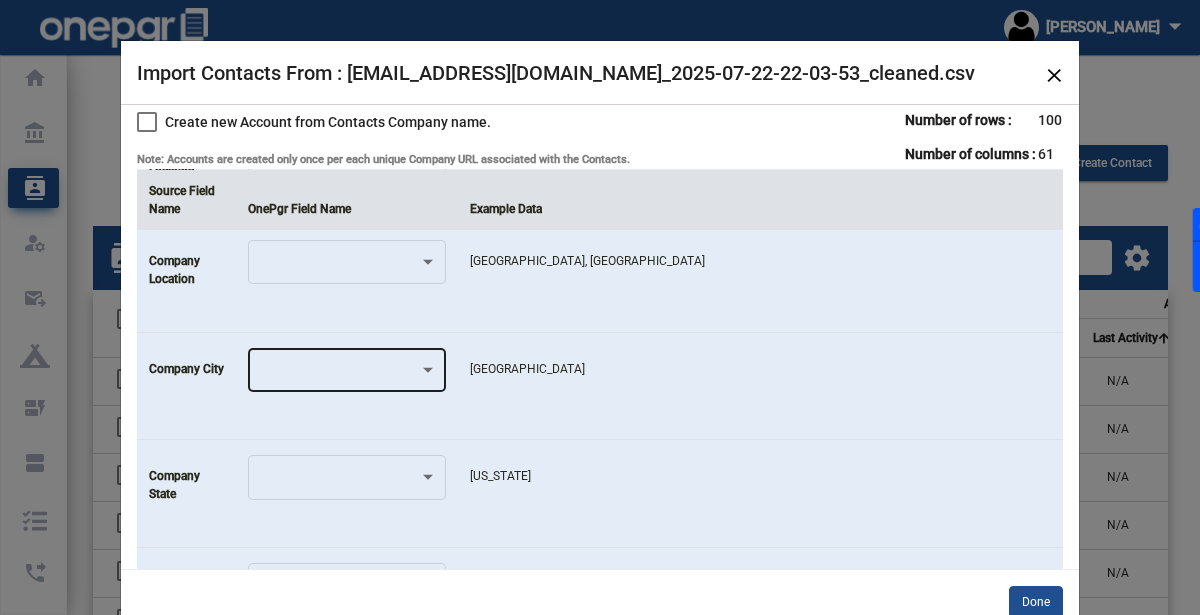 click at bounding box center (338, 374) 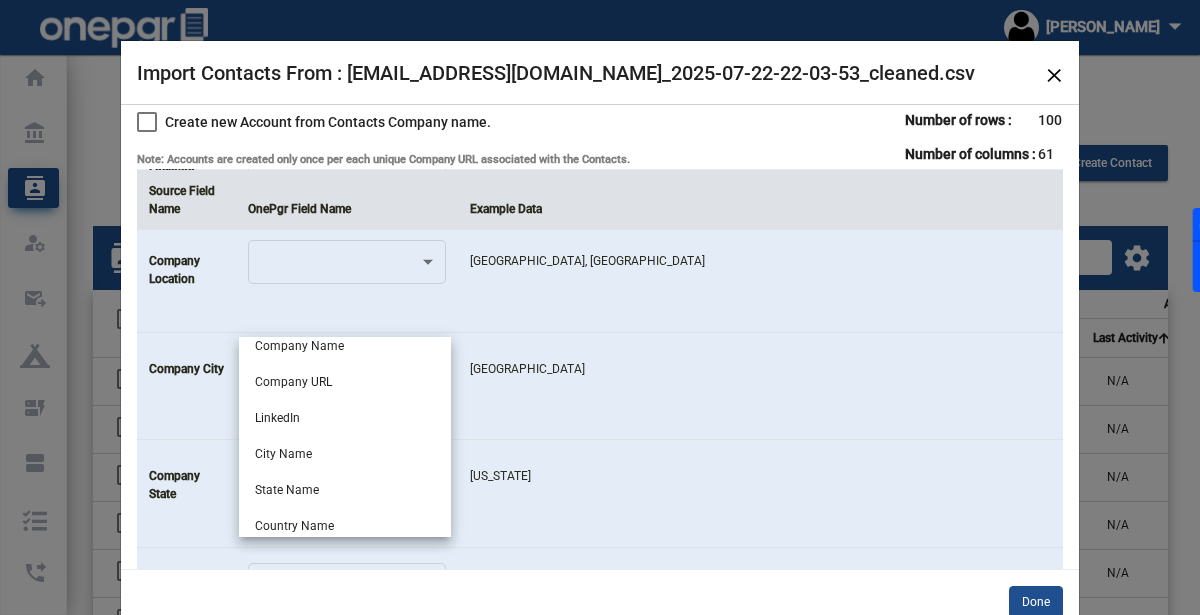 scroll, scrollTop: 353, scrollLeft: 0, axis: vertical 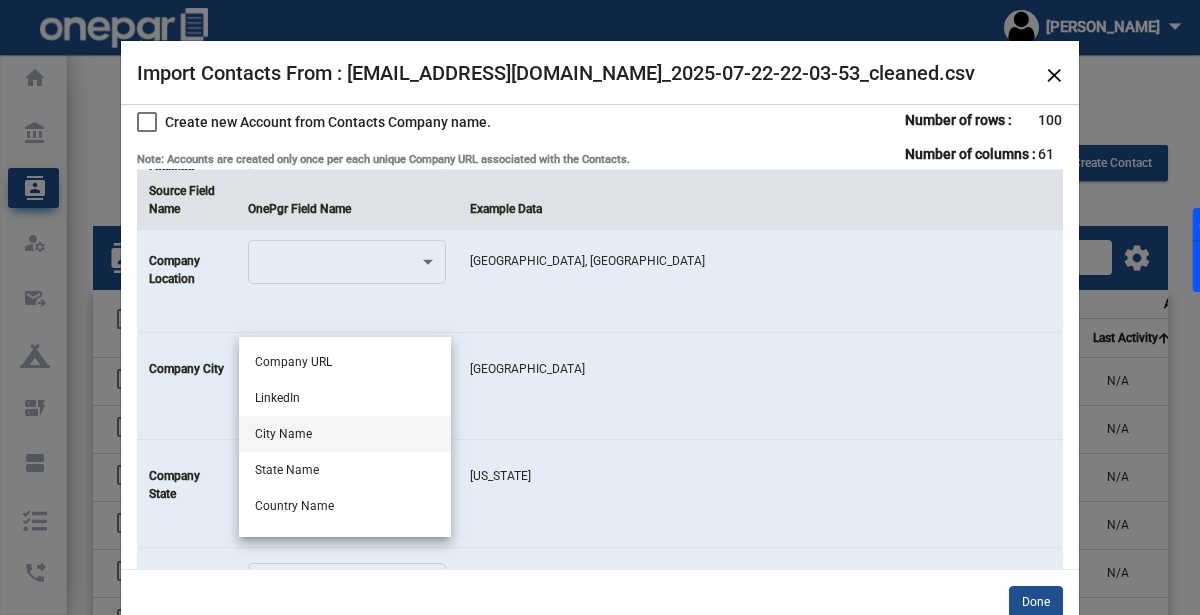 click on "City Name" at bounding box center [345, 434] 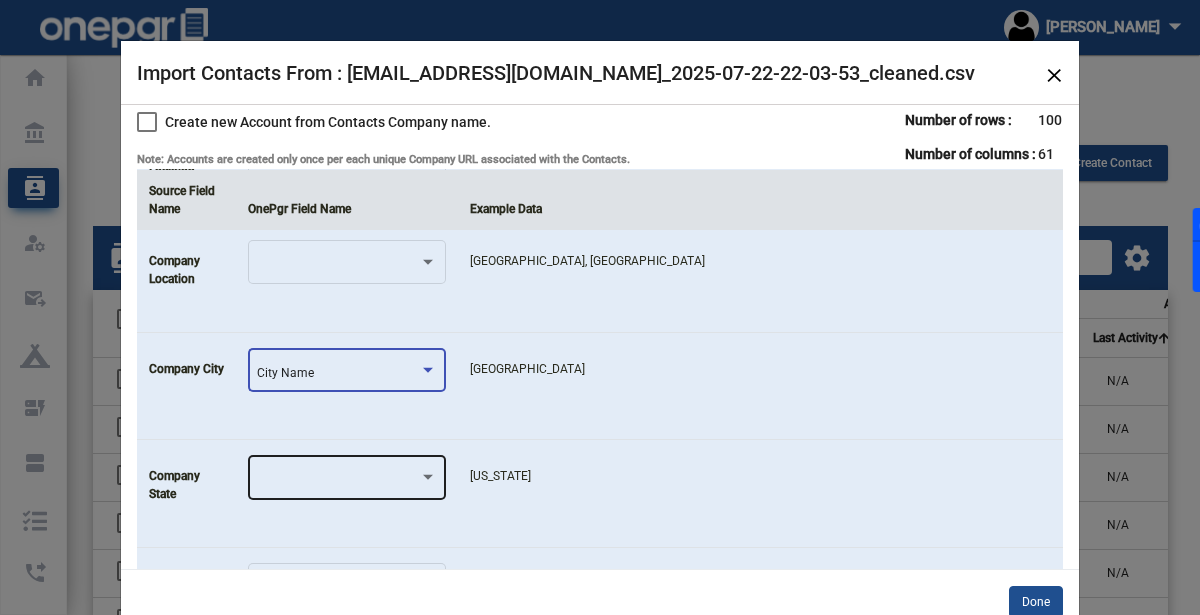 click at bounding box center [338, 481] 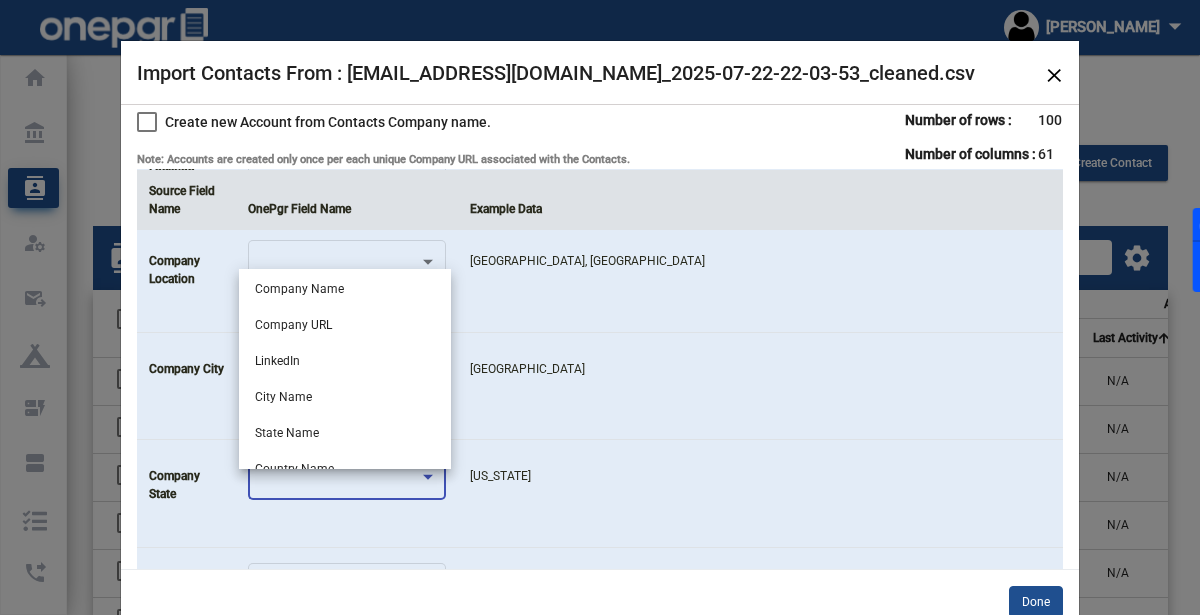 scroll, scrollTop: 325, scrollLeft: 0, axis: vertical 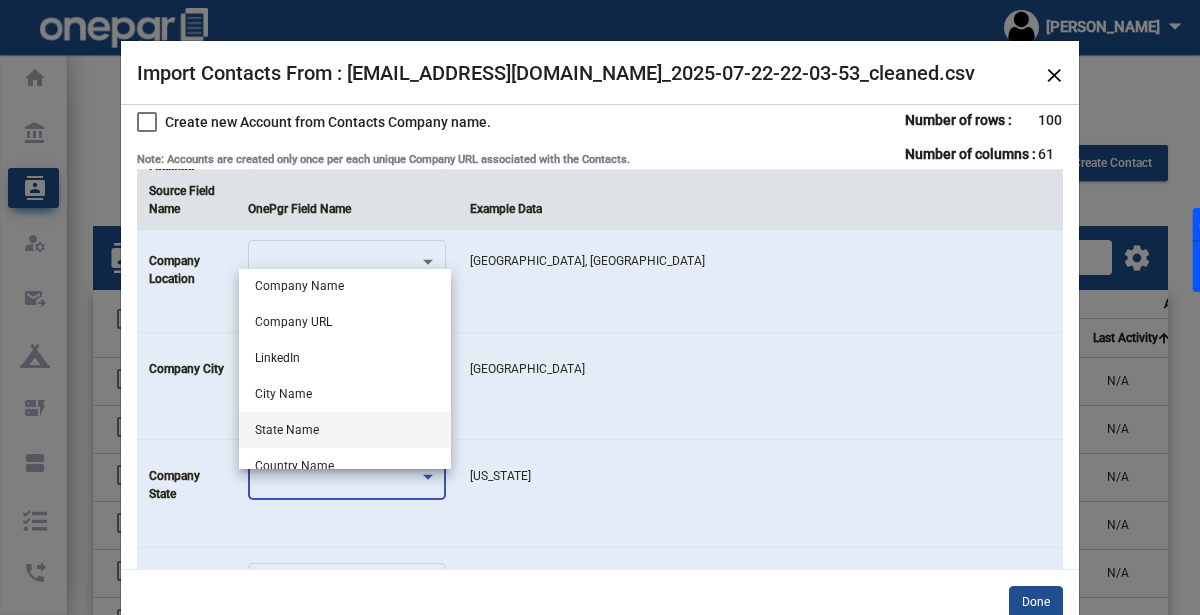 click on "State Name" at bounding box center [345, 430] 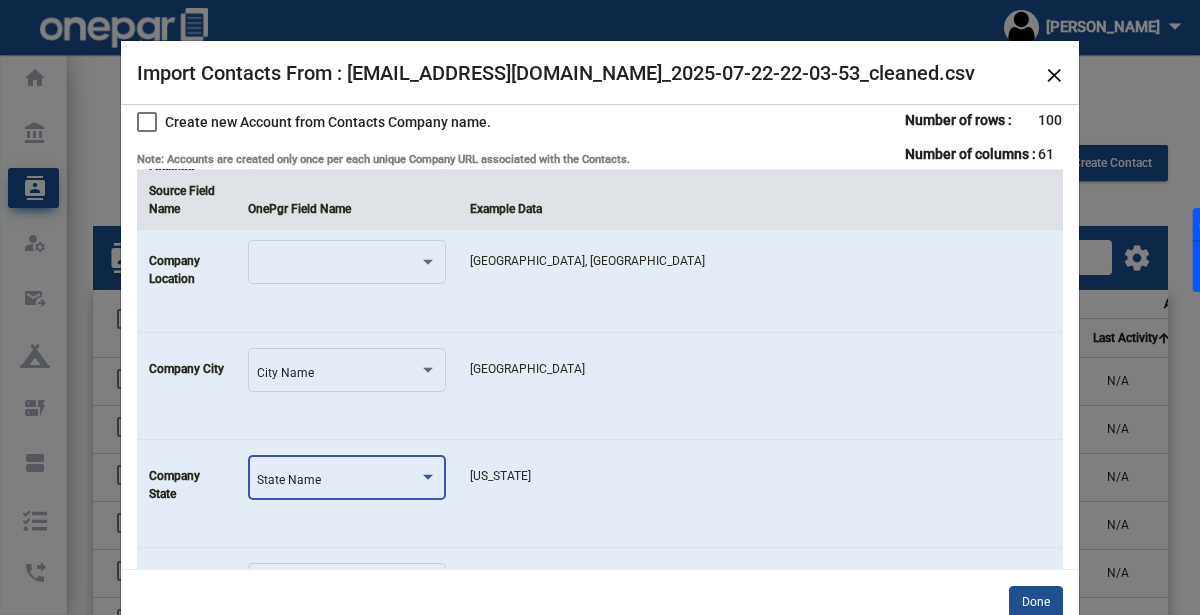 click on "[US_STATE]" 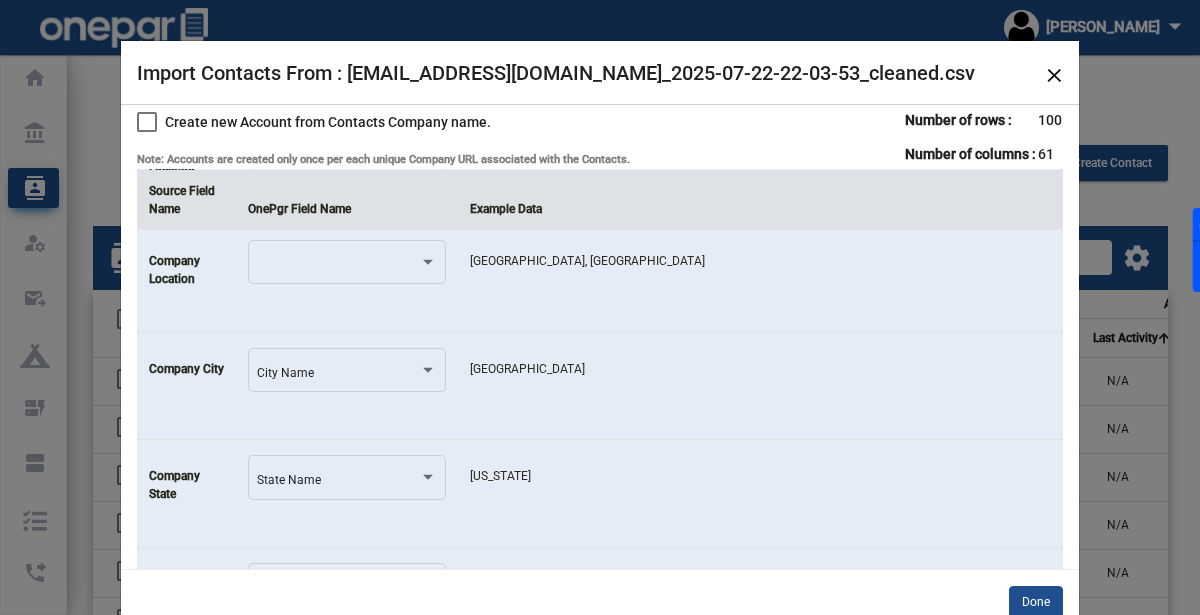 click on "[US_STATE]" 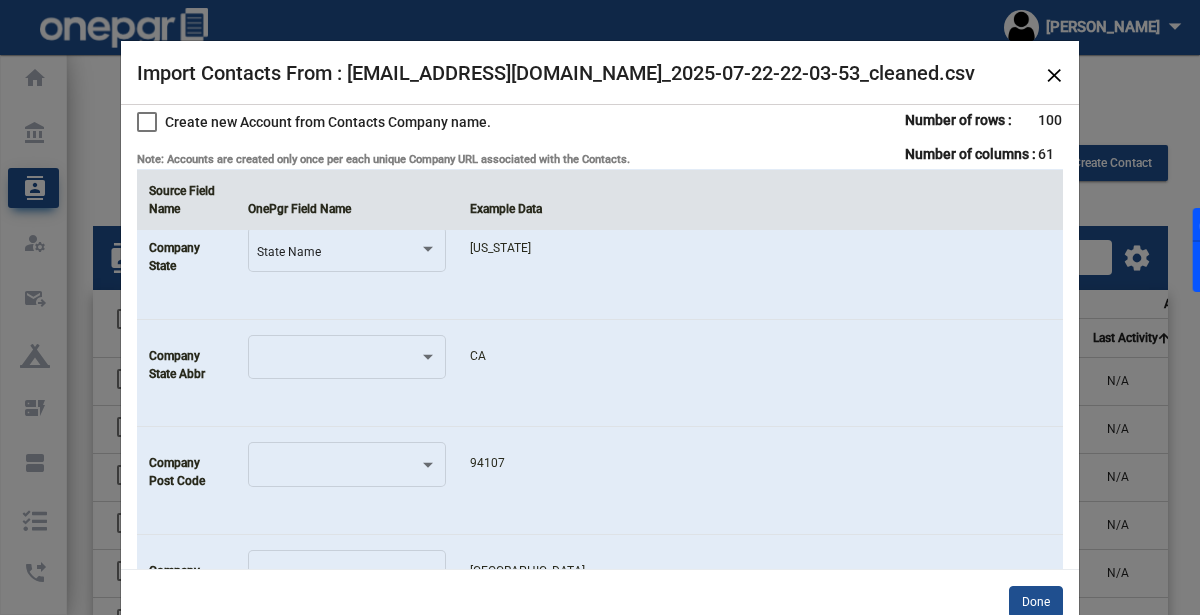 click on "94107" 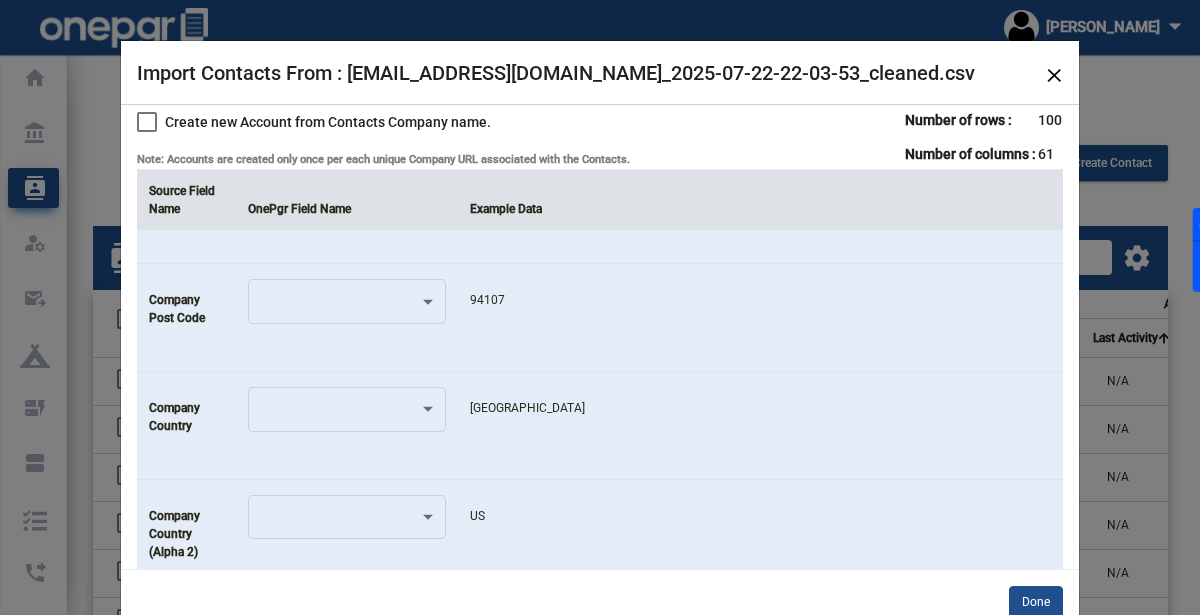 scroll, scrollTop: 4818, scrollLeft: 0, axis: vertical 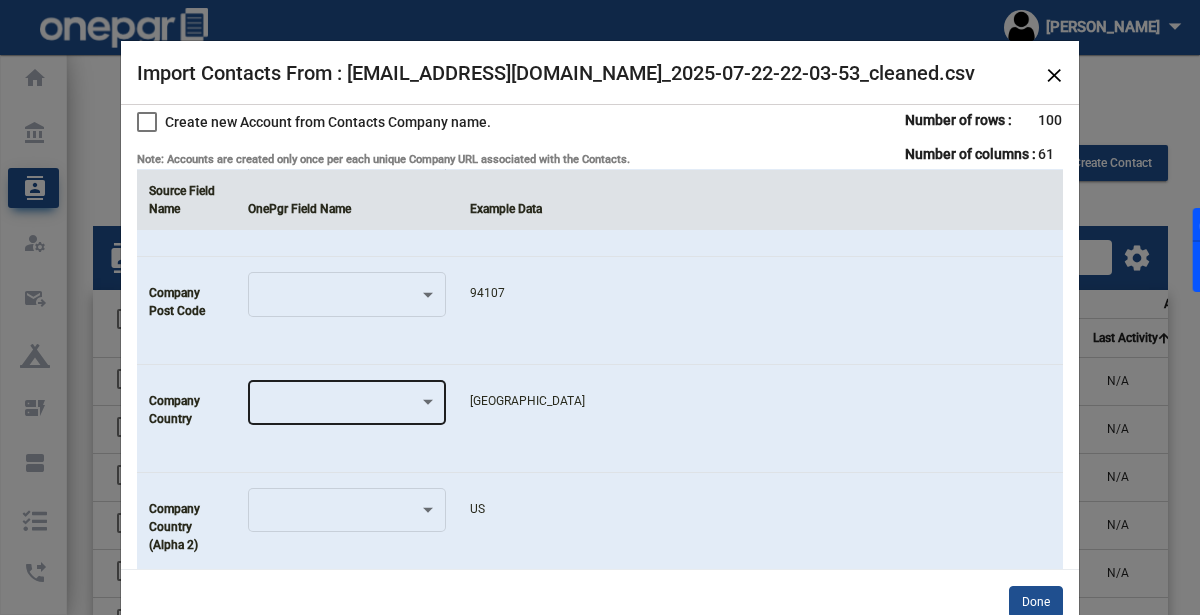 click 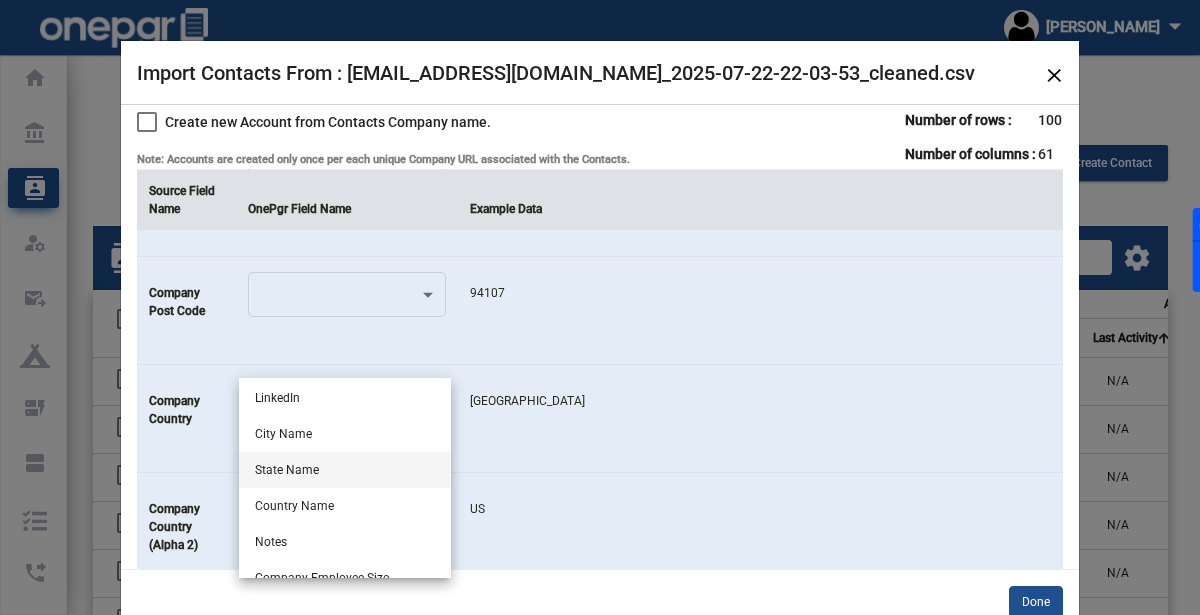 scroll, scrollTop: 400, scrollLeft: 0, axis: vertical 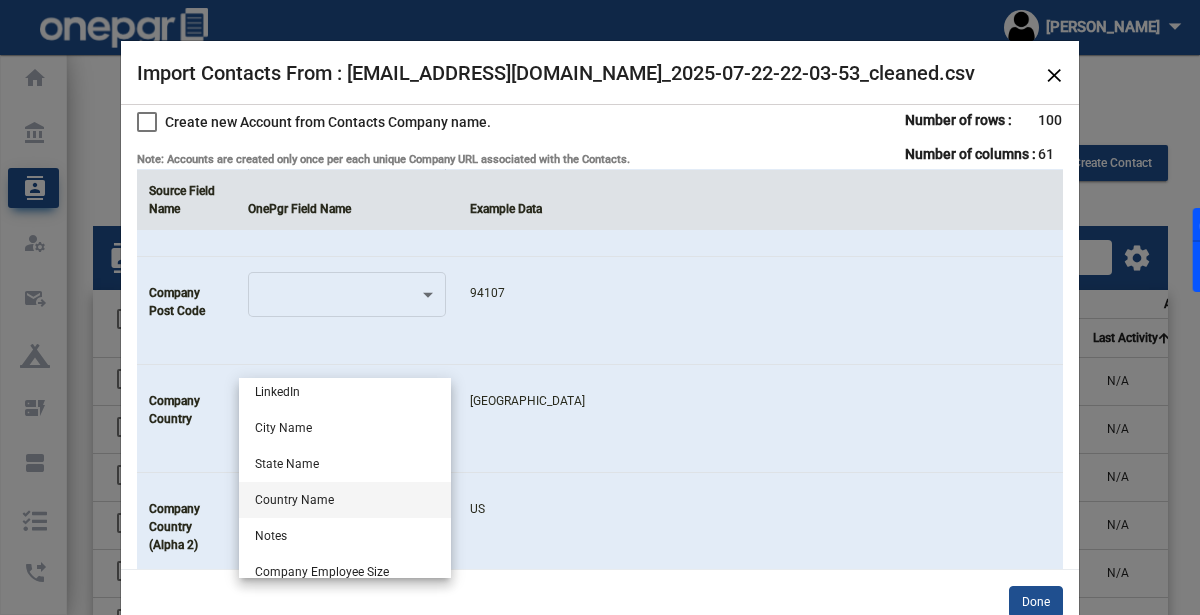 click on "Country Name" at bounding box center [345, 500] 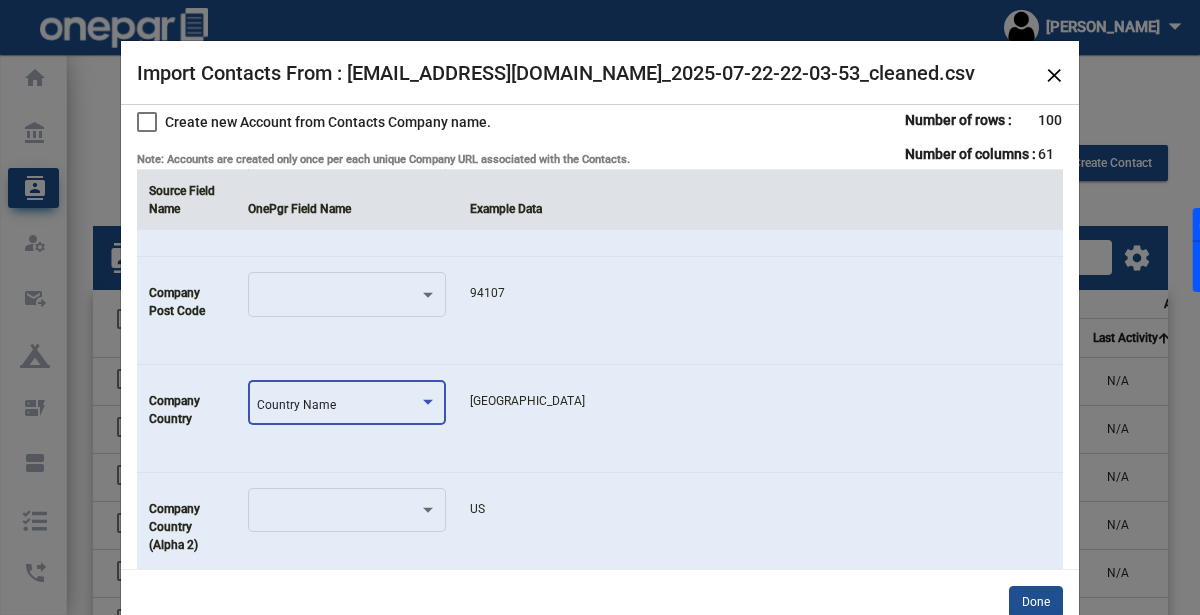 click on "[GEOGRAPHIC_DATA]" 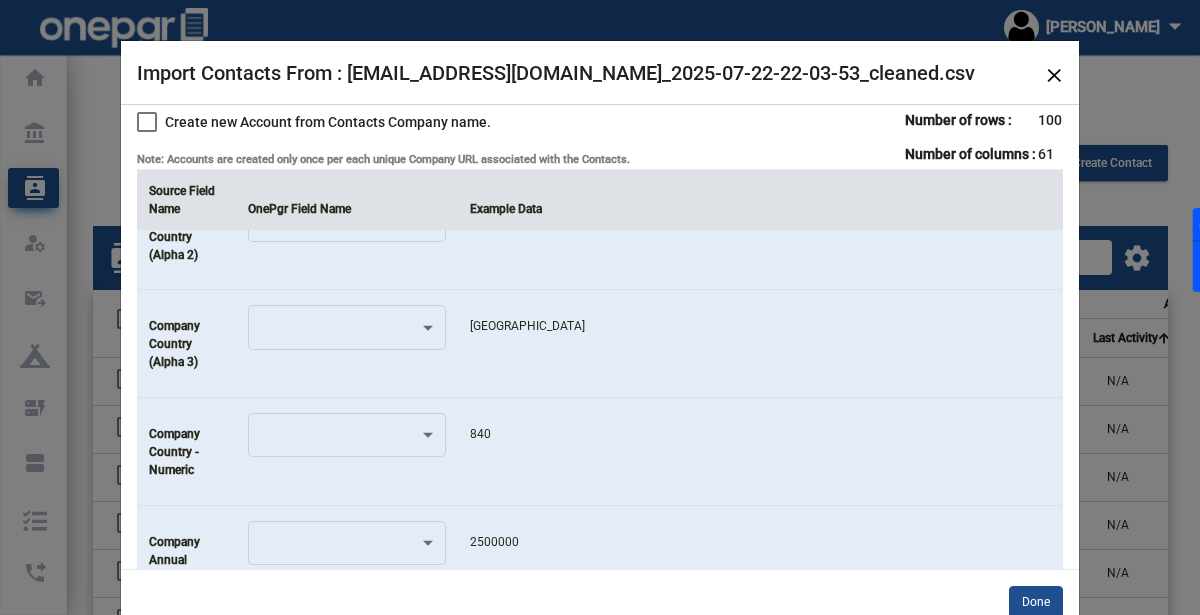 scroll, scrollTop: 6295, scrollLeft: 0, axis: vertical 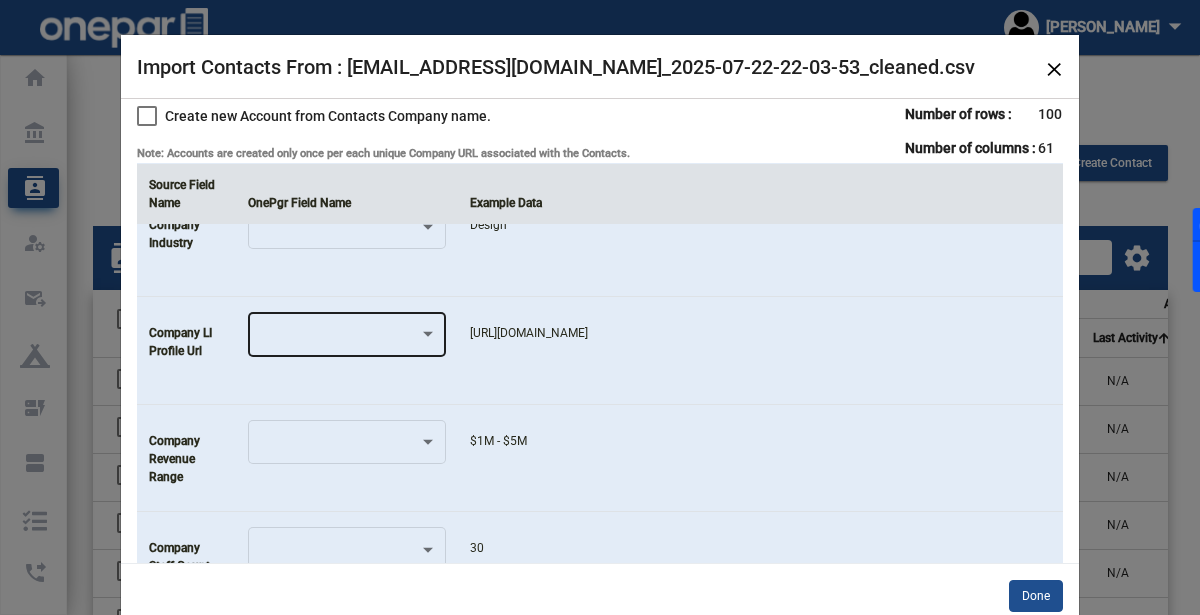 click at bounding box center (338, 338) 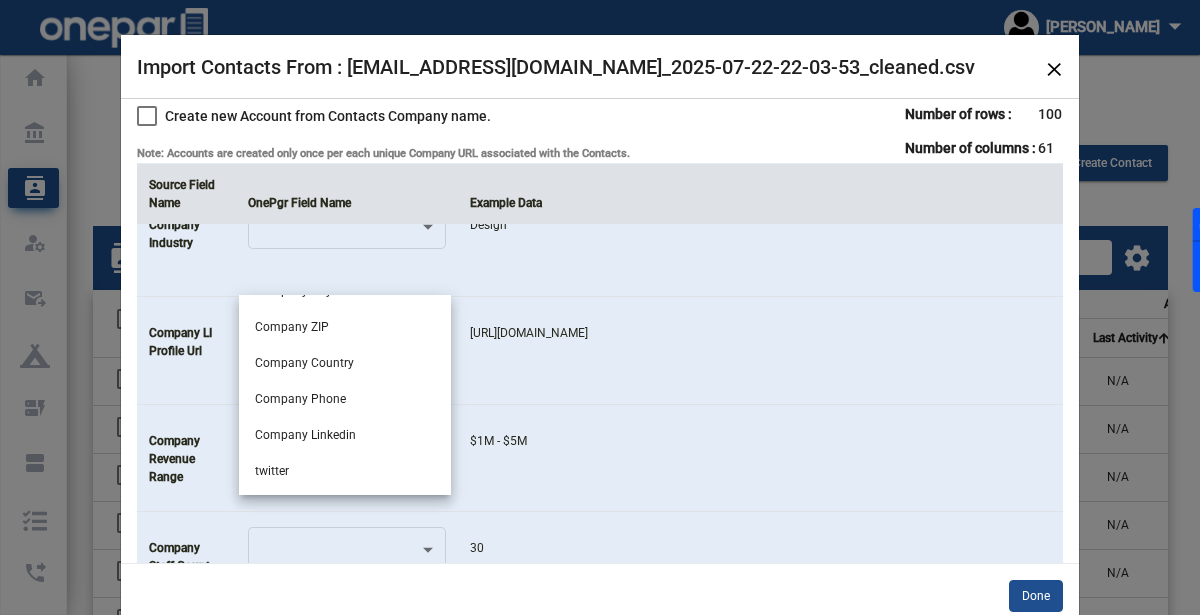 scroll, scrollTop: 771, scrollLeft: 0, axis: vertical 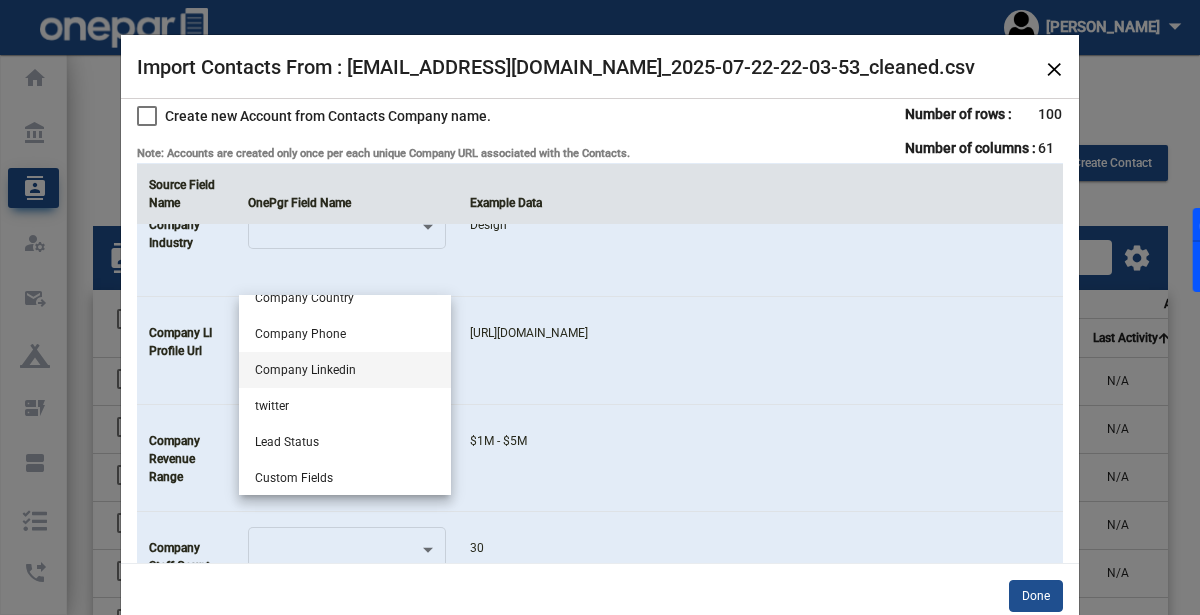 click on "Company Linkedin" at bounding box center [345, 370] 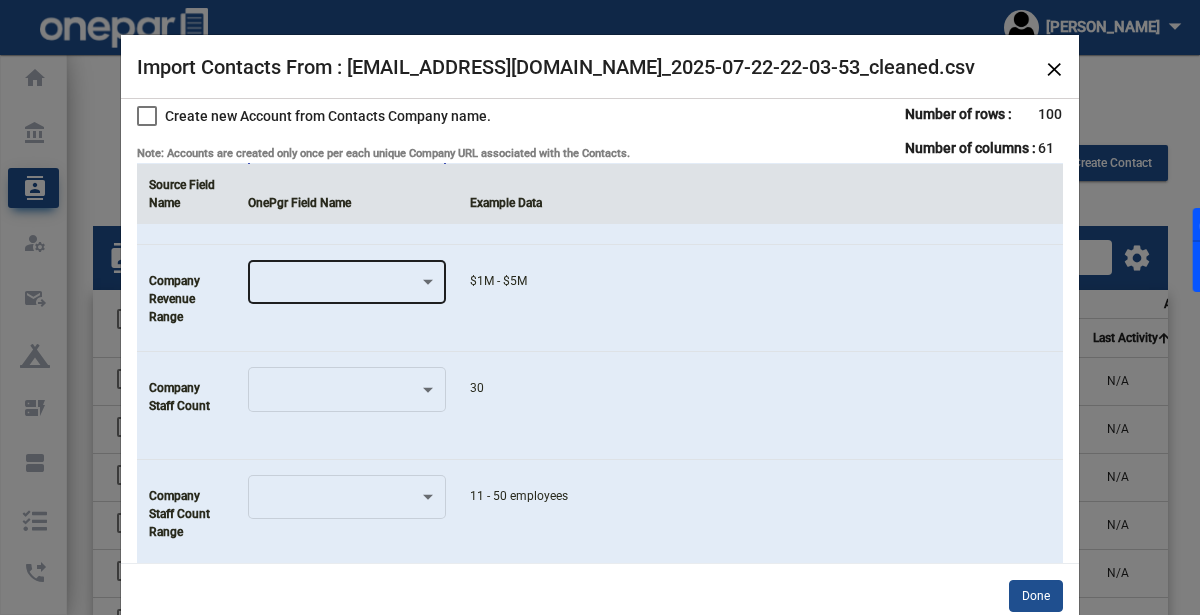 scroll, scrollTop: 6128, scrollLeft: 0, axis: vertical 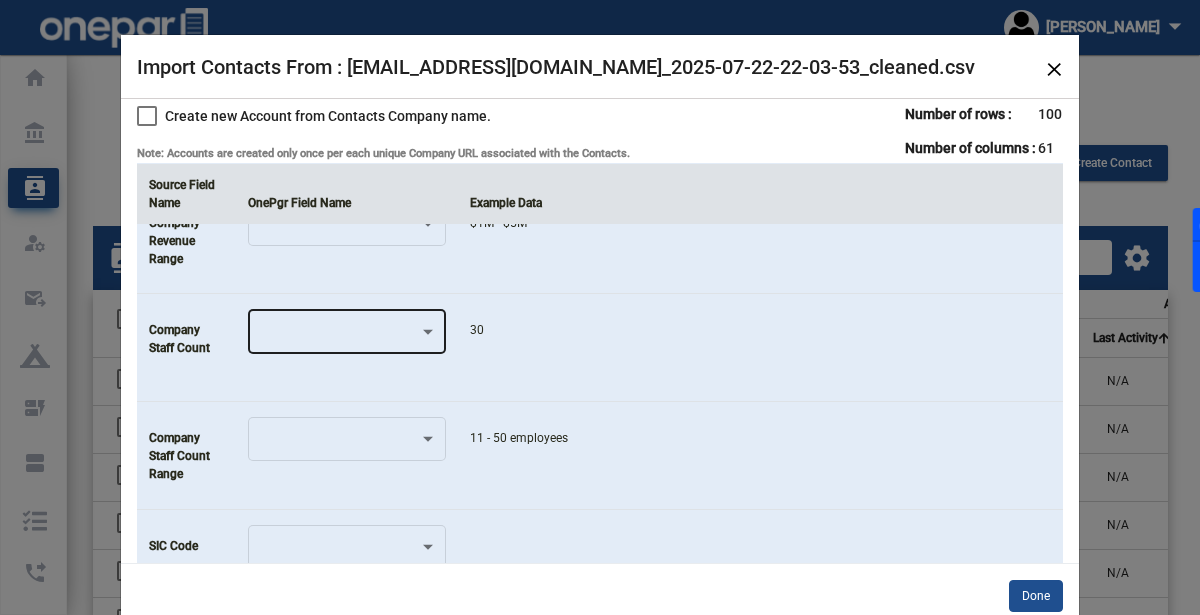 click at bounding box center [338, 335] 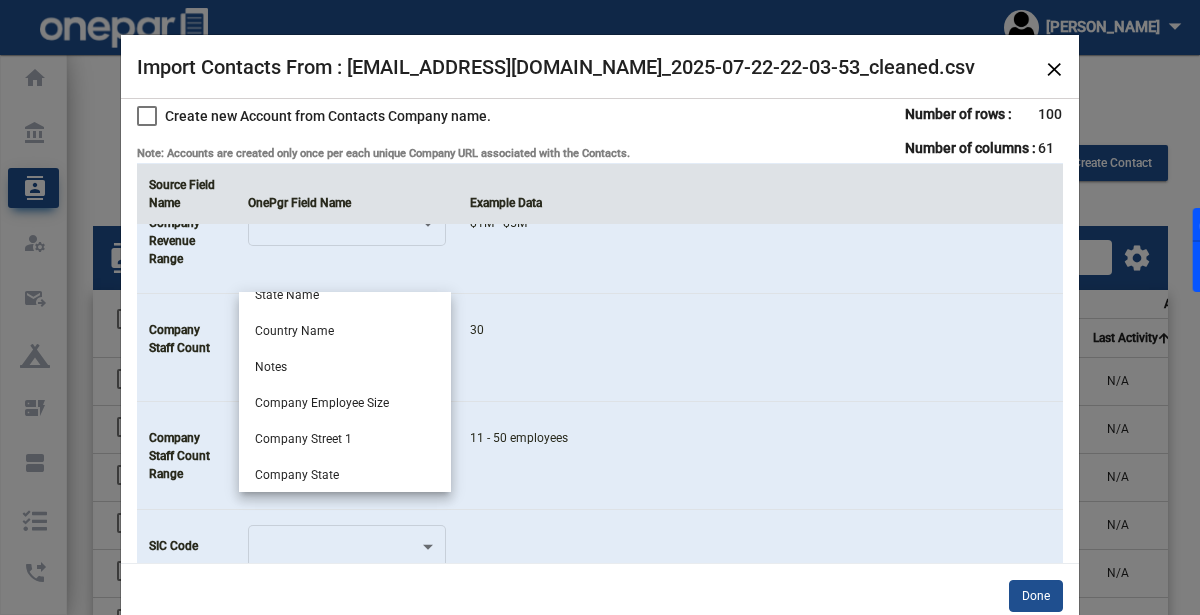 scroll, scrollTop: 485, scrollLeft: 0, axis: vertical 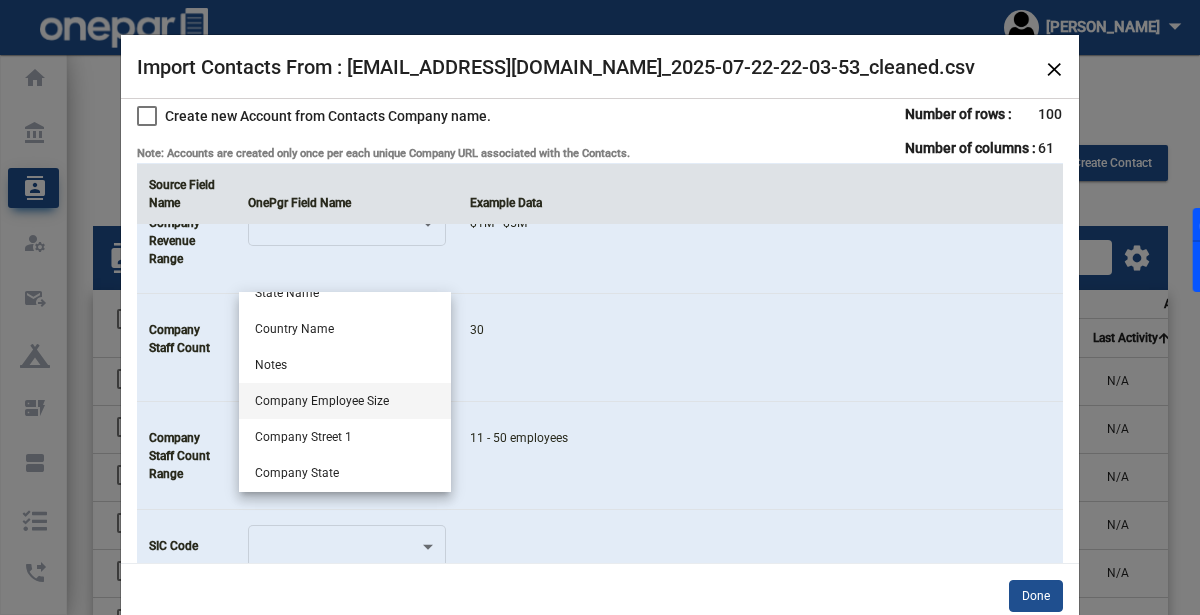 click on "Company Employee Size" at bounding box center (345, 401) 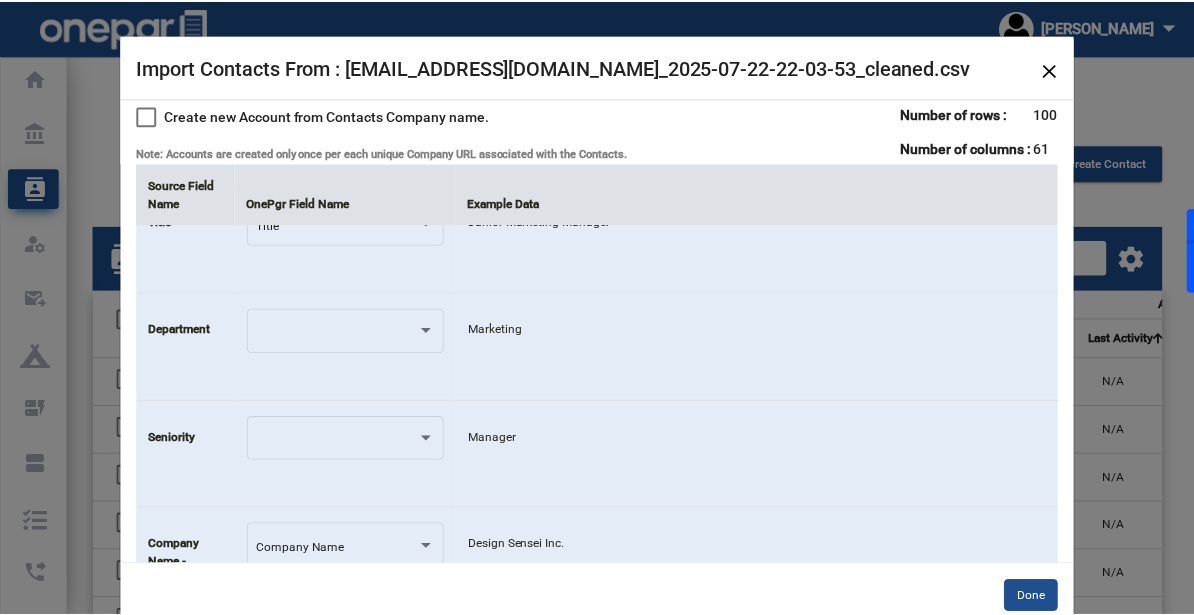 scroll, scrollTop: 601, scrollLeft: 0, axis: vertical 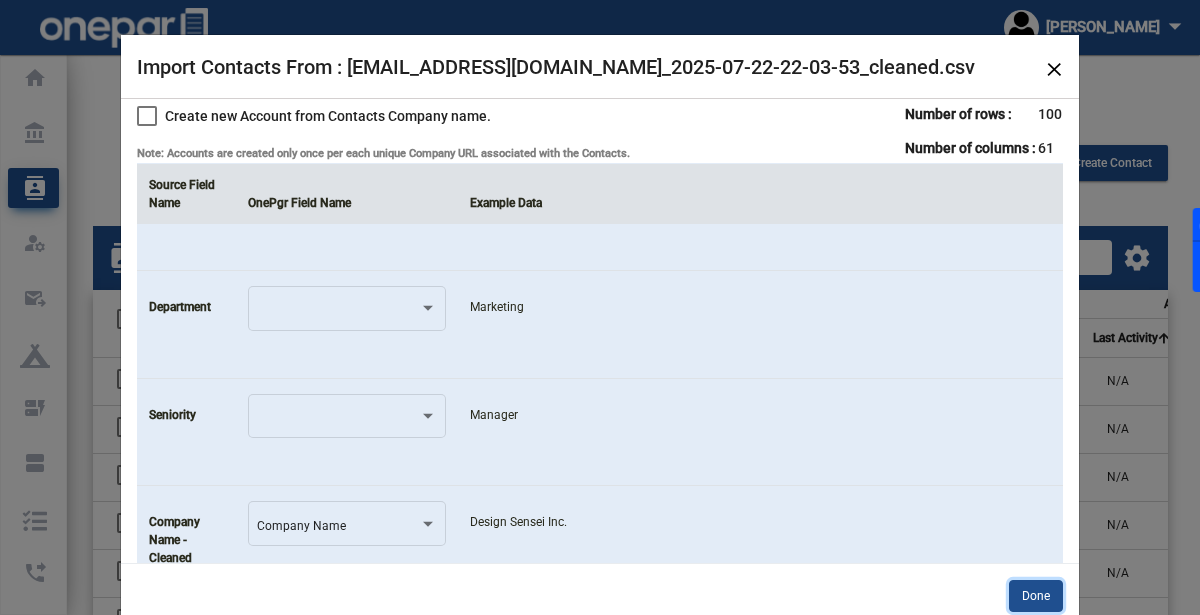 click on "Done" 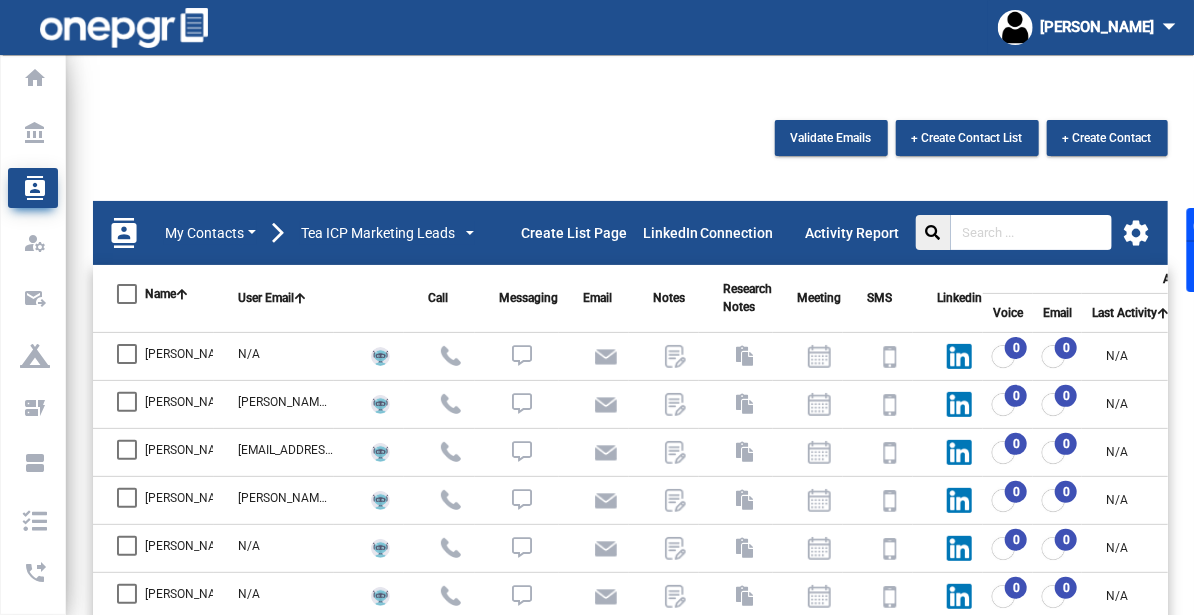 scroll, scrollTop: 292, scrollLeft: 0, axis: vertical 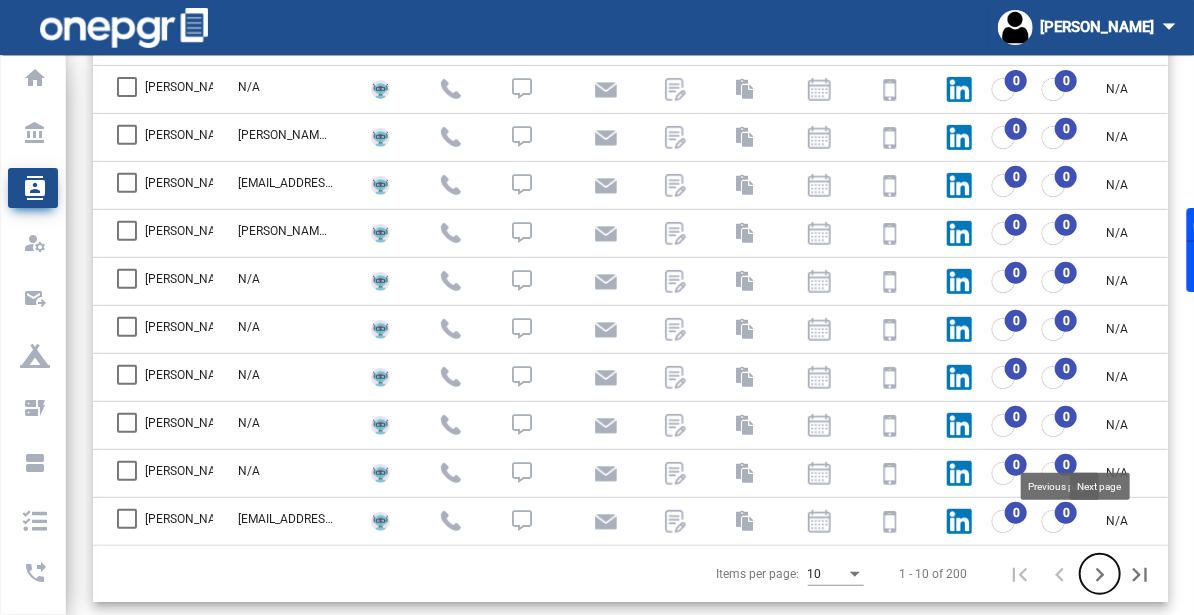 click 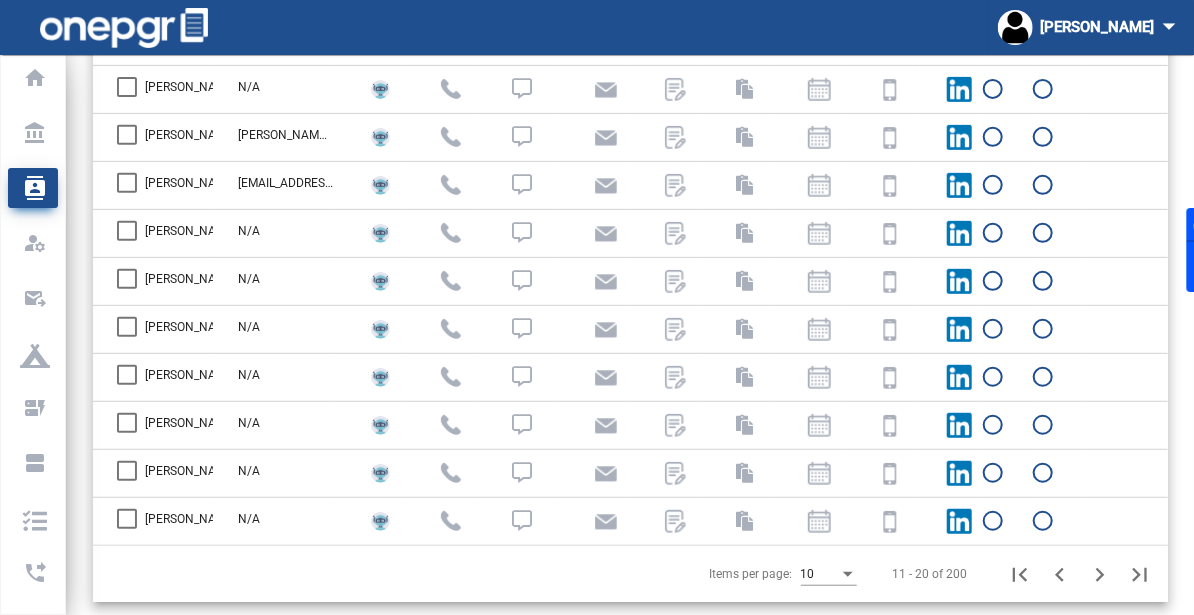 click on "10" at bounding box center (808, 574) 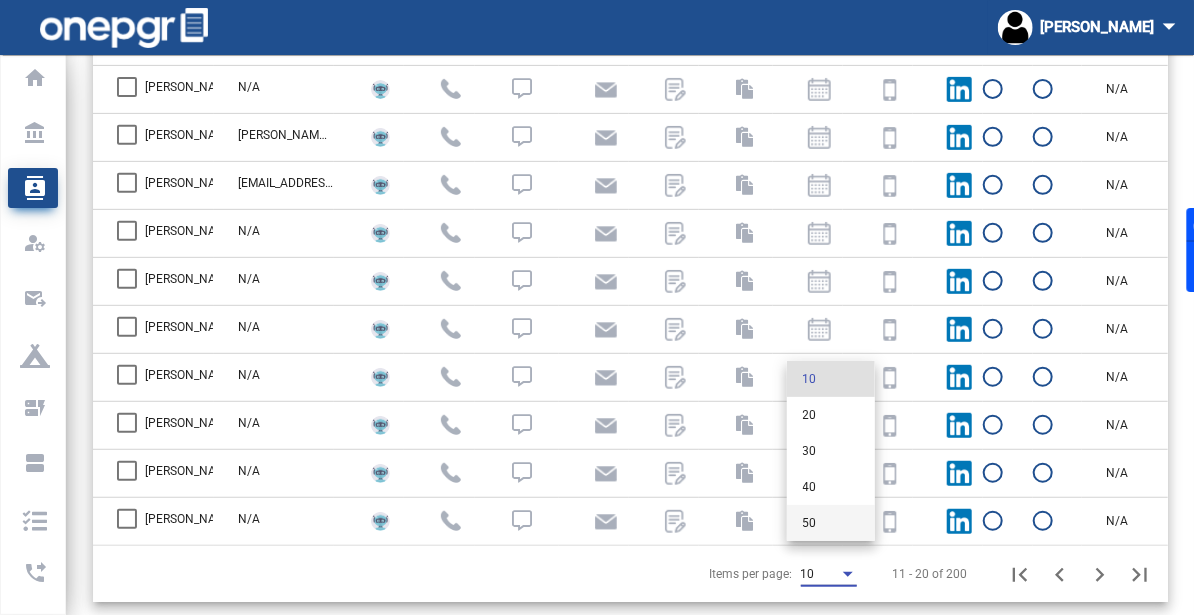 click on "50" at bounding box center (831, 523) 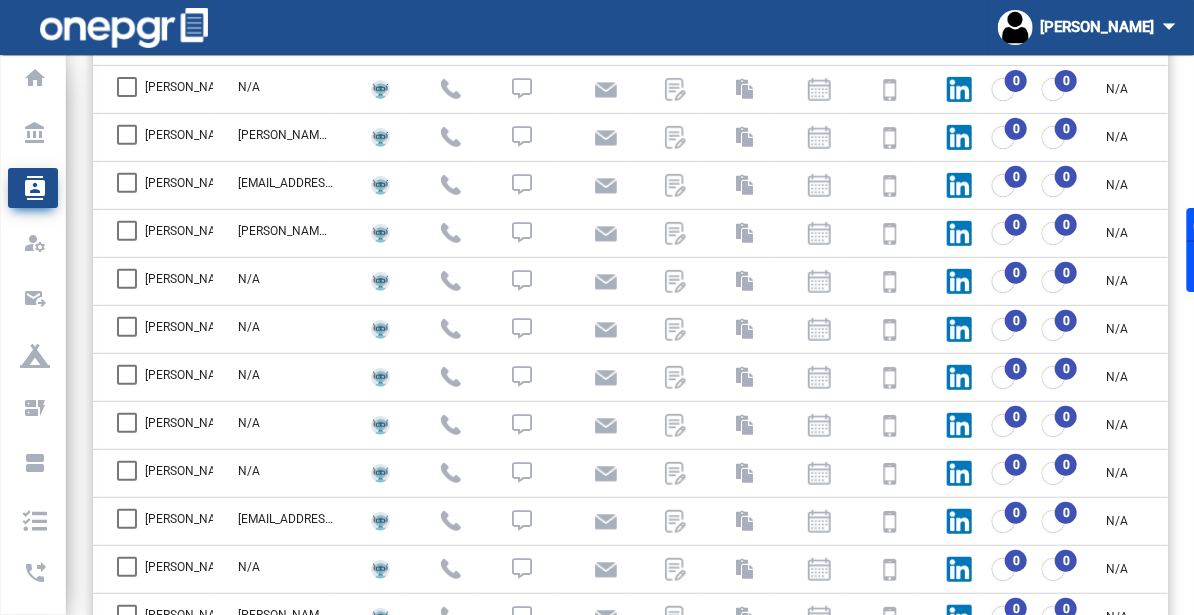 scroll, scrollTop: 2217, scrollLeft: 0, axis: vertical 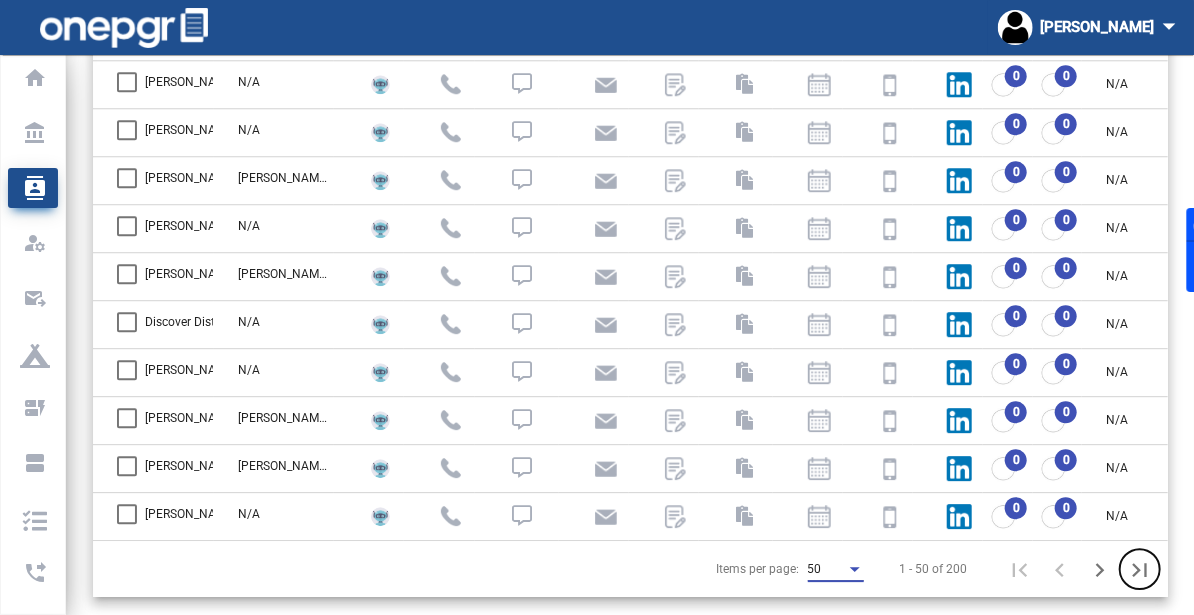 click 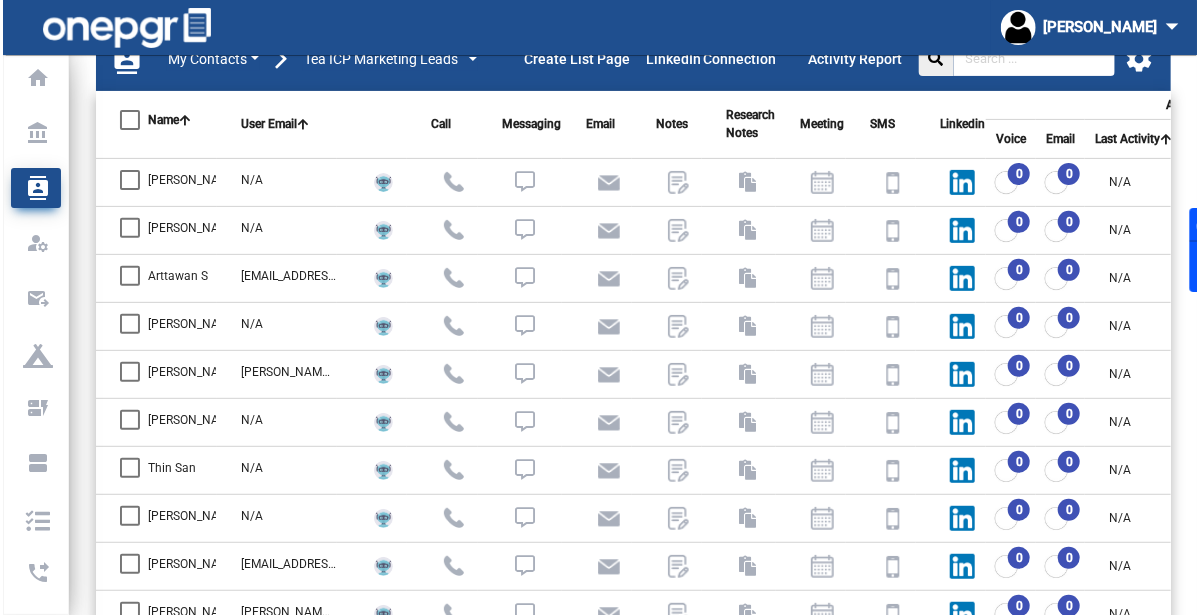 scroll, scrollTop: 0, scrollLeft: 0, axis: both 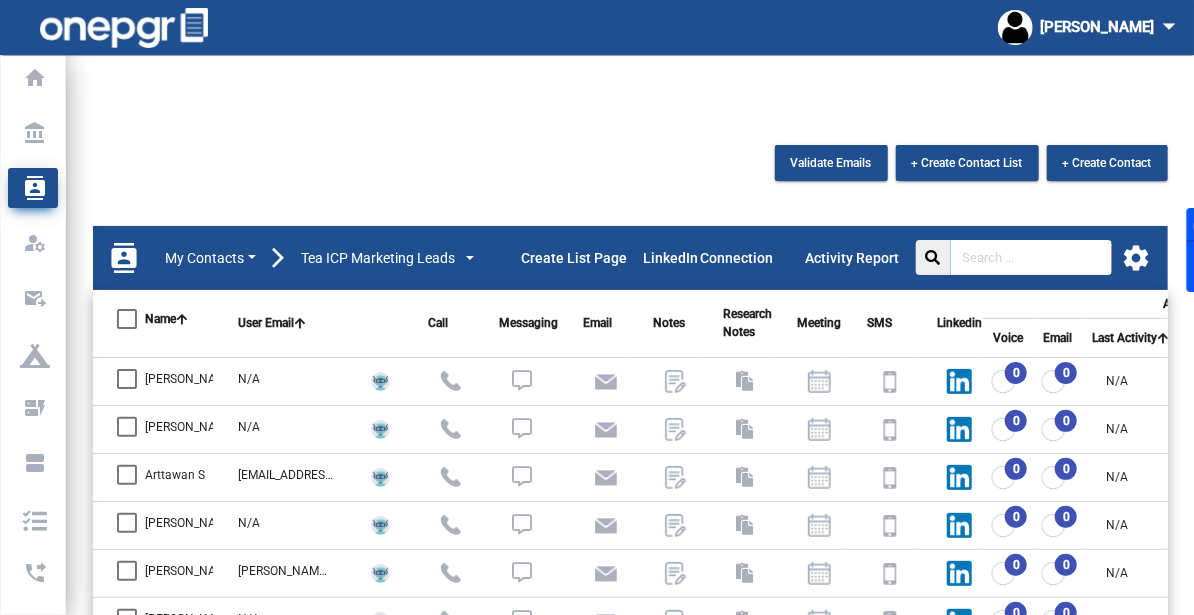 click on "settings" 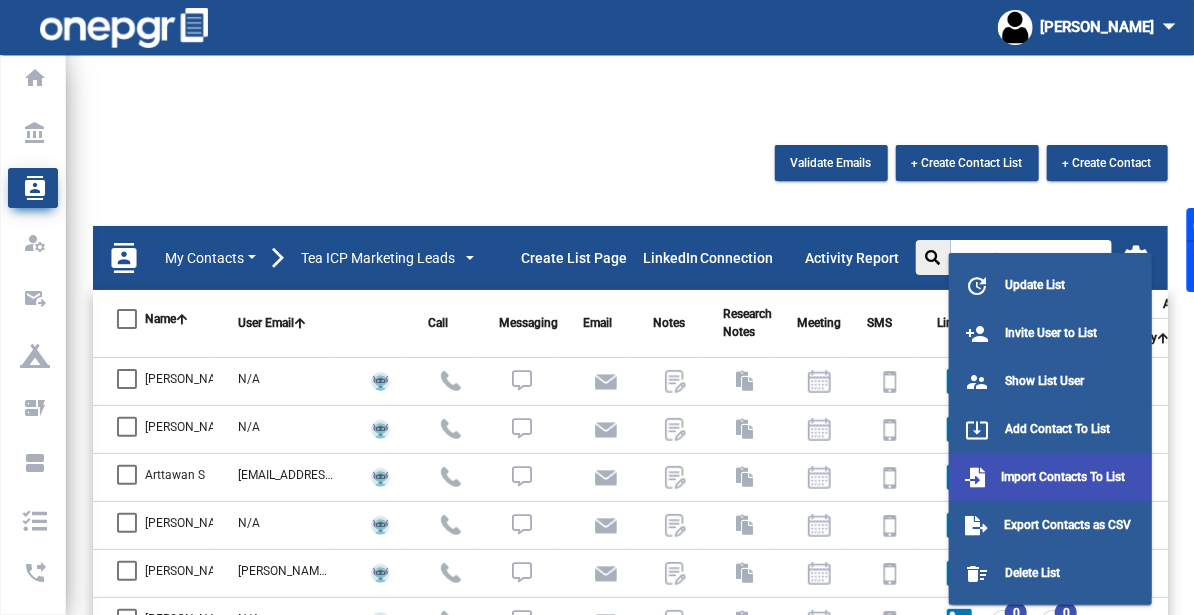 click on "Import Contacts To List" at bounding box center [1063, 477] 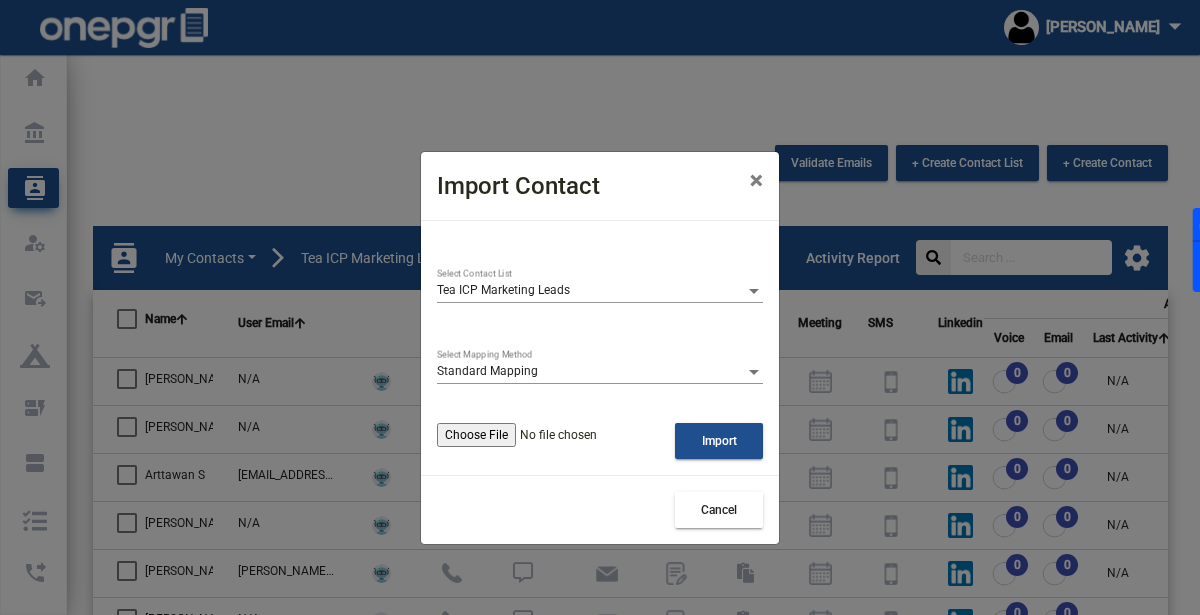 click 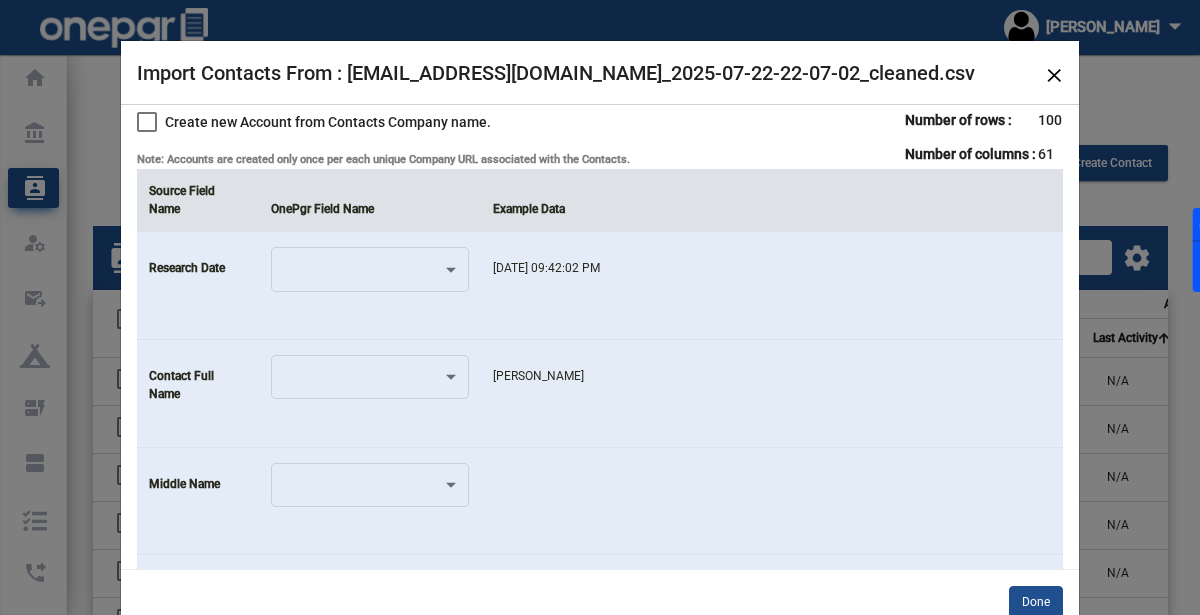 click on "[DATE] 09:42:02 PM" 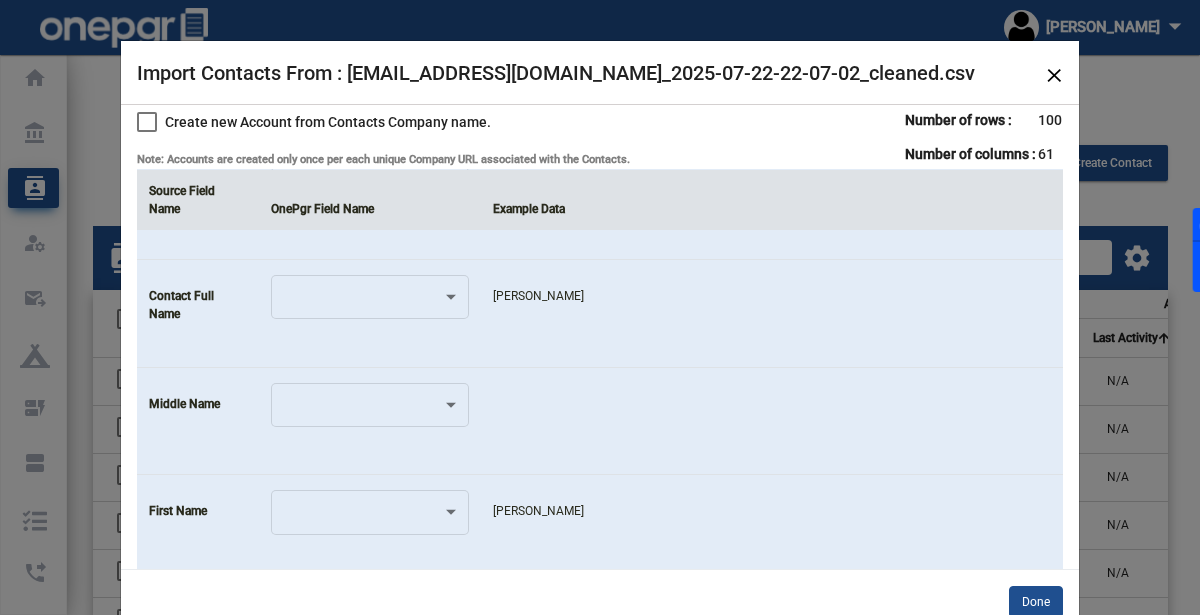 scroll, scrollTop: 171, scrollLeft: 0, axis: vertical 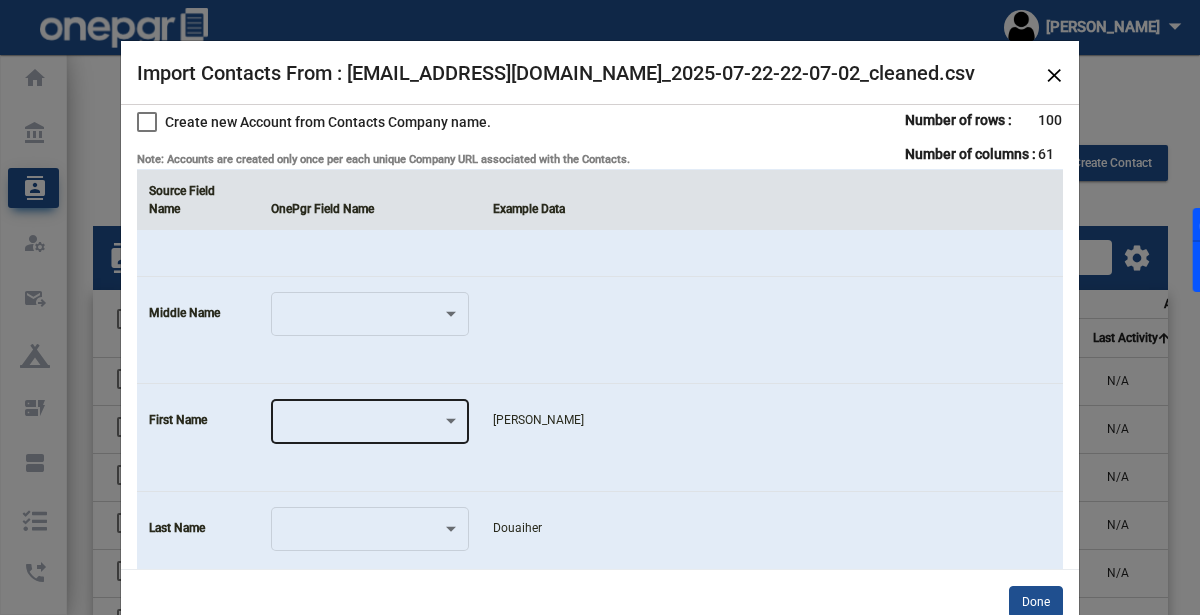 click 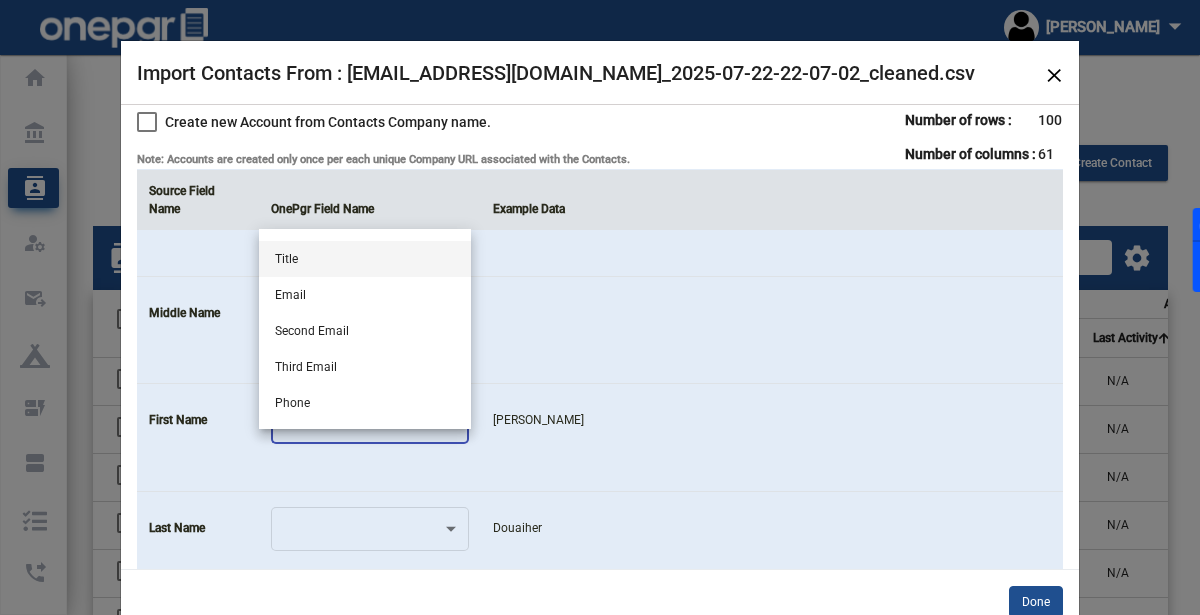 scroll, scrollTop: 0, scrollLeft: 0, axis: both 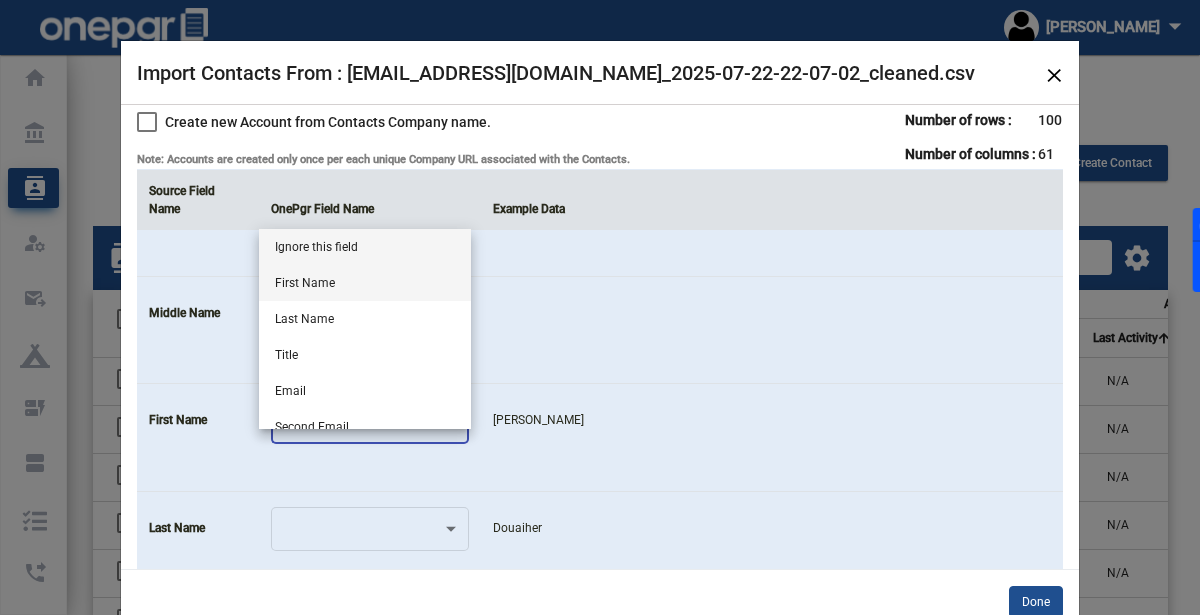 click on "First Name" at bounding box center [365, 283] 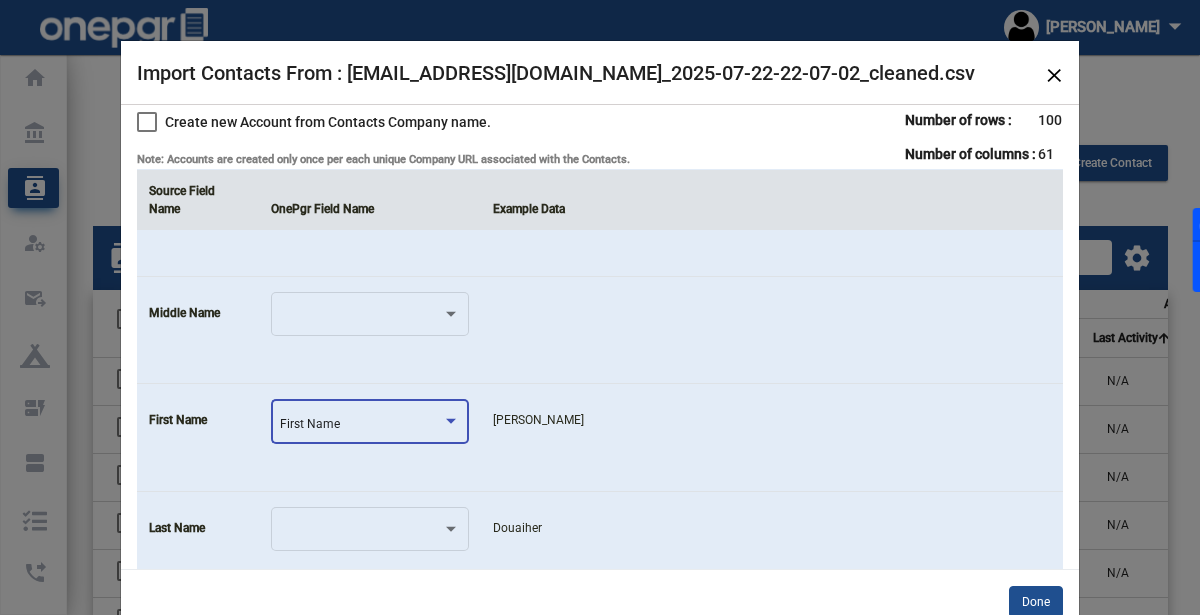 click on "First Name" 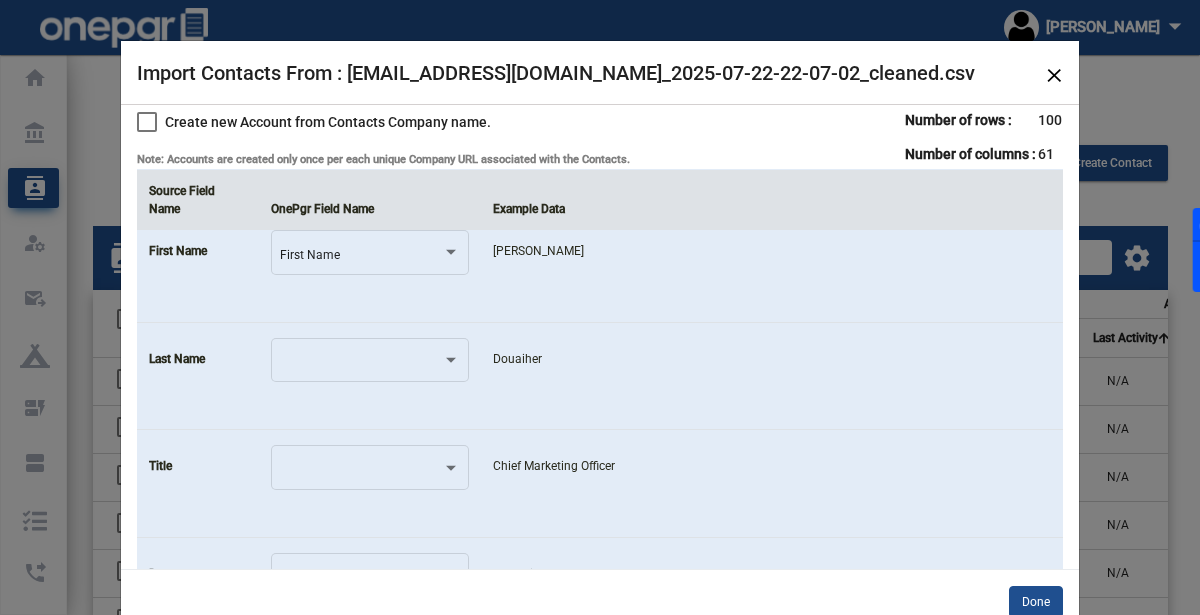 scroll, scrollTop: 350, scrollLeft: 0, axis: vertical 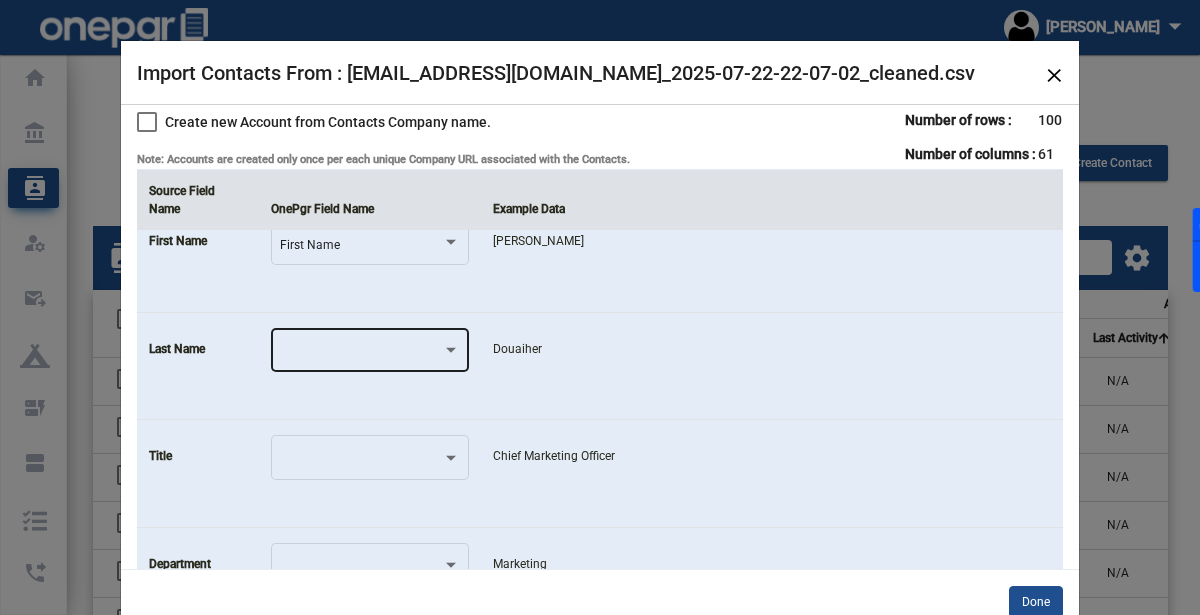 click 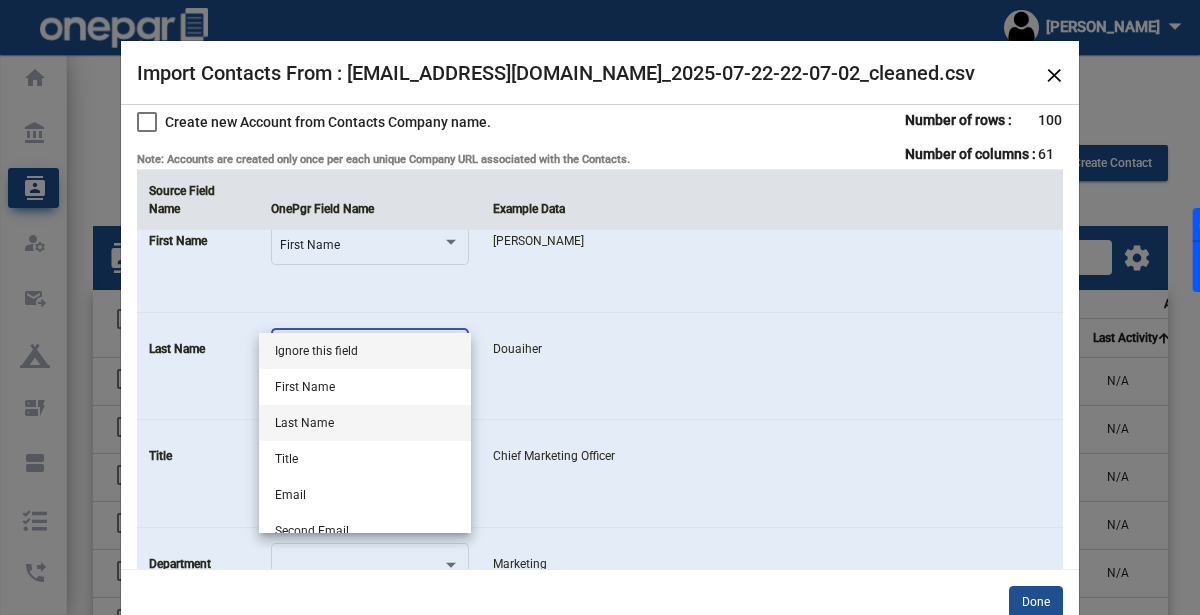 click on "Last Name" at bounding box center (365, 423) 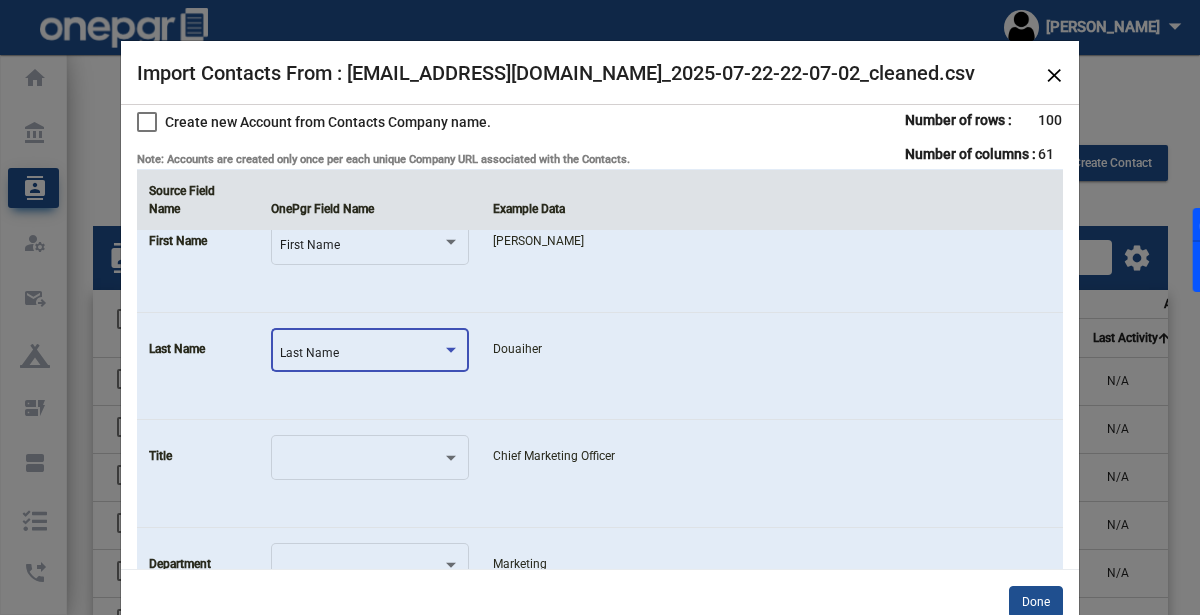 click on "Douaiher" 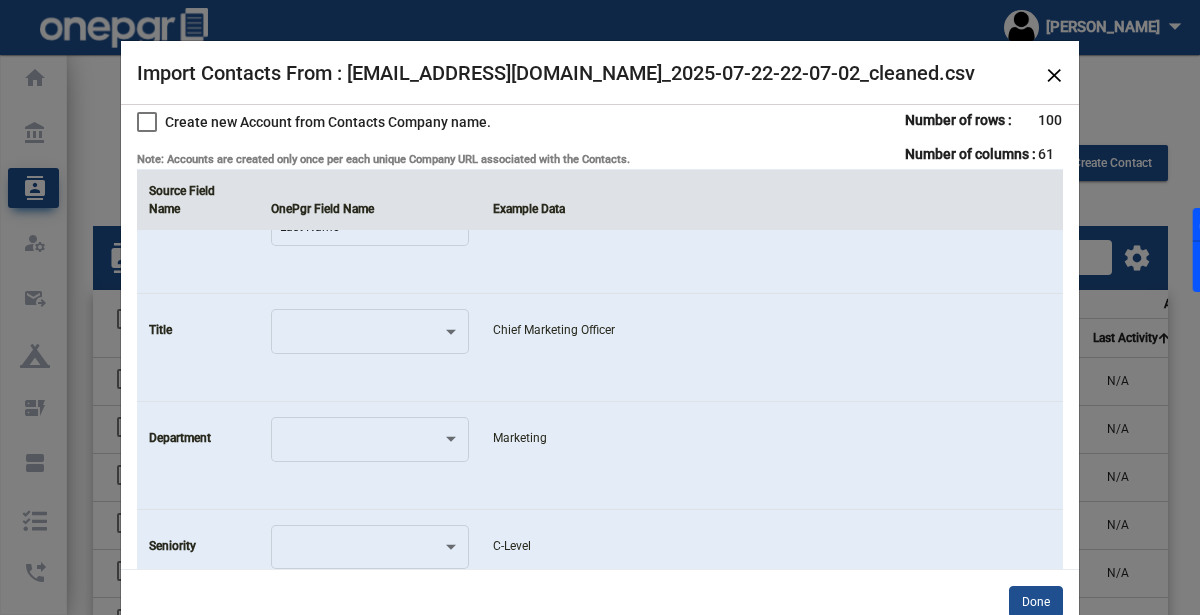 scroll, scrollTop: 492, scrollLeft: 0, axis: vertical 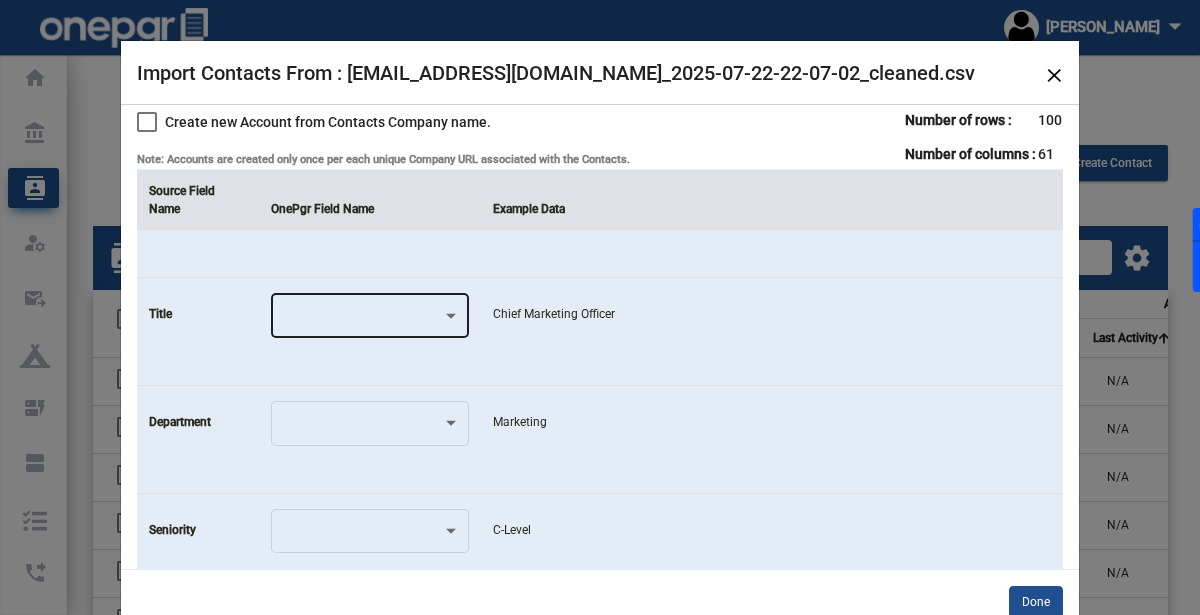 click at bounding box center (361, 319) 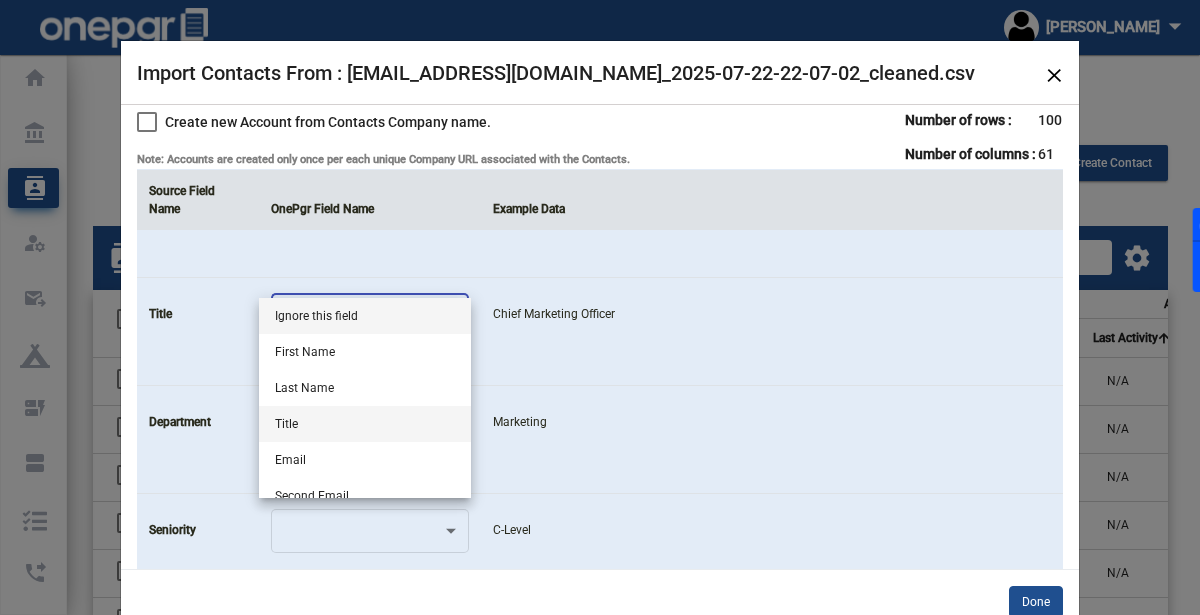 click on "Title" at bounding box center (365, 424) 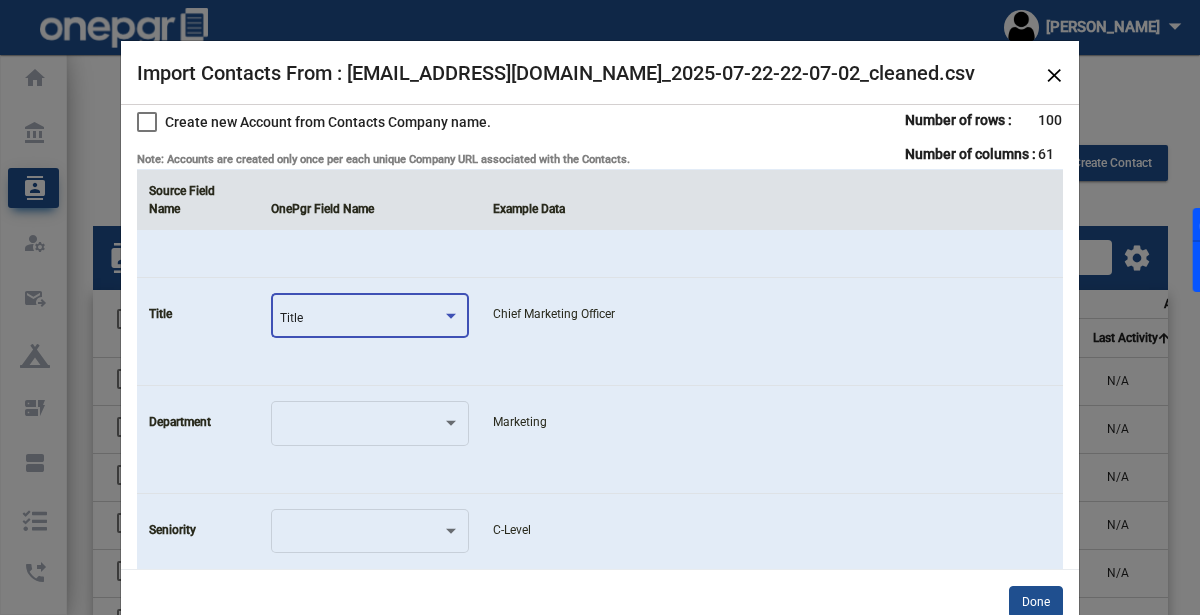 click on "Chief Marketing Officer" 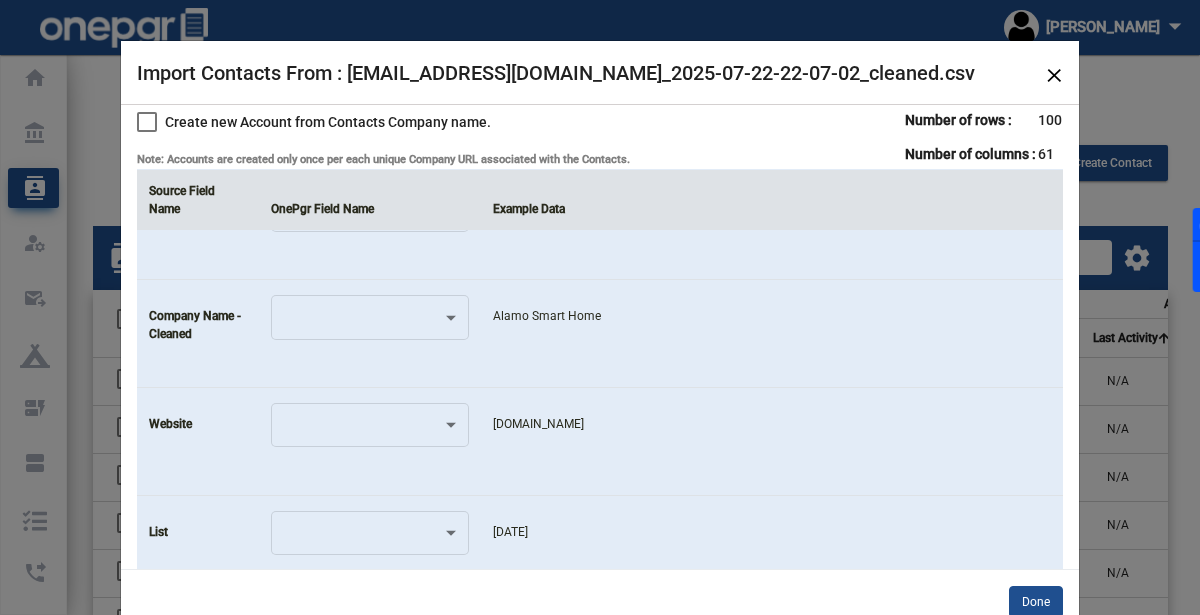 scroll, scrollTop: 828, scrollLeft: 0, axis: vertical 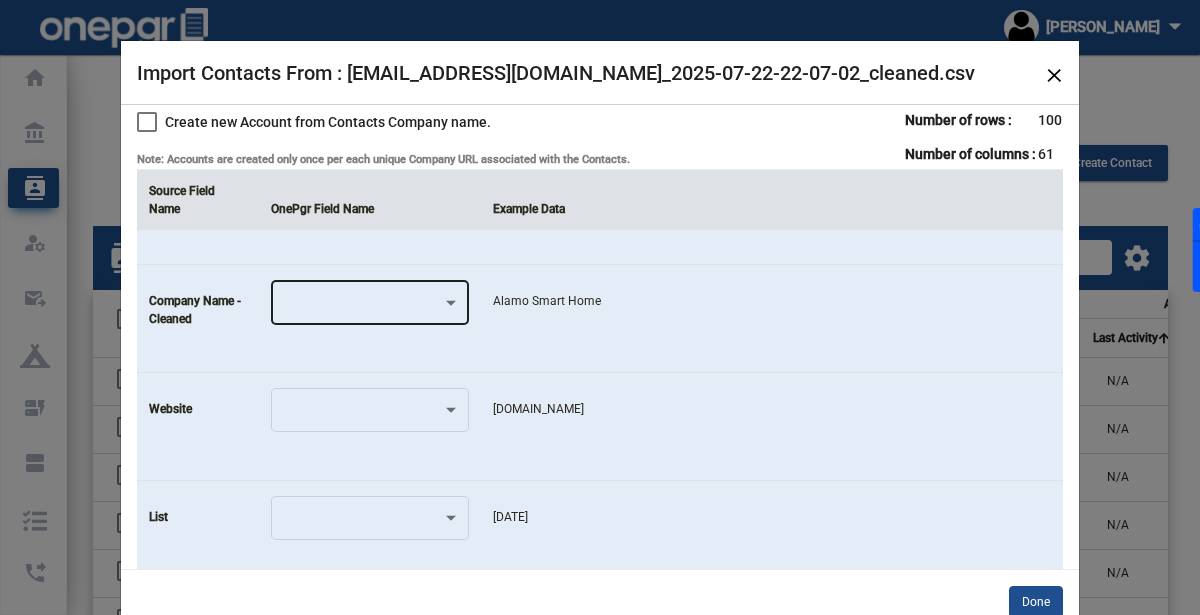 click 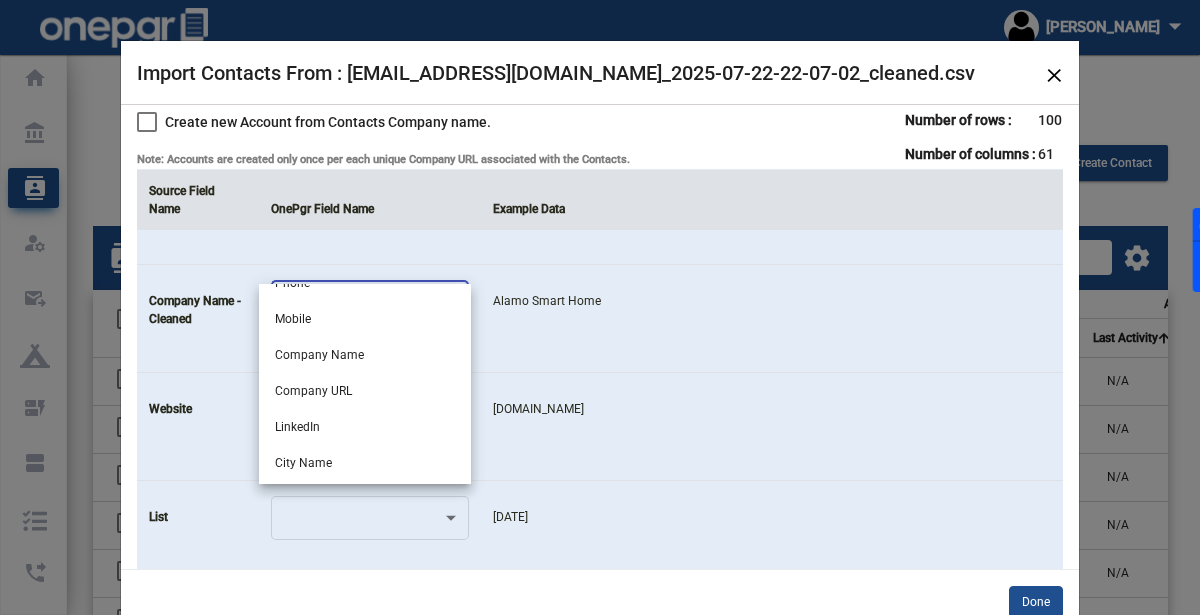 scroll, scrollTop: 269, scrollLeft: 0, axis: vertical 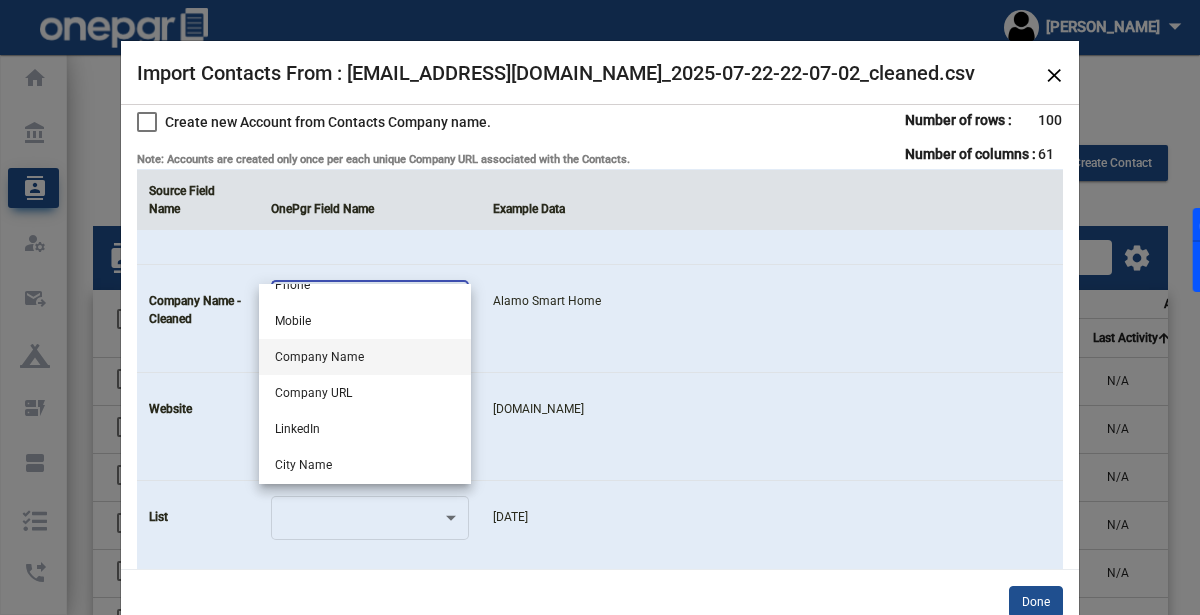 click on "Company Name" at bounding box center (365, 357) 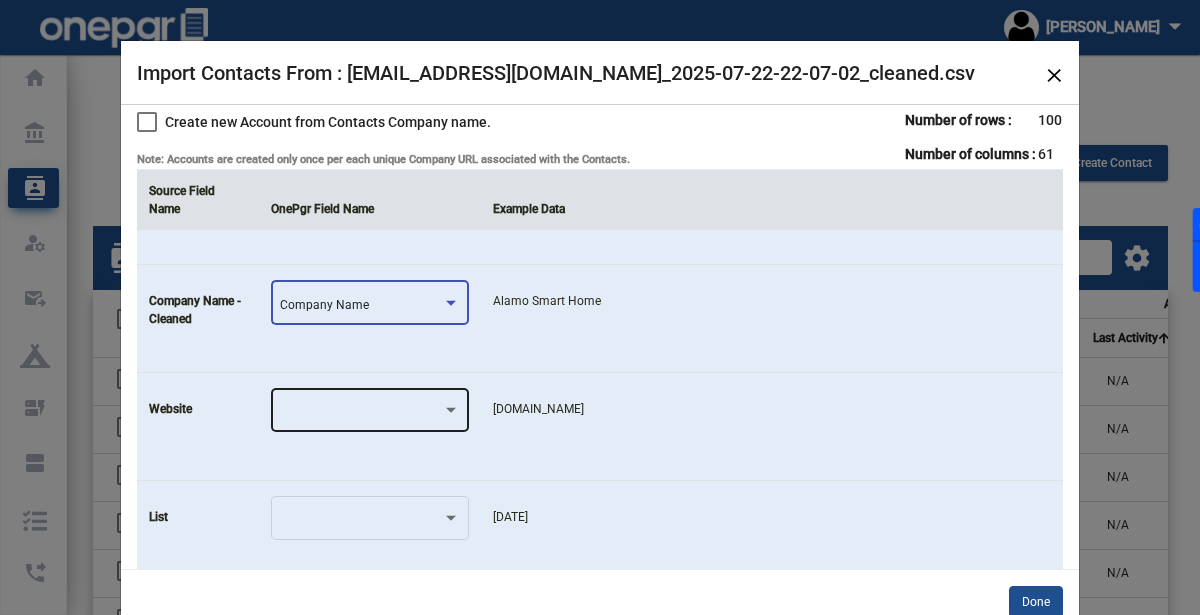click 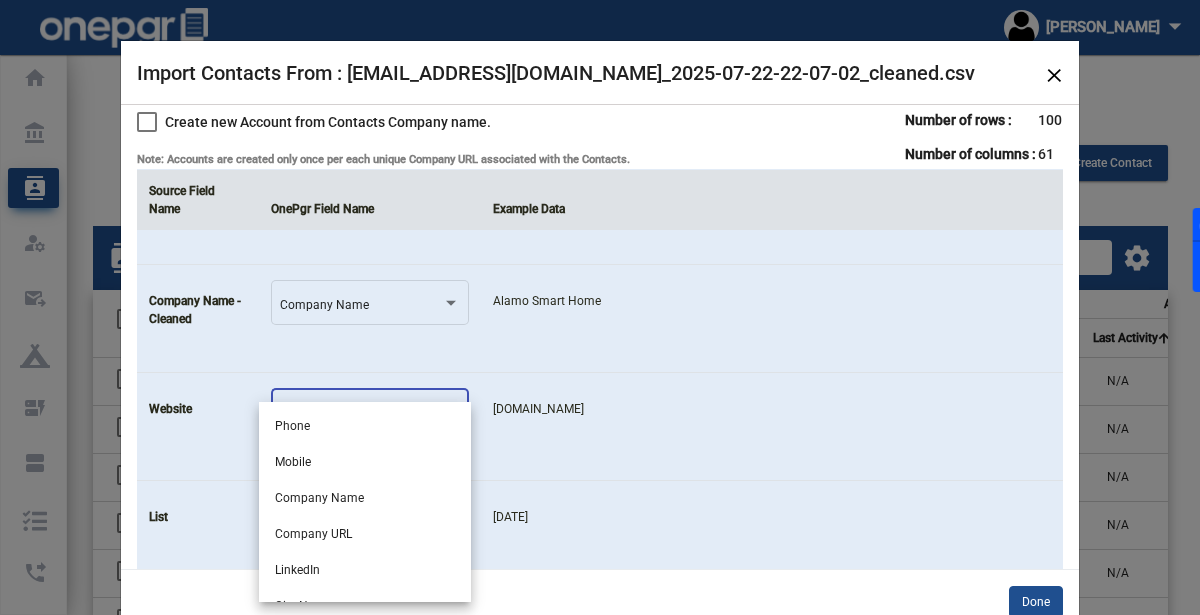 scroll, scrollTop: 256, scrollLeft: 0, axis: vertical 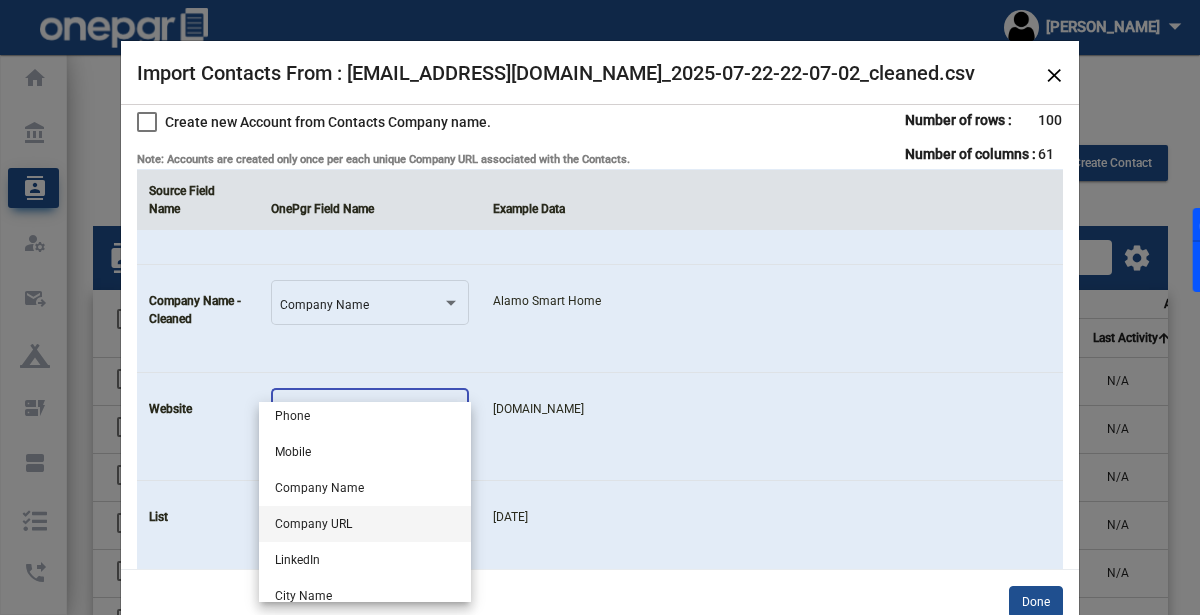 click on "Company URL" at bounding box center (365, 524) 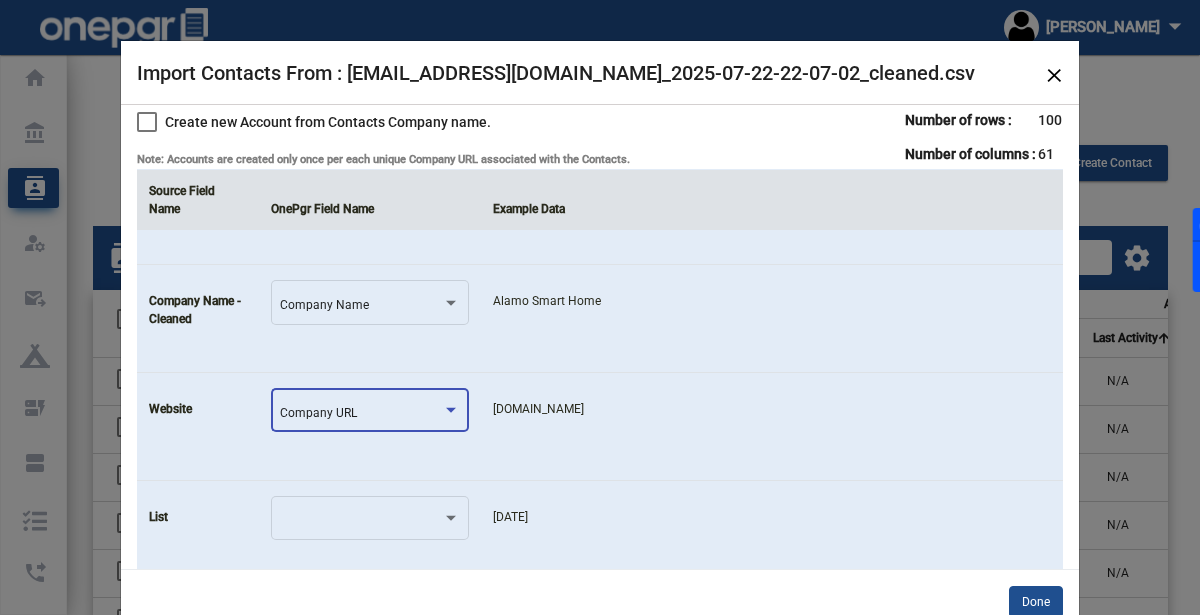 click on "Alamo Smart Home" 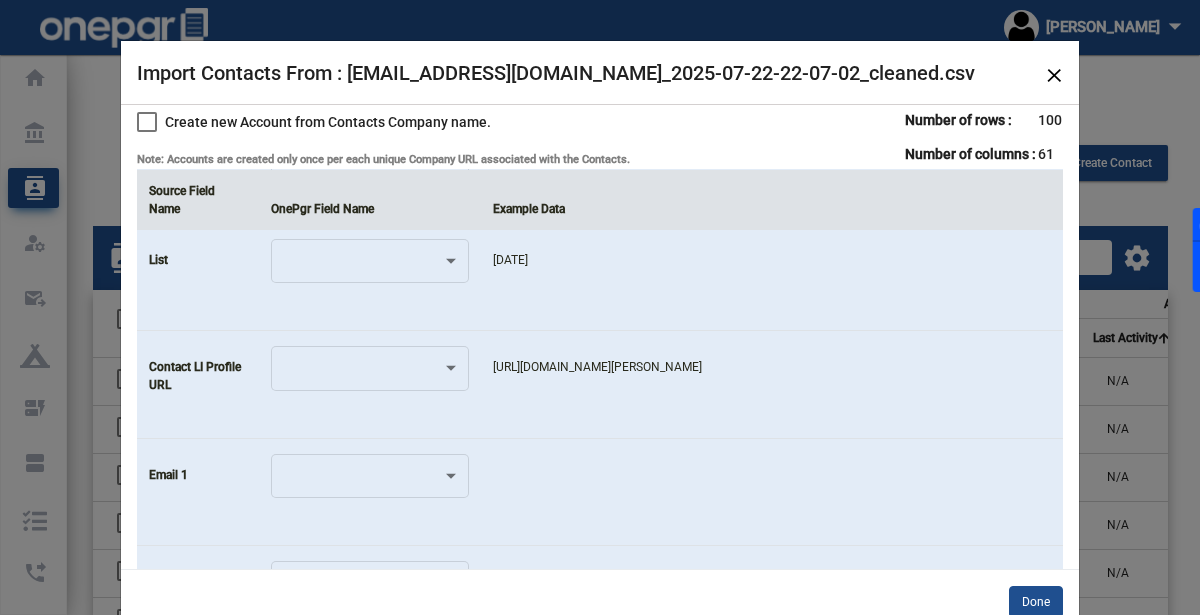 scroll, scrollTop: 1097, scrollLeft: 0, axis: vertical 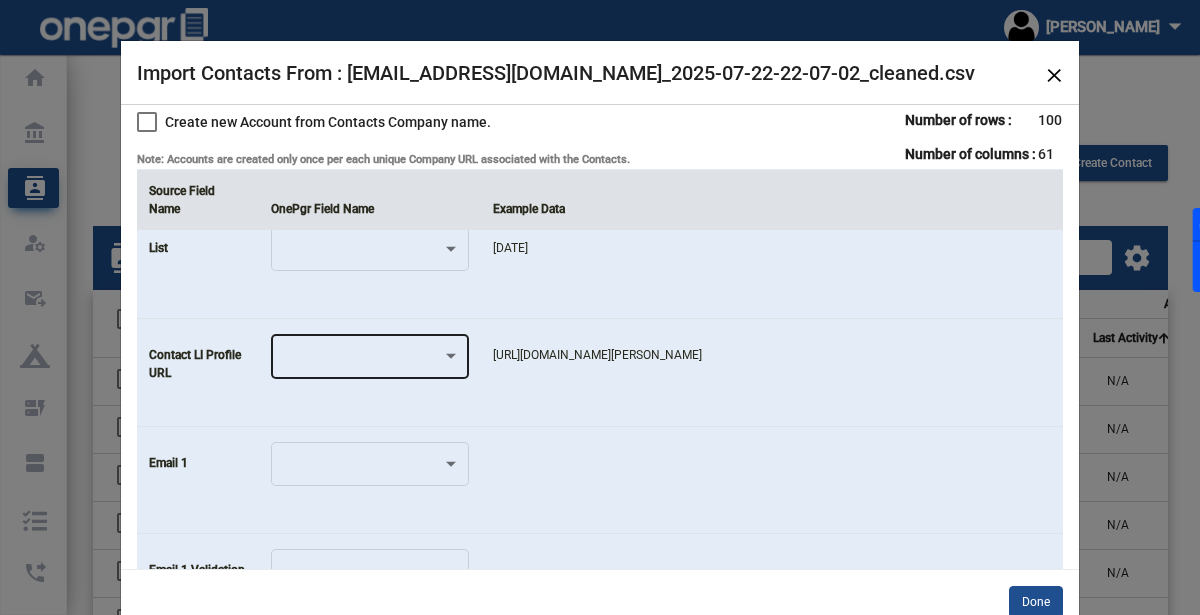 click at bounding box center [451, 356] 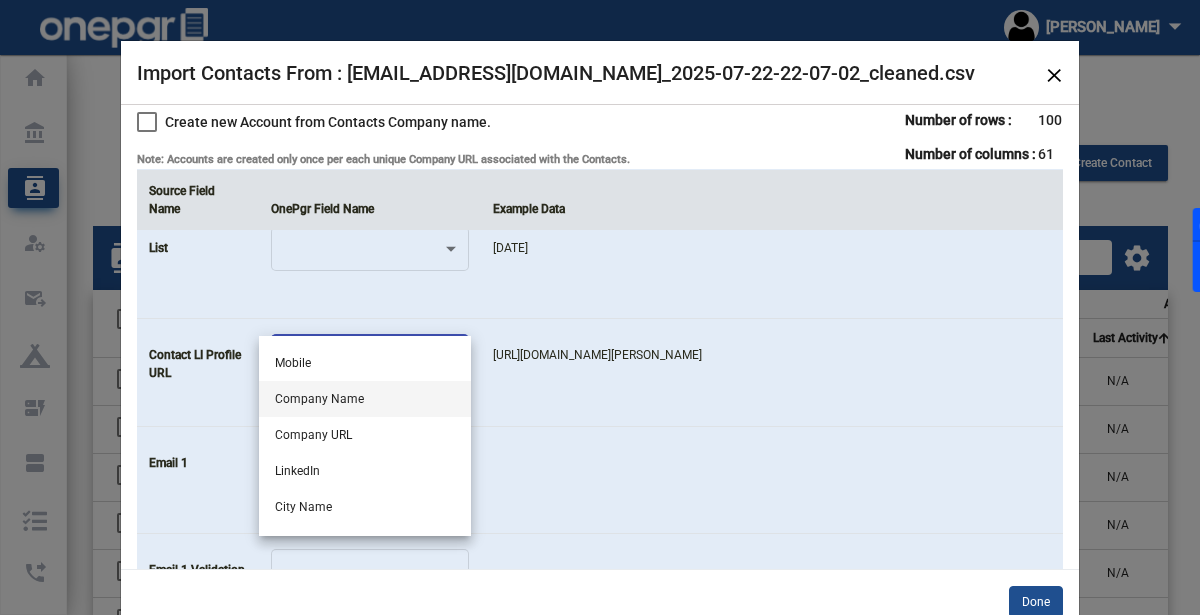 scroll, scrollTop: 273, scrollLeft: 0, axis: vertical 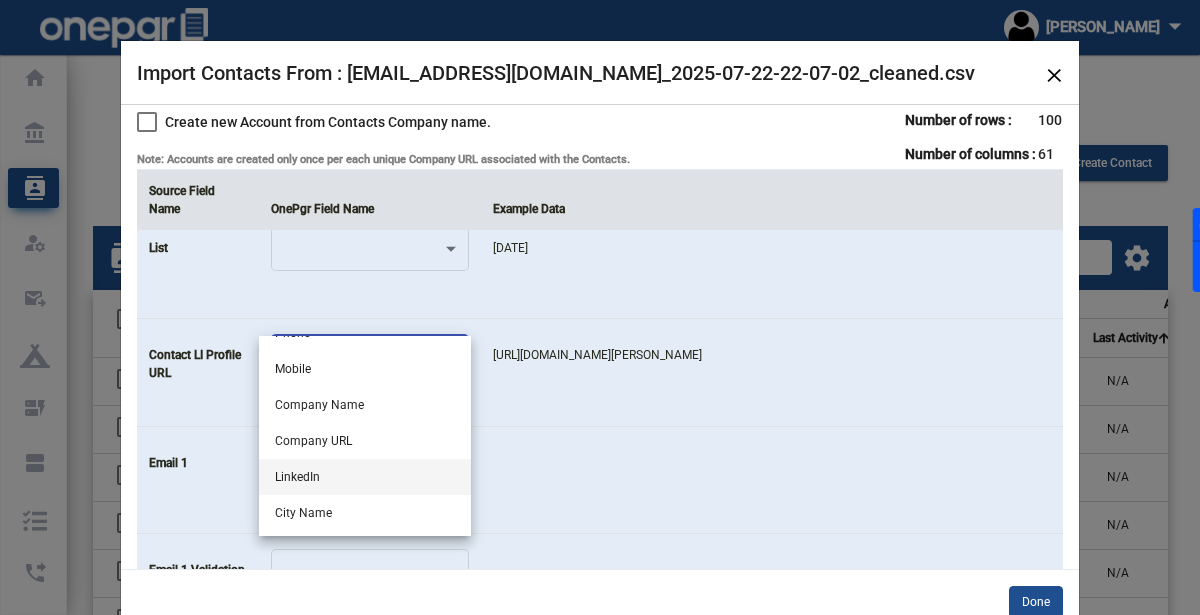 click on "LinkedIn" at bounding box center [365, 477] 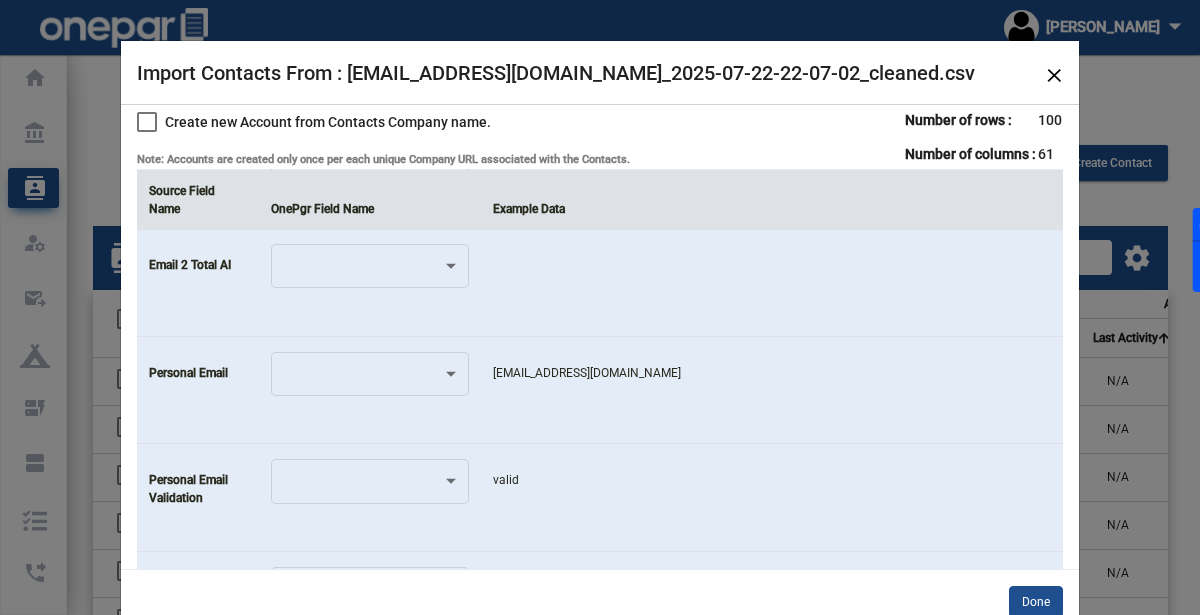 scroll, scrollTop: 1831, scrollLeft: 0, axis: vertical 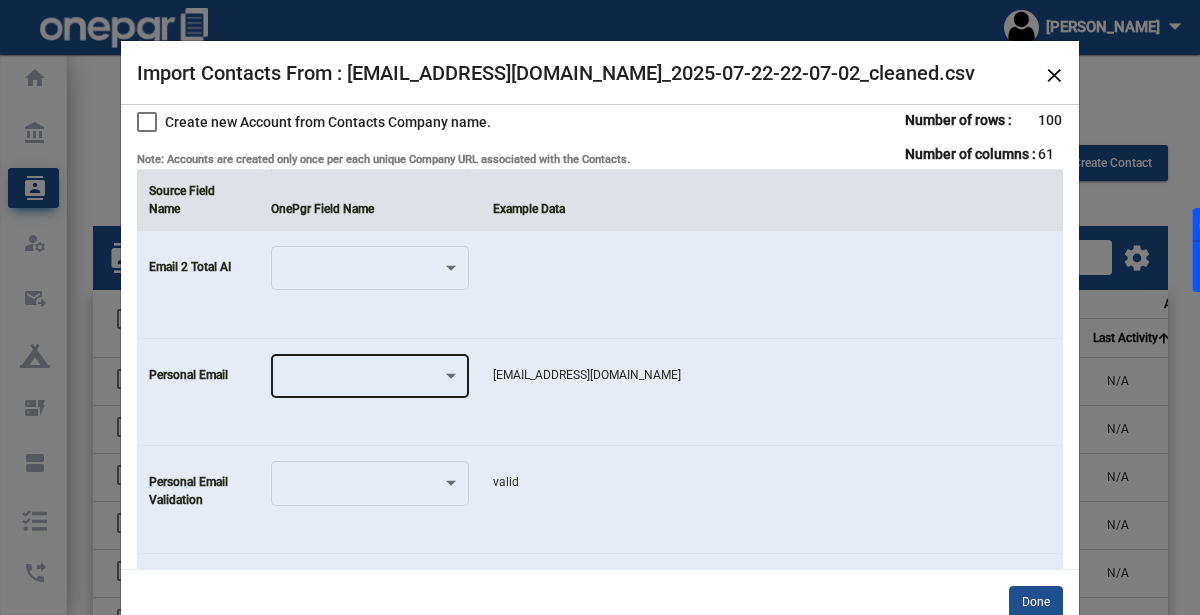click at bounding box center [361, 380] 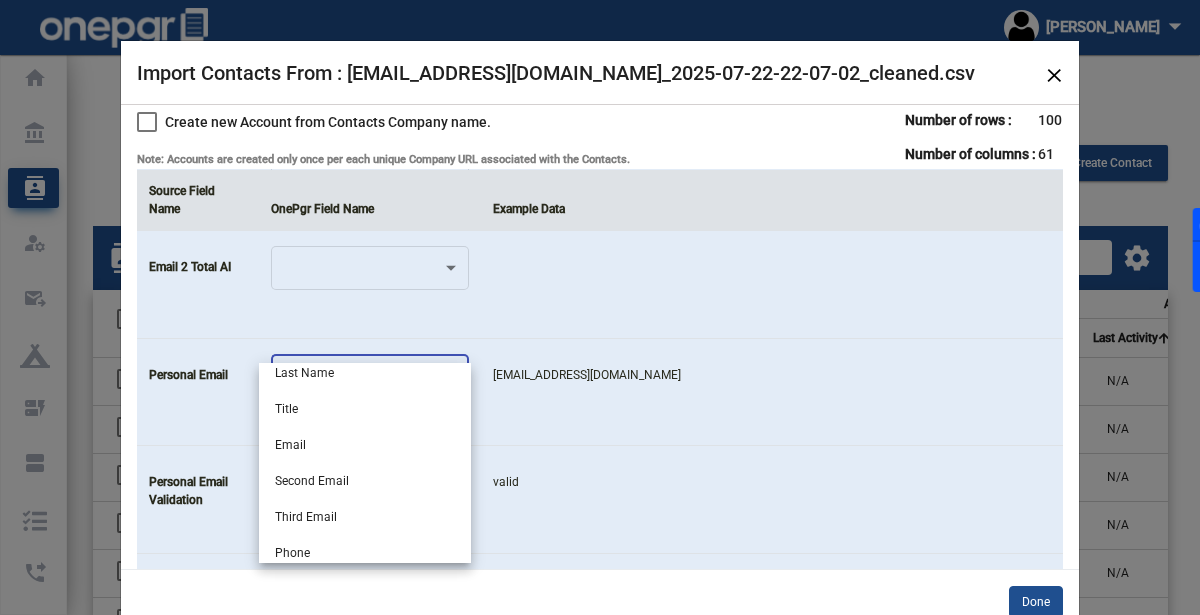 scroll, scrollTop: 85, scrollLeft: 0, axis: vertical 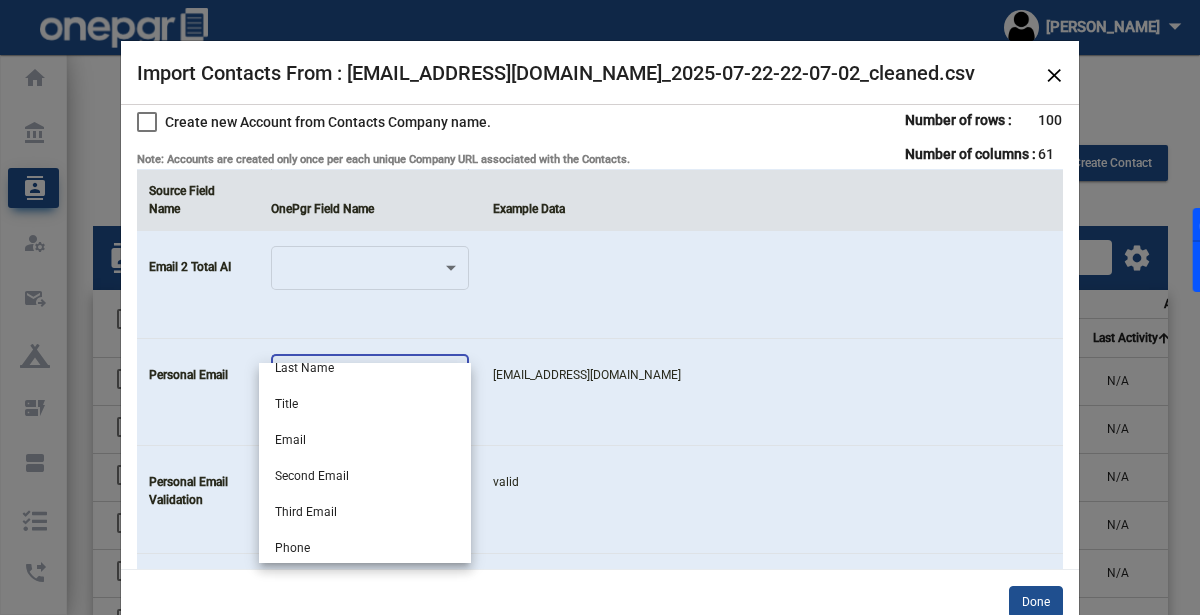 click at bounding box center [600, 307] 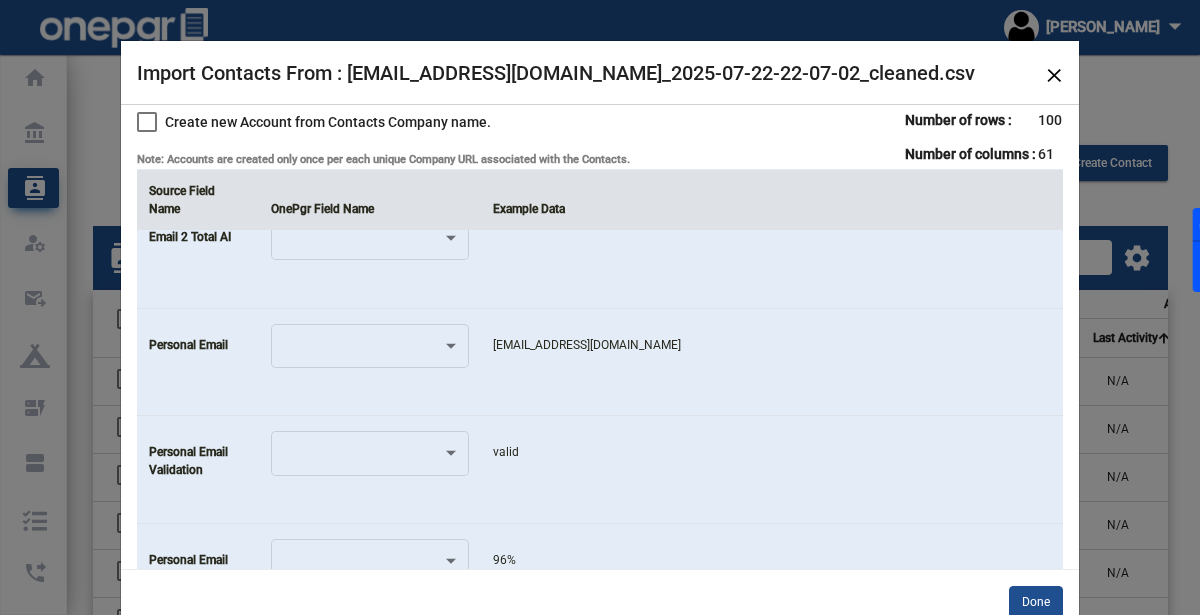 scroll, scrollTop: 1865, scrollLeft: 0, axis: vertical 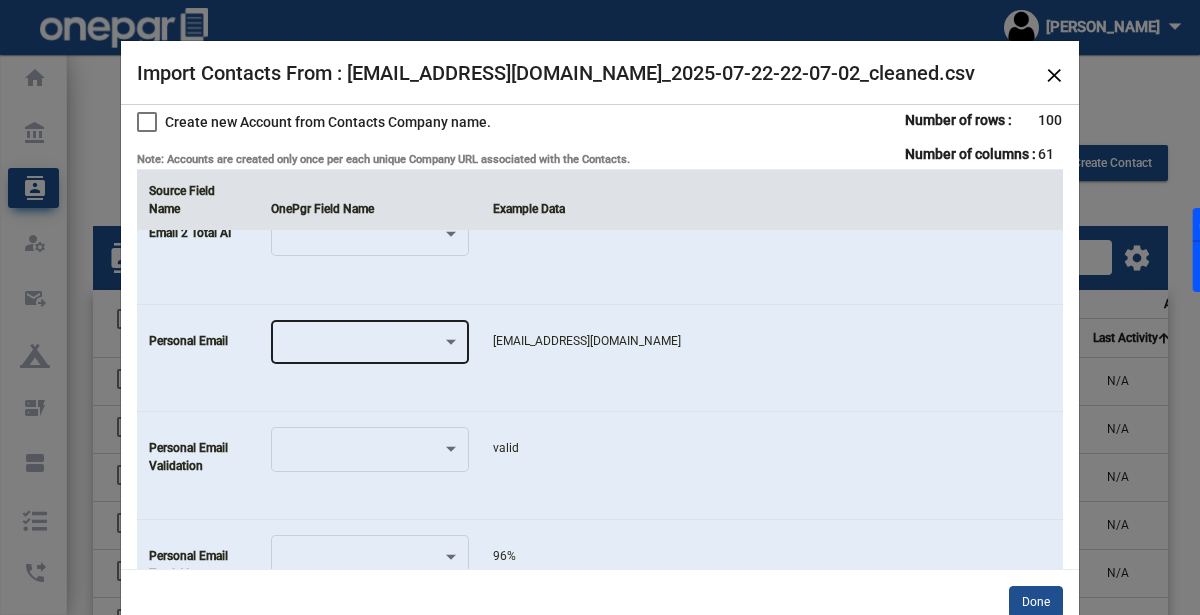 click 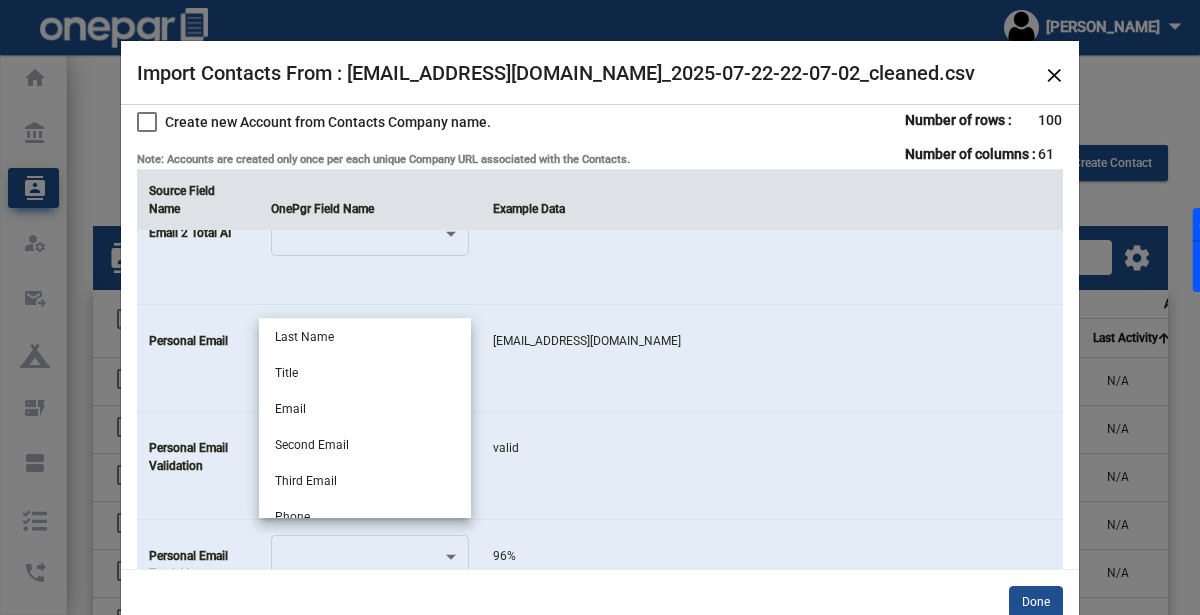 scroll, scrollTop: 71, scrollLeft: 0, axis: vertical 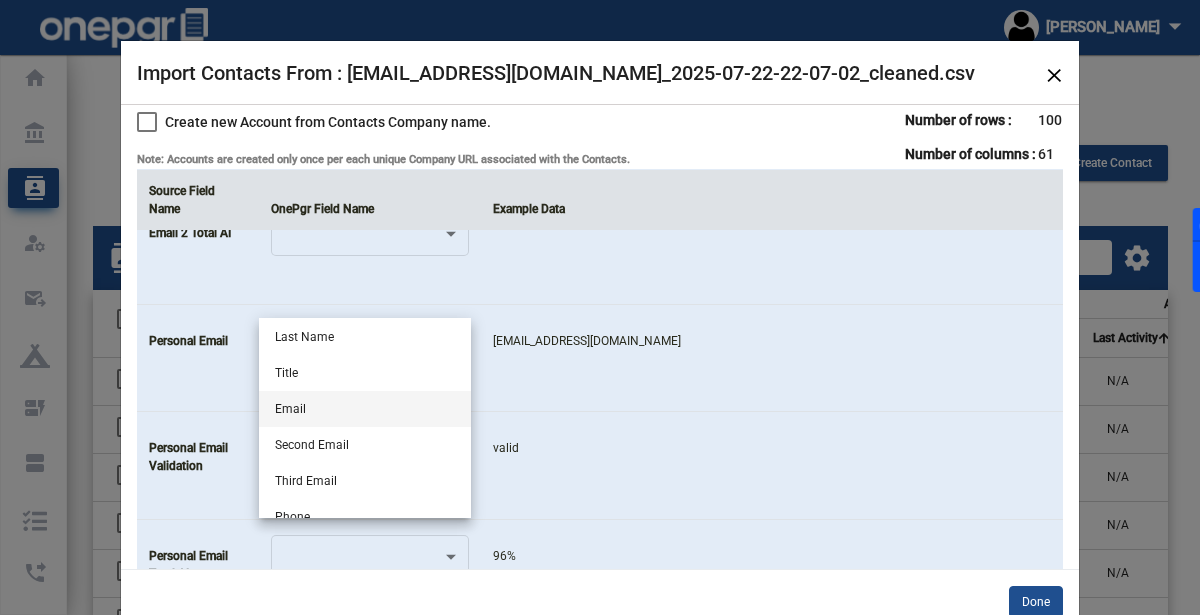 click on "Email" at bounding box center (365, 409) 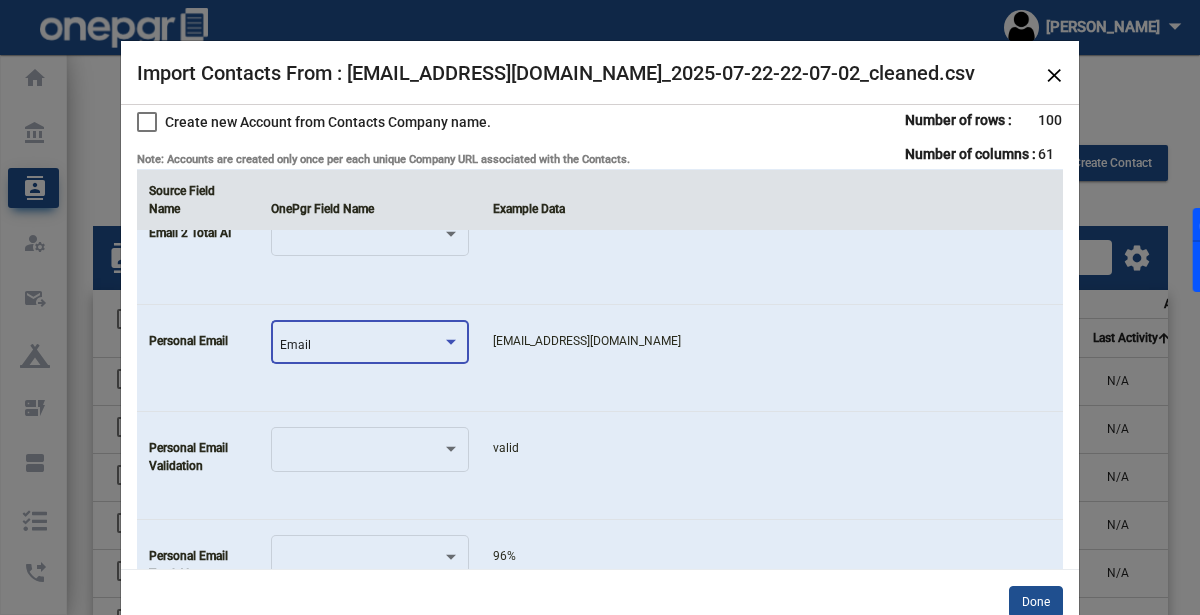 click on "[EMAIL_ADDRESS][DOMAIN_NAME]" 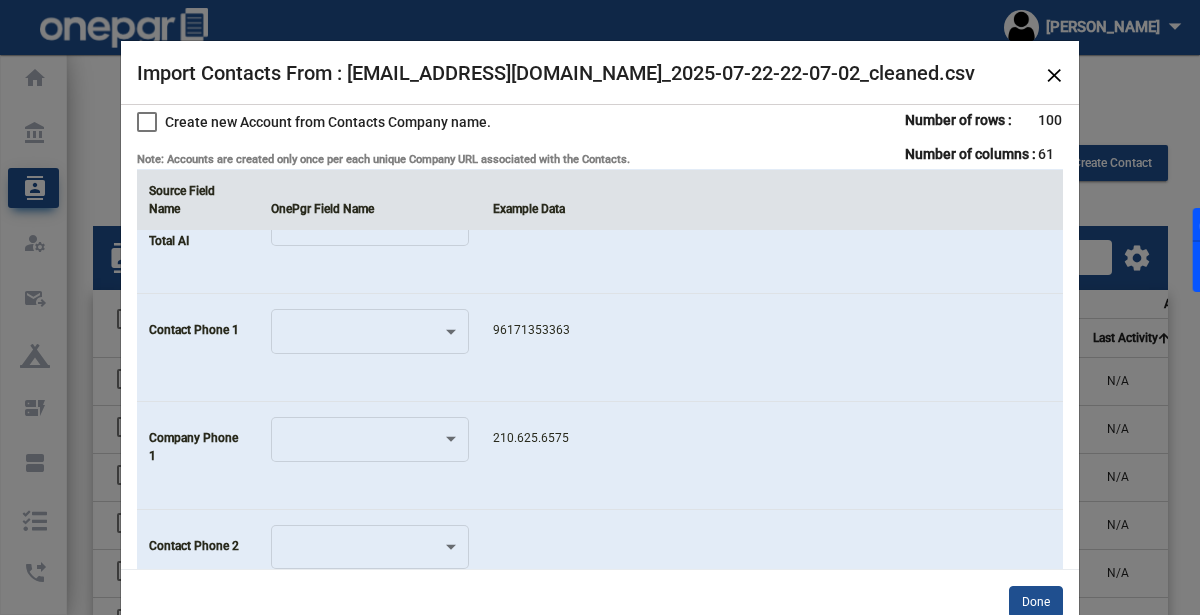 scroll, scrollTop: 2193, scrollLeft: 0, axis: vertical 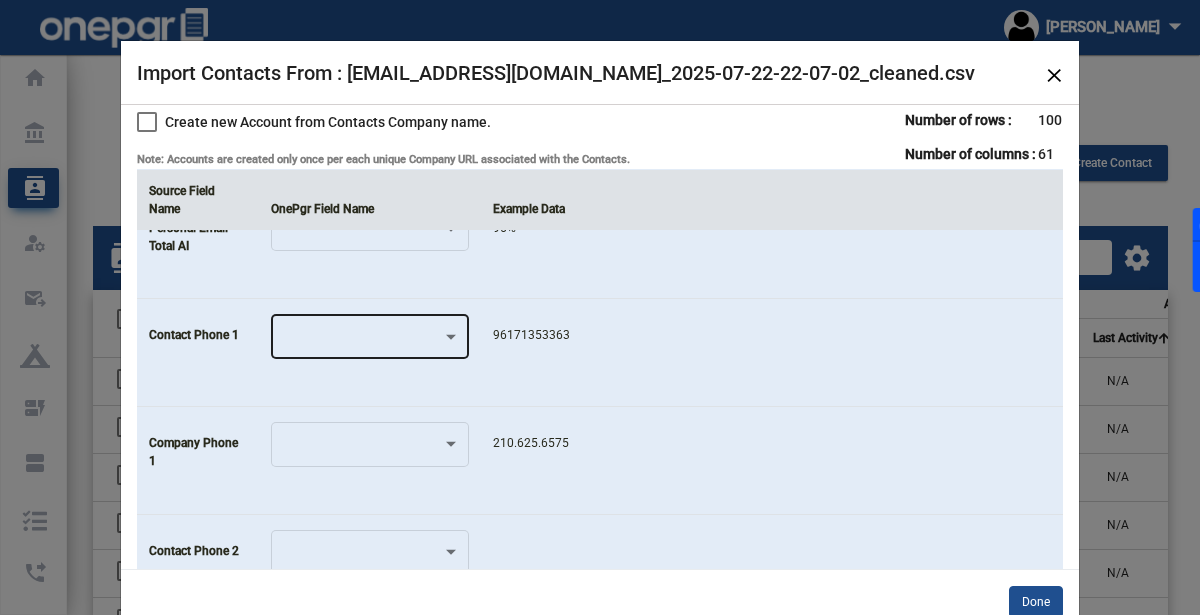 click at bounding box center [361, 340] 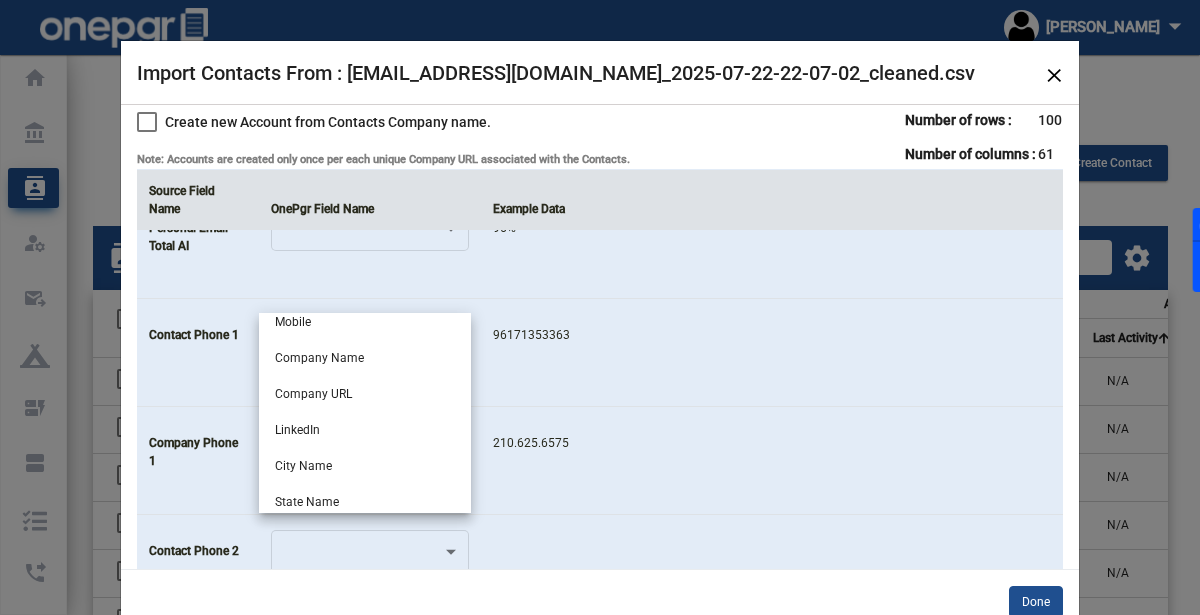scroll, scrollTop: 298, scrollLeft: 0, axis: vertical 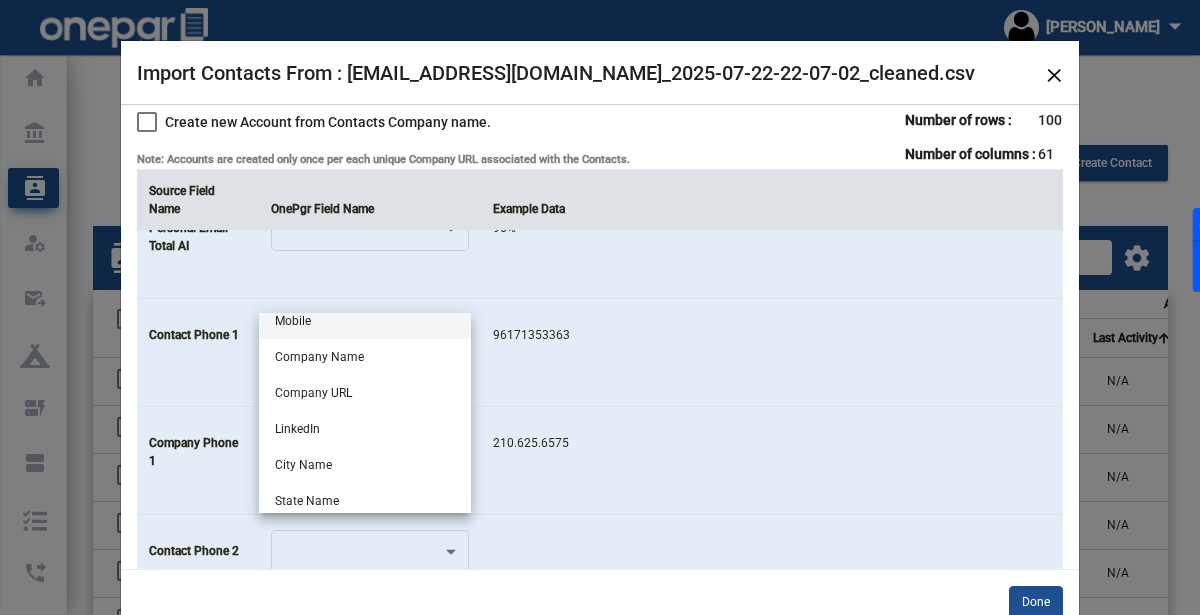 click on "Mobile" at bounding box center [365, 321] 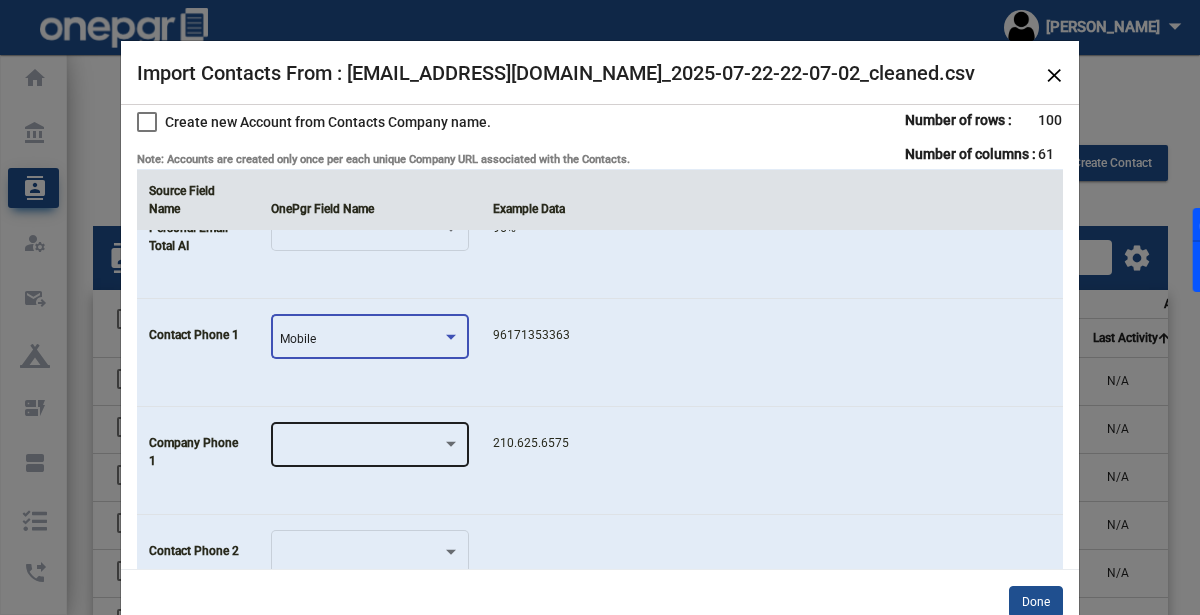 click 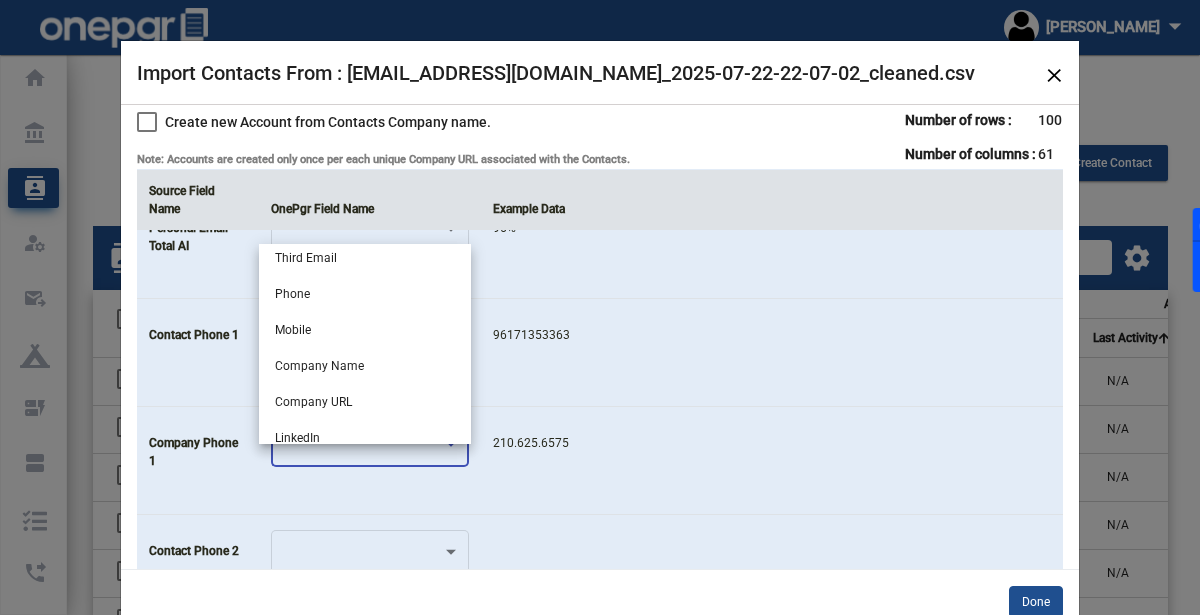 scroll, scrollTop: 219, scrollLeft: 0, axis: vertical 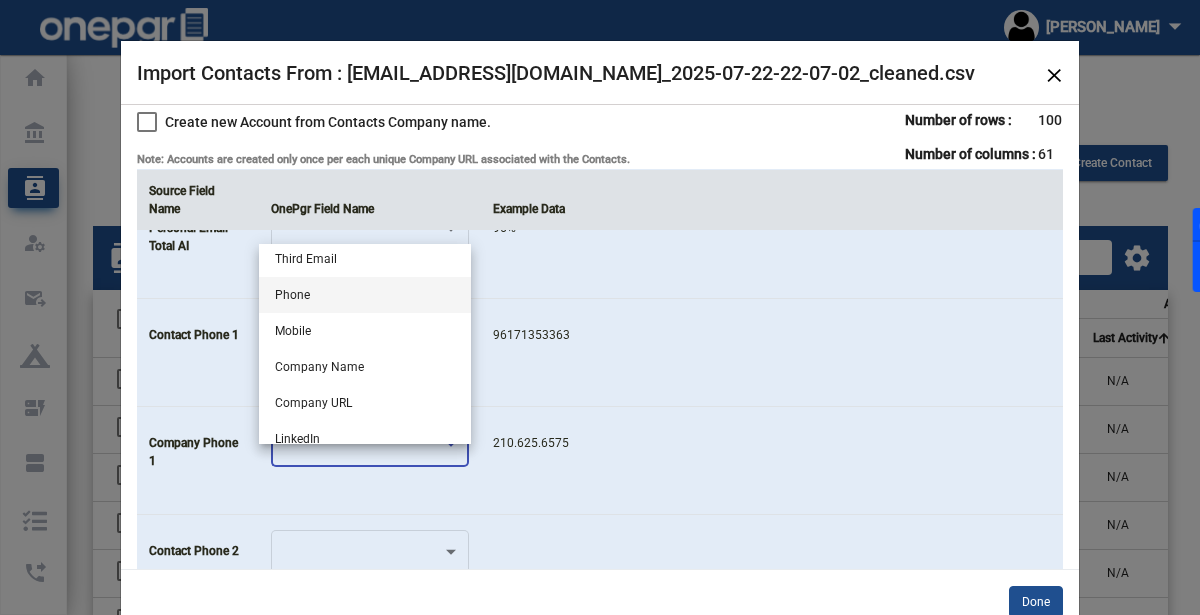 click on "Phone" at bounding box center [365, 295] 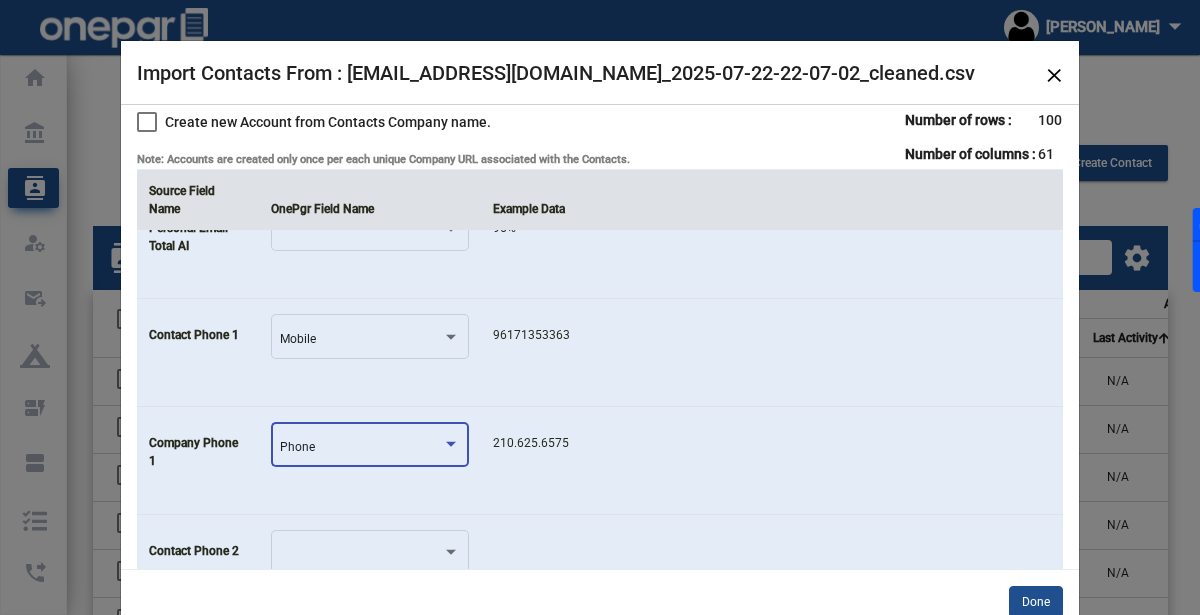 click on "96171353363" 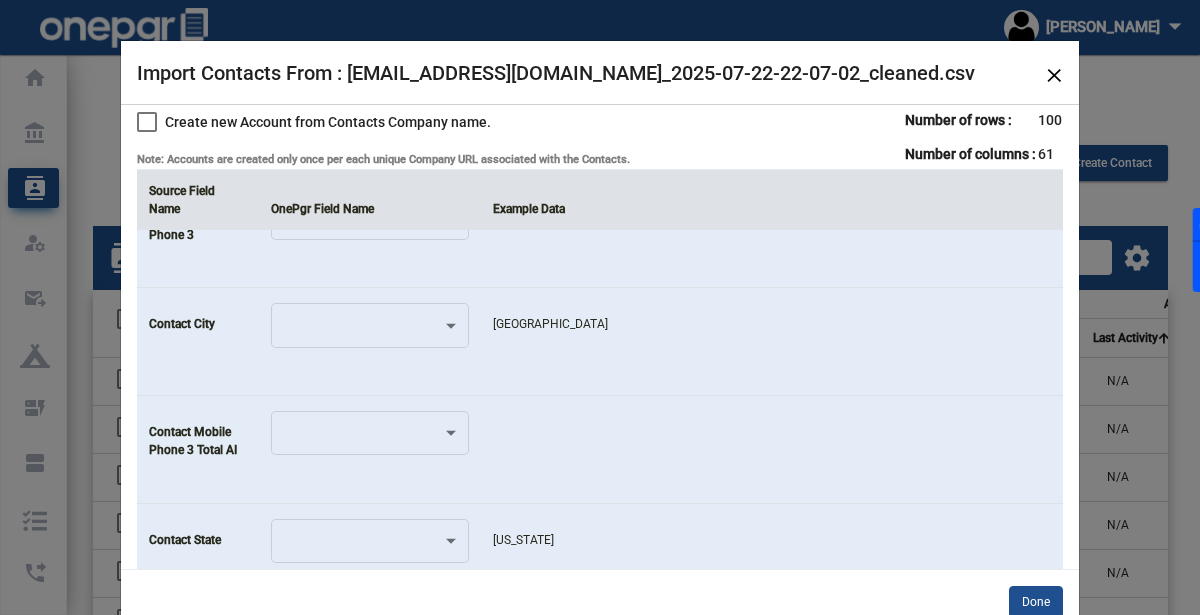 scroll, scrollTop: 3391, scrollLeft: 0, axis: vertical 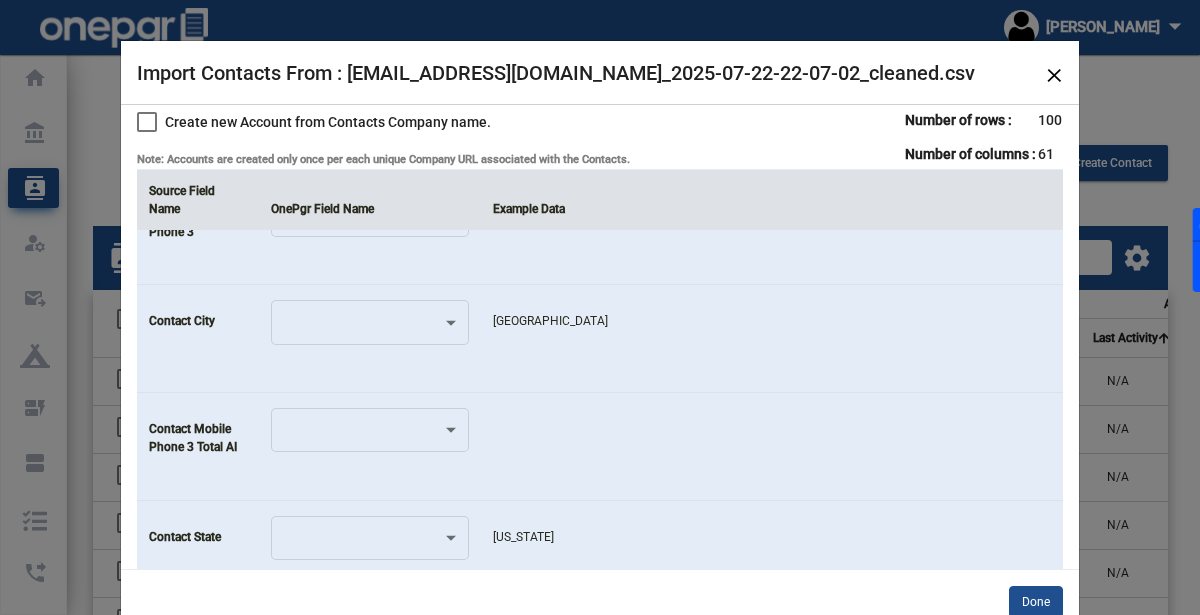 click at bounding box center [361, 326] 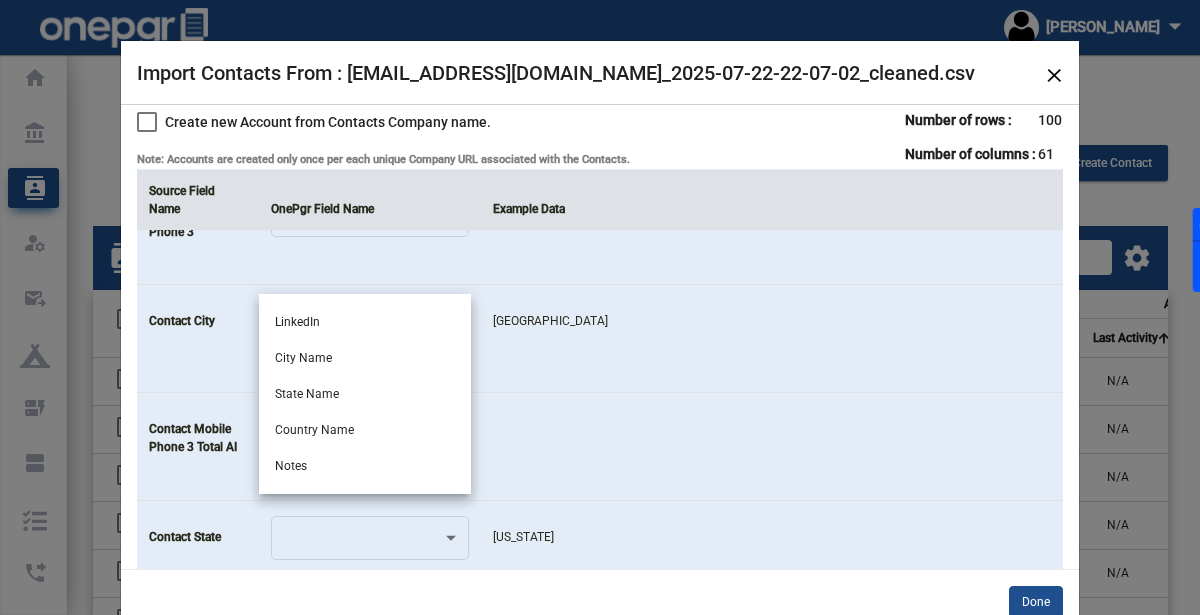 scroll, scrollTop: 384, scrollLeft: 0, axis: vertical 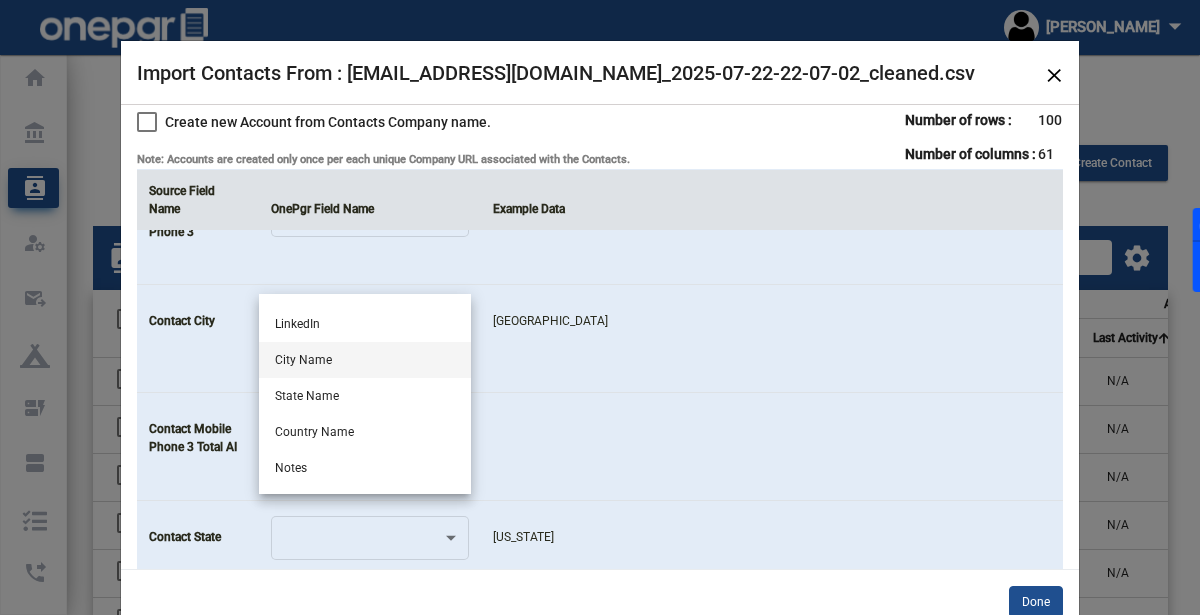 click on "City Name" at bounding box center [365, 360] 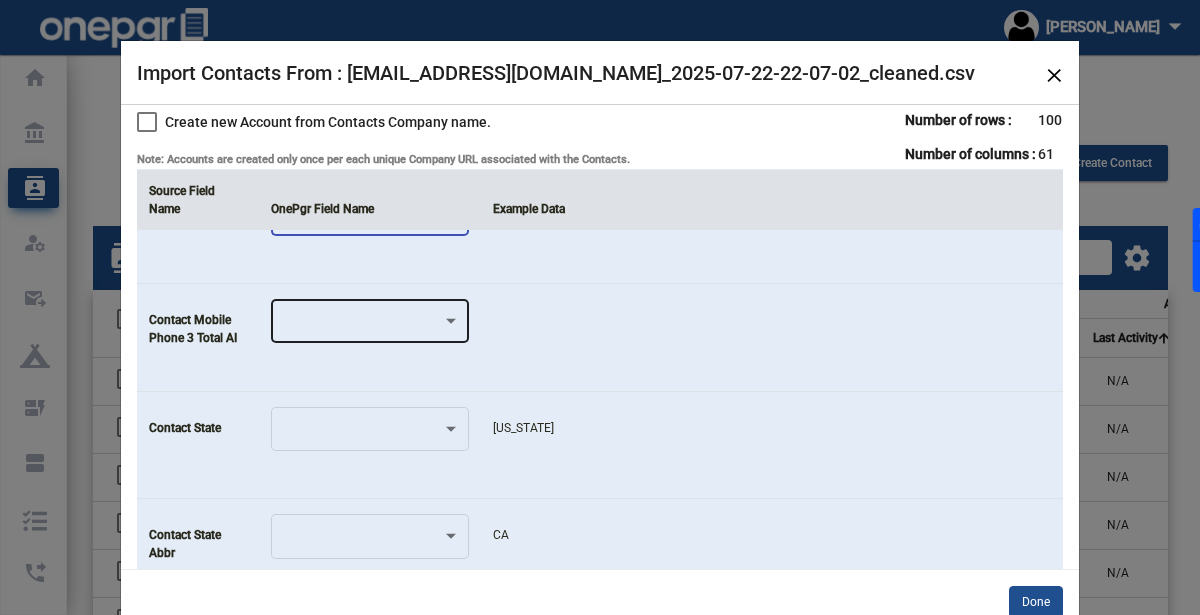 scroll, scrollTop: 3507, scrollLeft: 0, axis: vertical 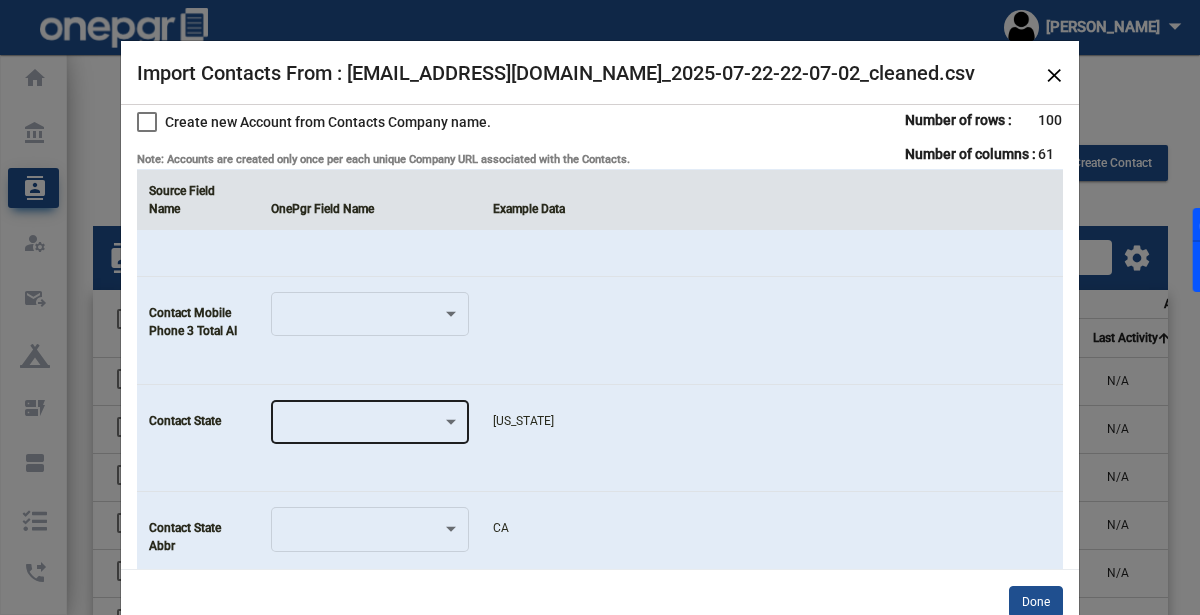 click 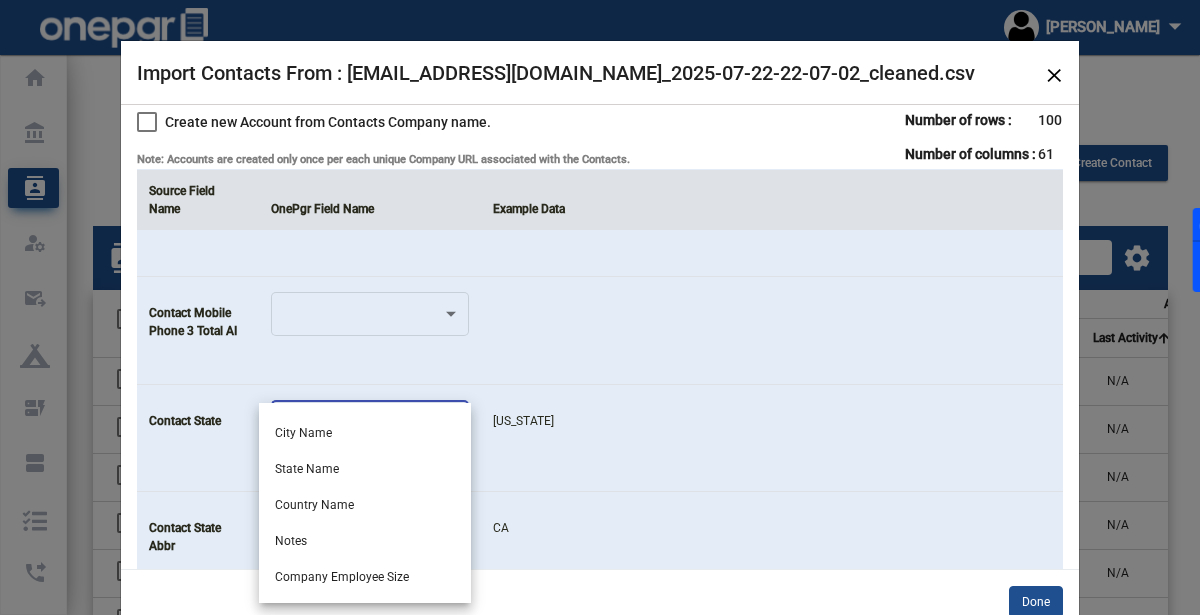 scroll, scrollTop: 423, scrollLeft: 0, axis: vertical 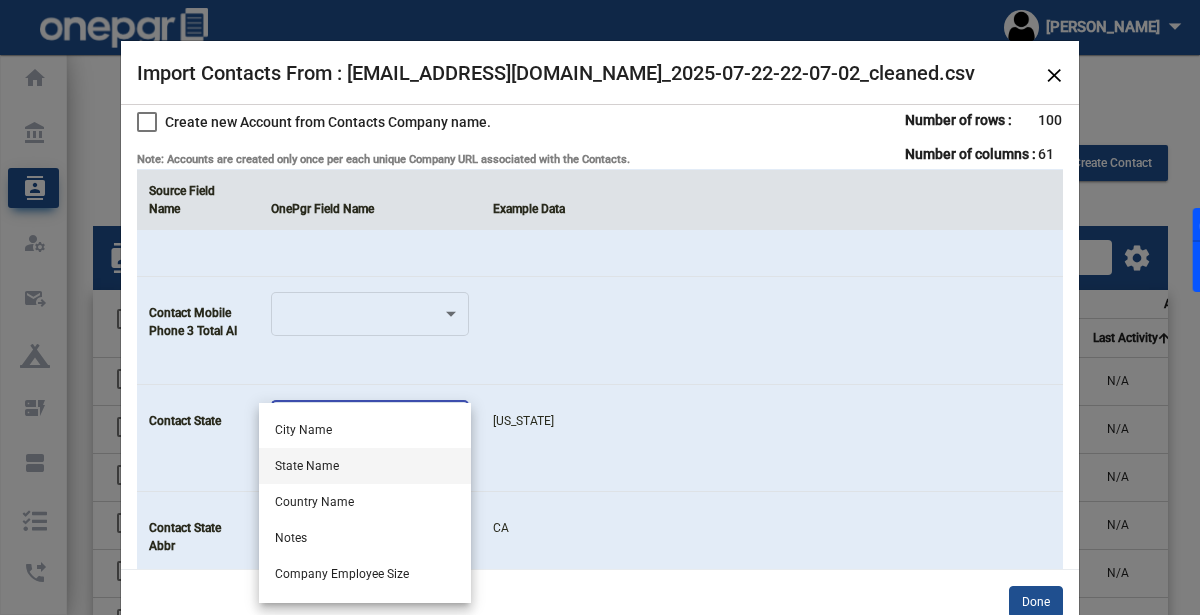 click on "State Name" at bounding box center (365, 466) 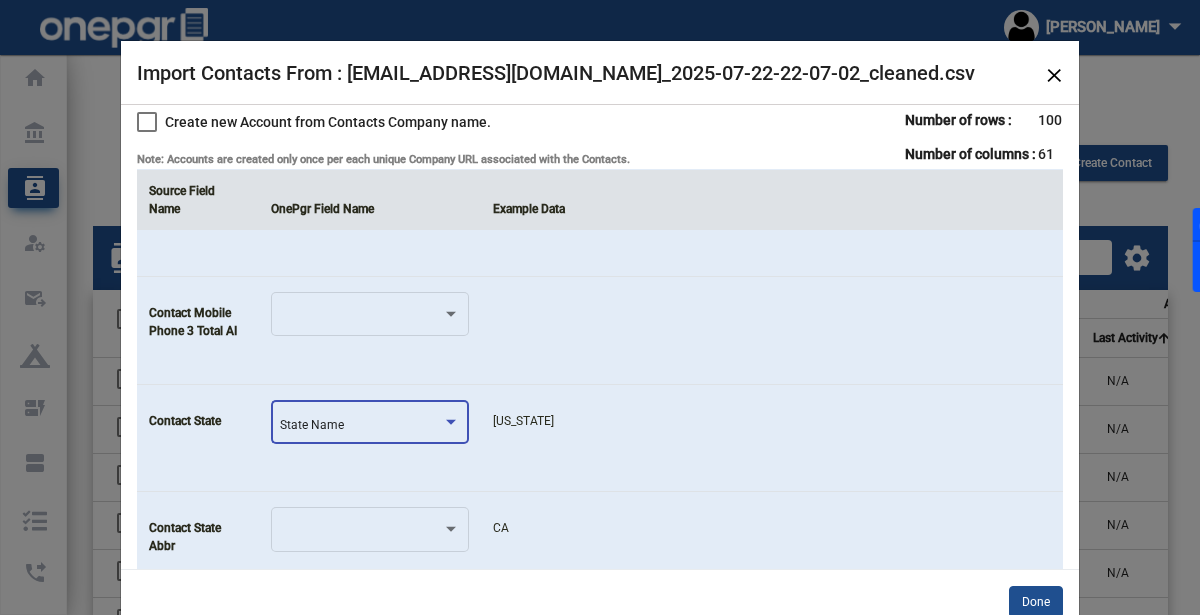 click on "[US_STATE]" 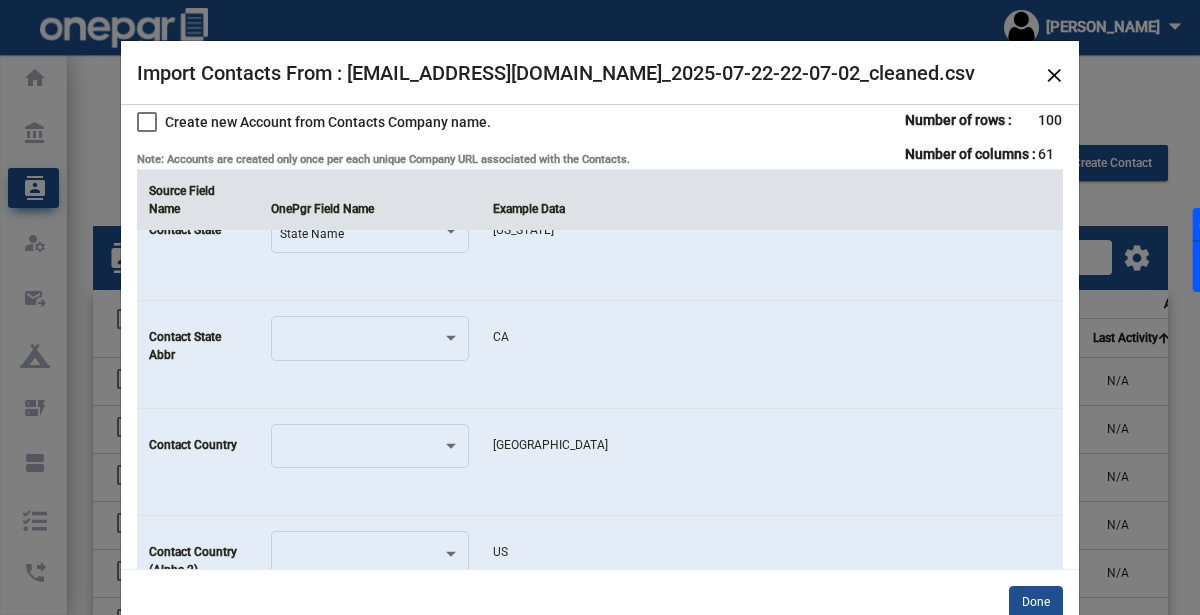 scroll, scrollTop: 3712, scrollLeft: 0, axis: vertical 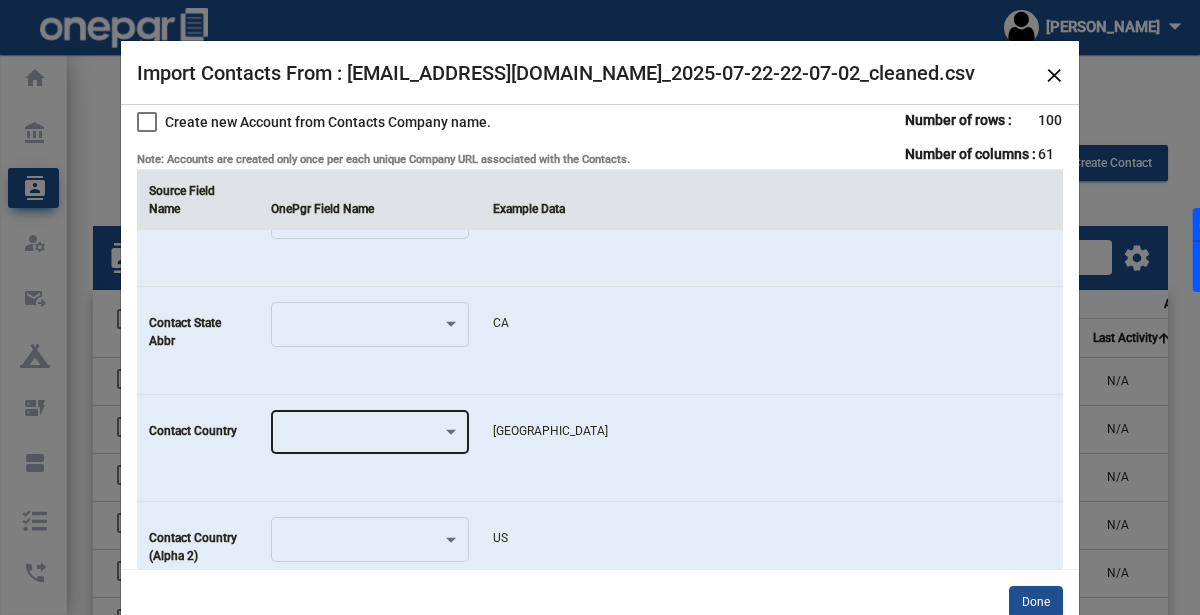 click 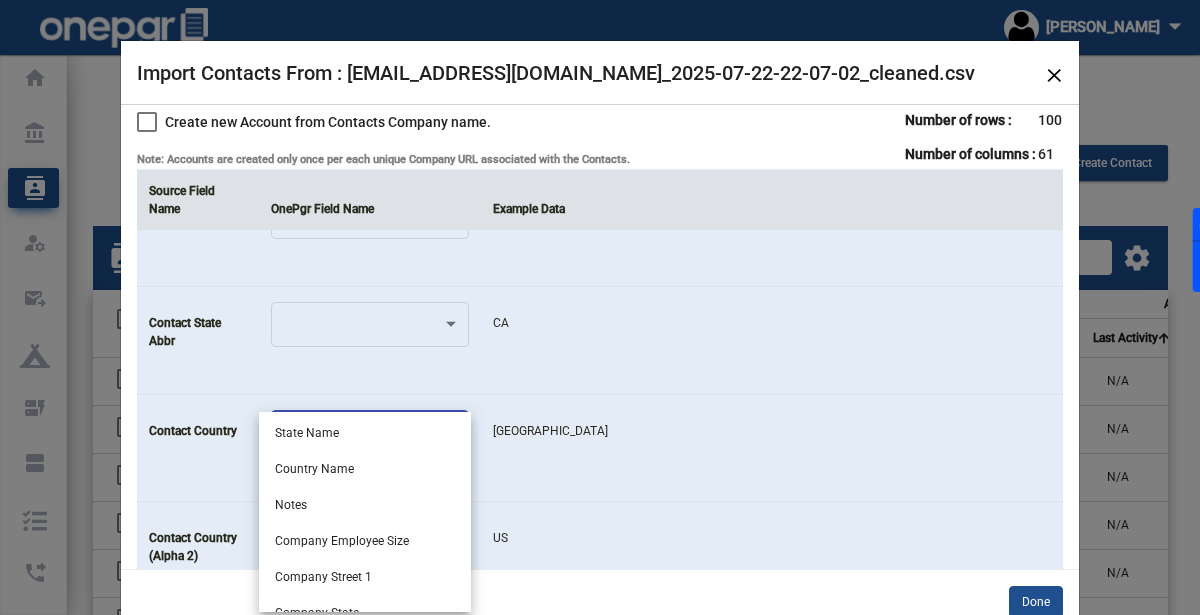 scroll, scrollTop: 476, scrollLeft: 0, axis: vertical 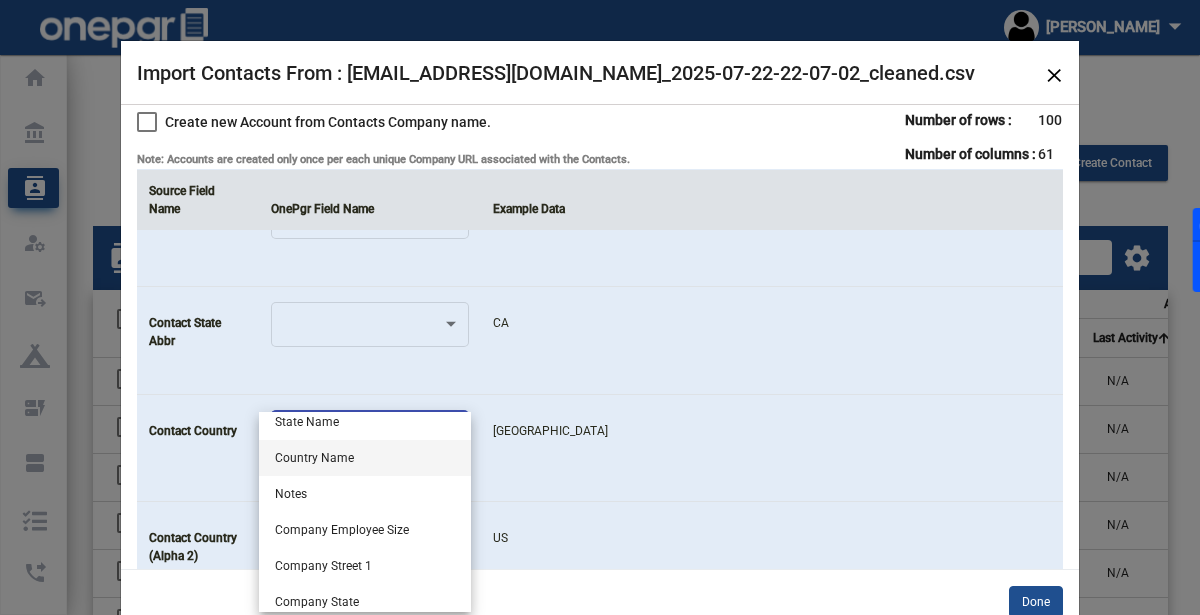 click on "Country Name" at bounding box center (365, 458) 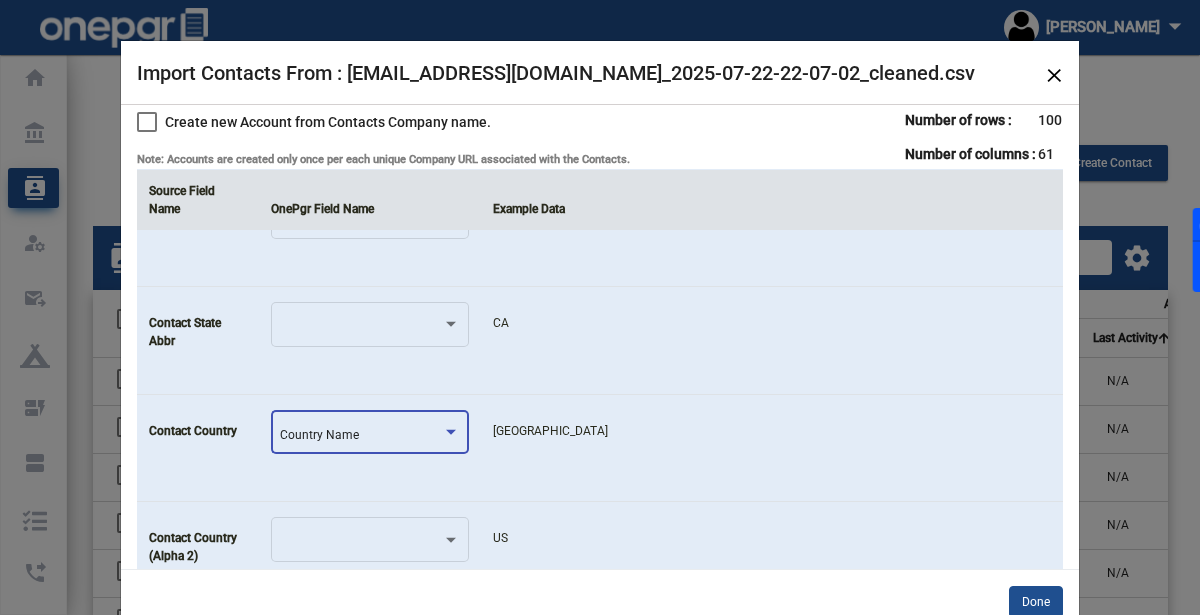 click on "[GEOGRAPHIC_DATA]" 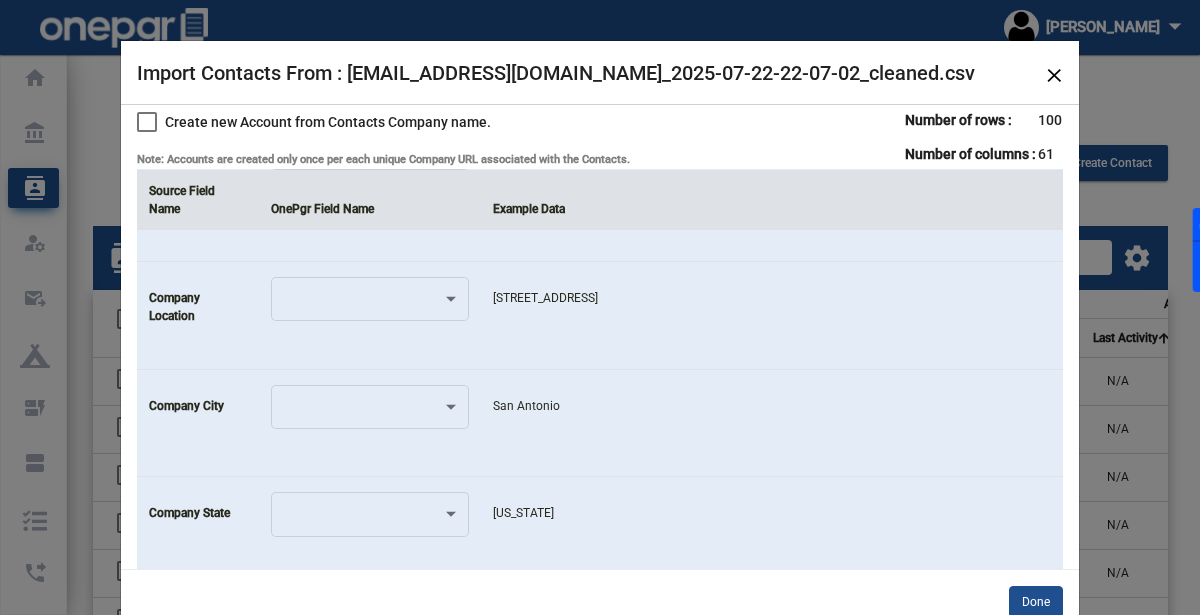 scroll, scrollTop: 4380, scrollLeft: 0, axis: vertical 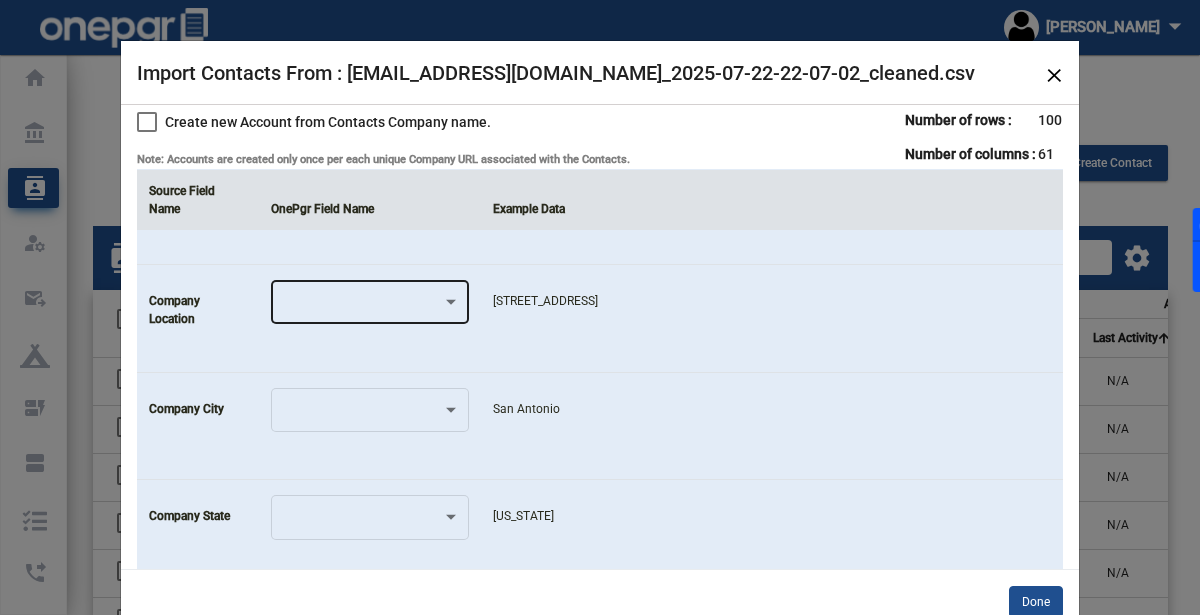 click at bounding box center (361, 306) 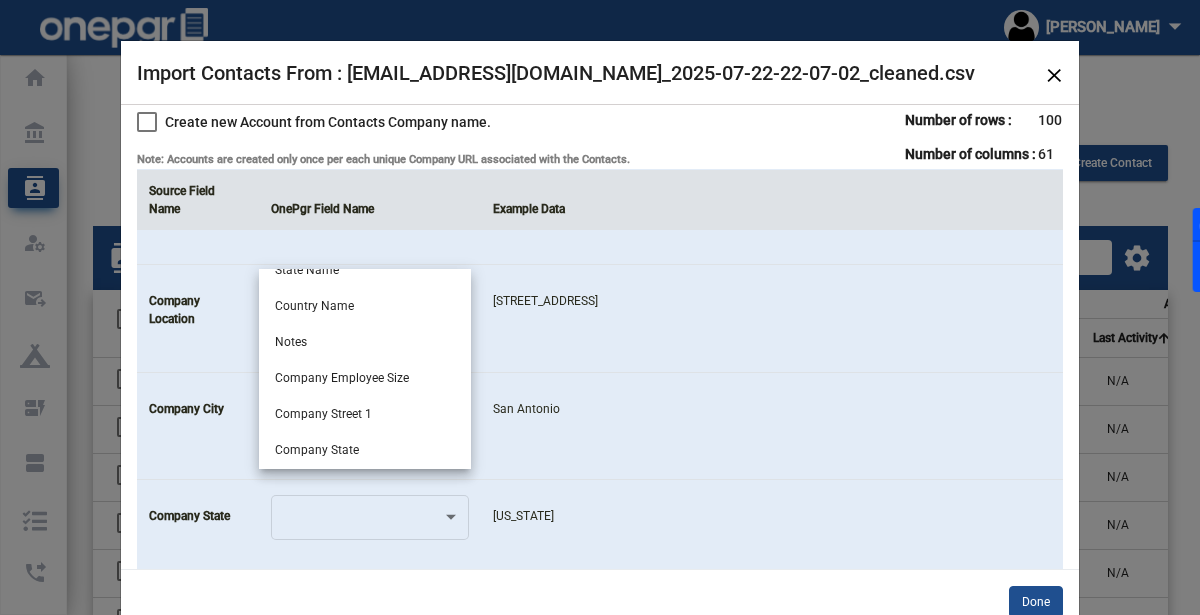 scroll, scrollTop: 485, scrollLeft: 0, axis: vertical 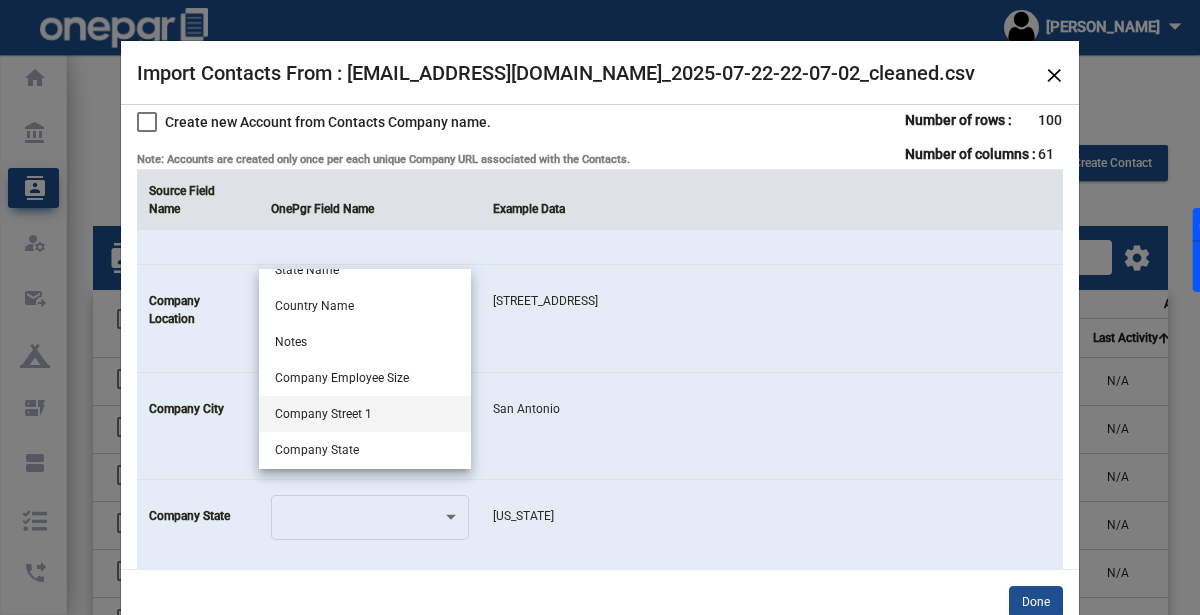 click on "Company Street 1" at bounding box center [365, 414] 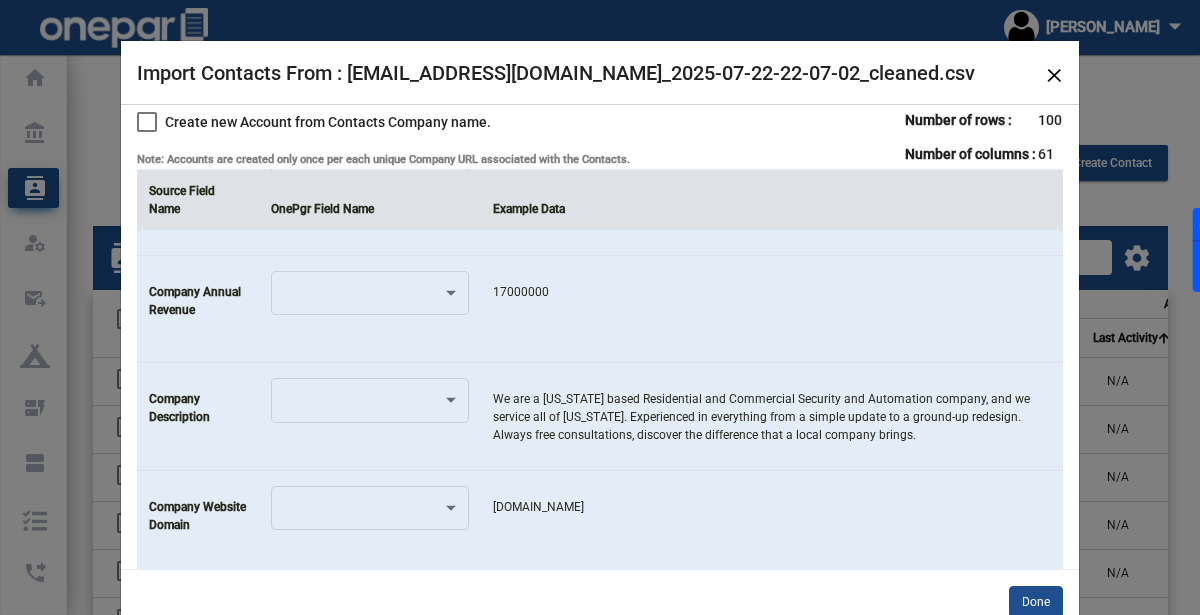 scroll, scrollTop: 5355, scrollLeft: 0, axis: vertical 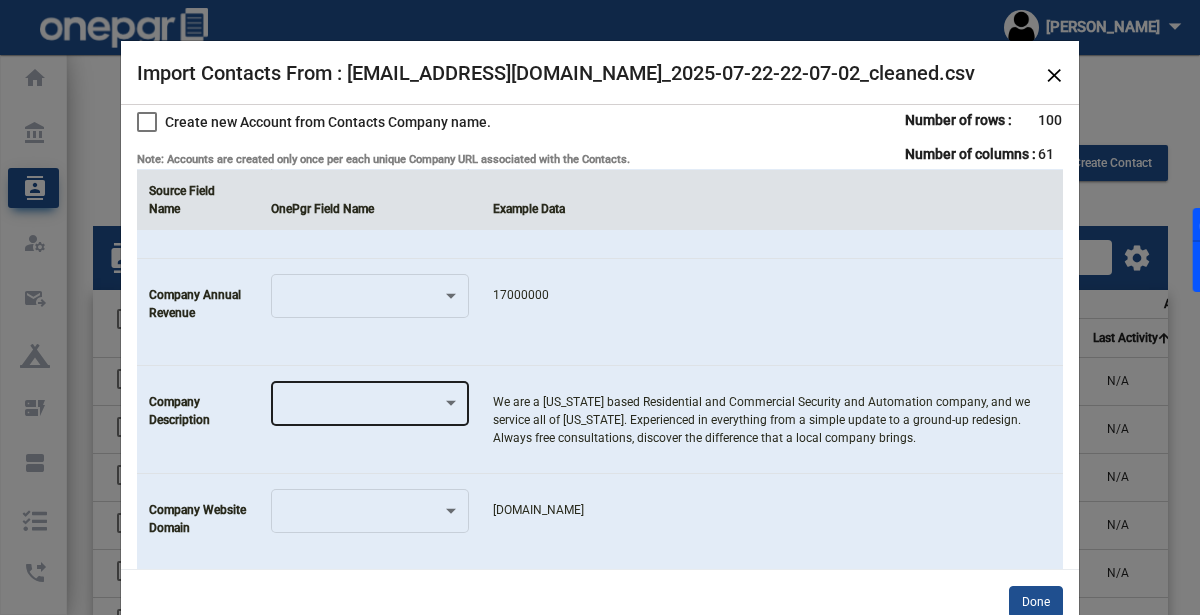 click 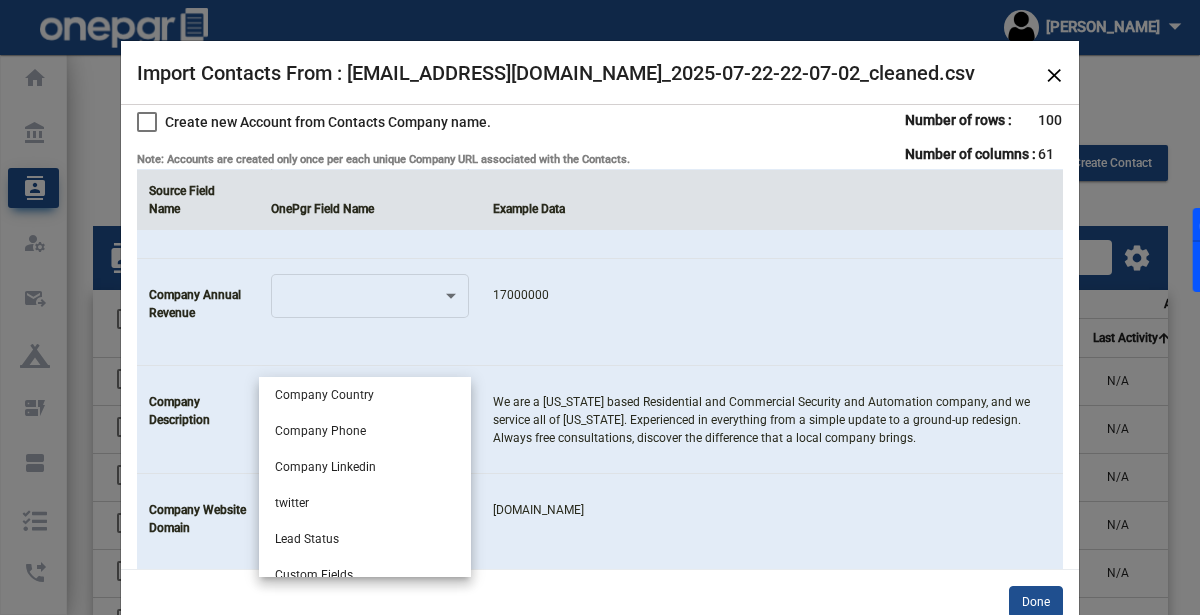 scroll, scrollTop: 771, scrollLeft: 0, axis: vertical 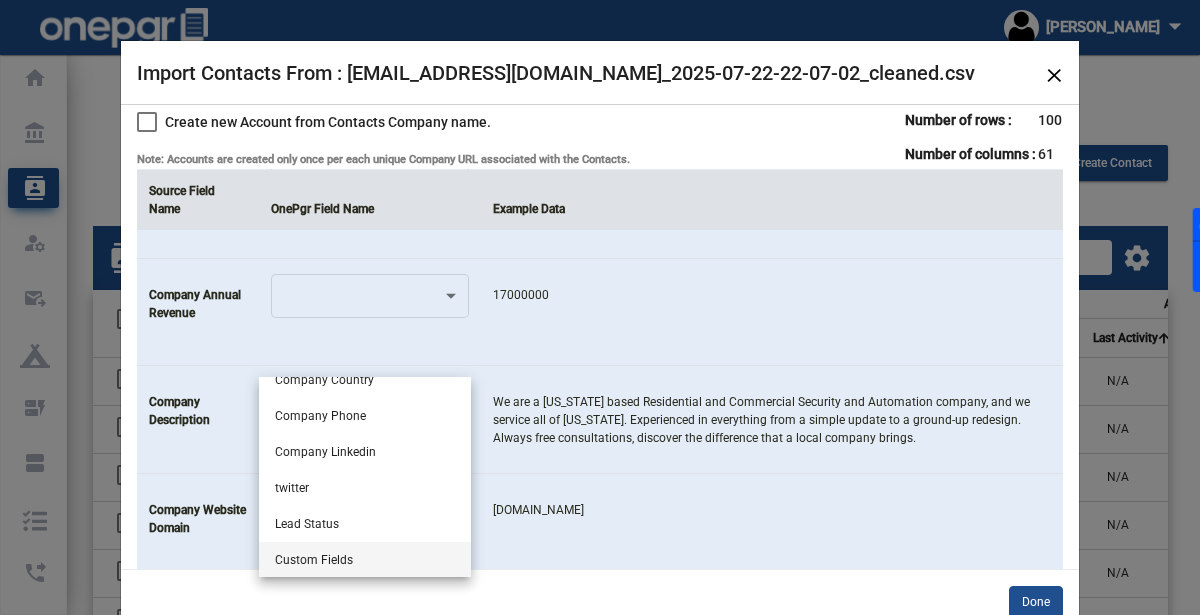 click on "Custom Fields" at bounding box center [365, 560] 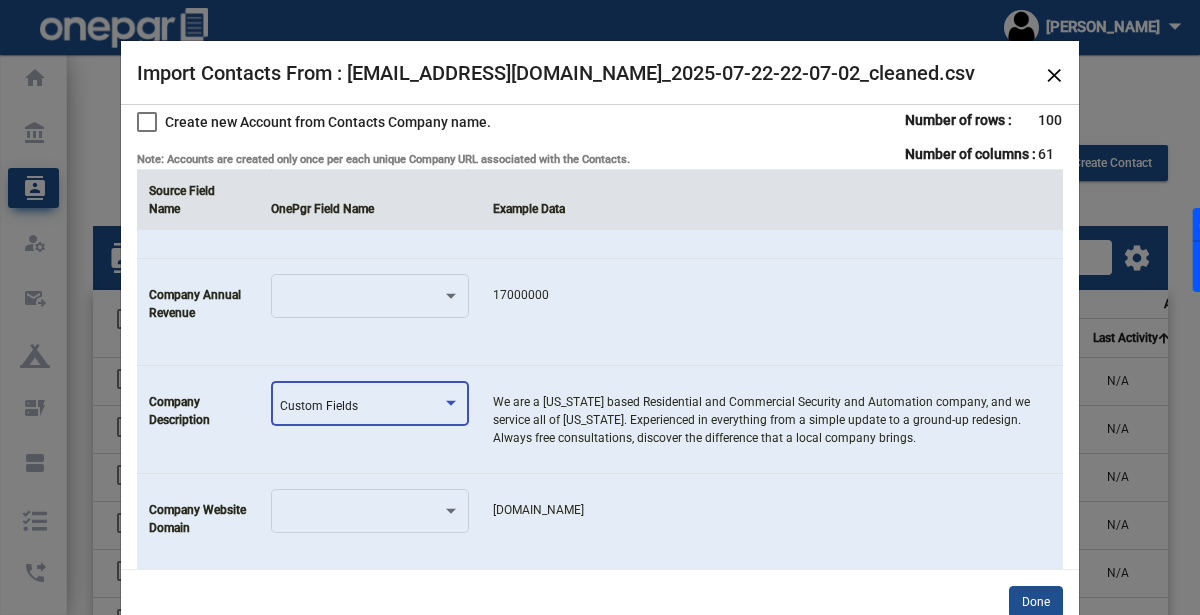 click on "Custom Fields" 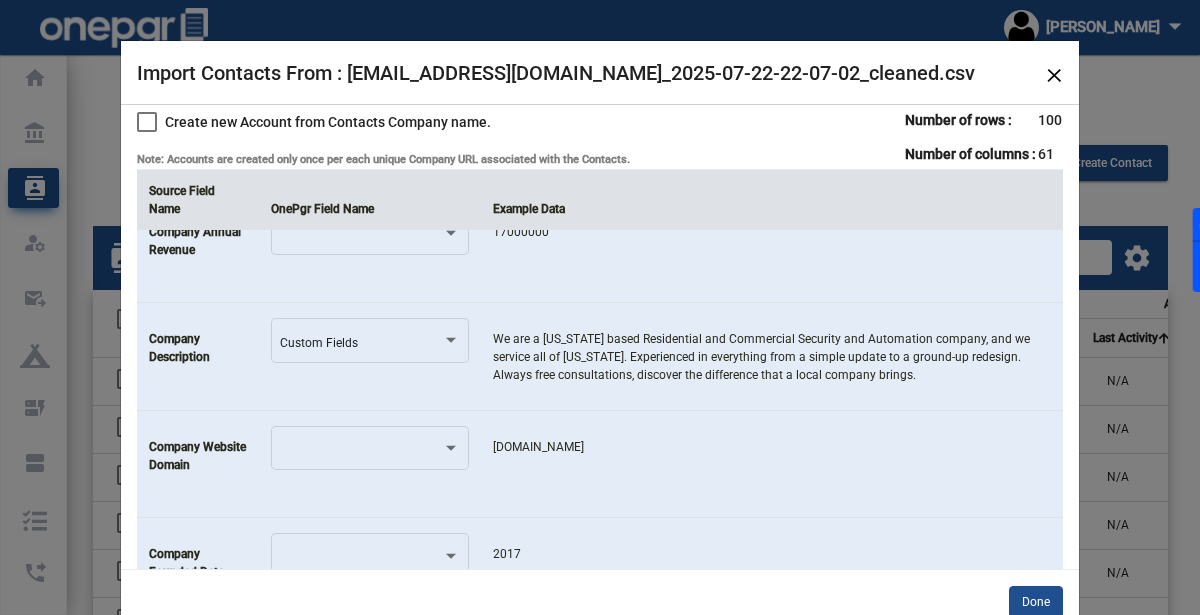 scroll, scrollTop: 5415, scrollLeft: 0, axis: vertical 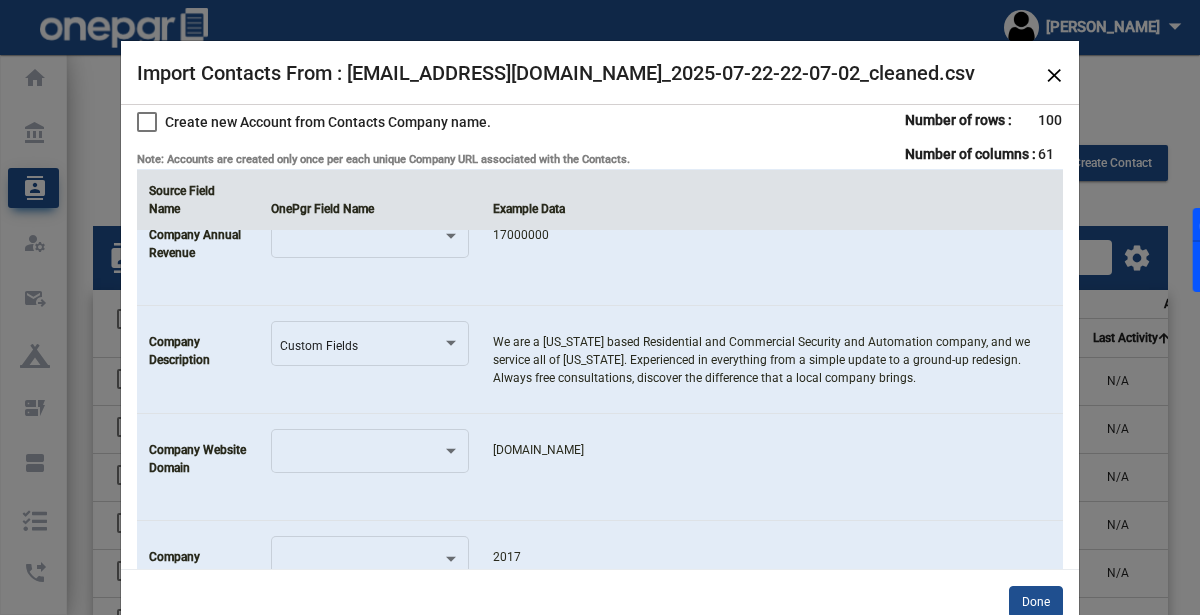 click at bounding box center (451, 451) 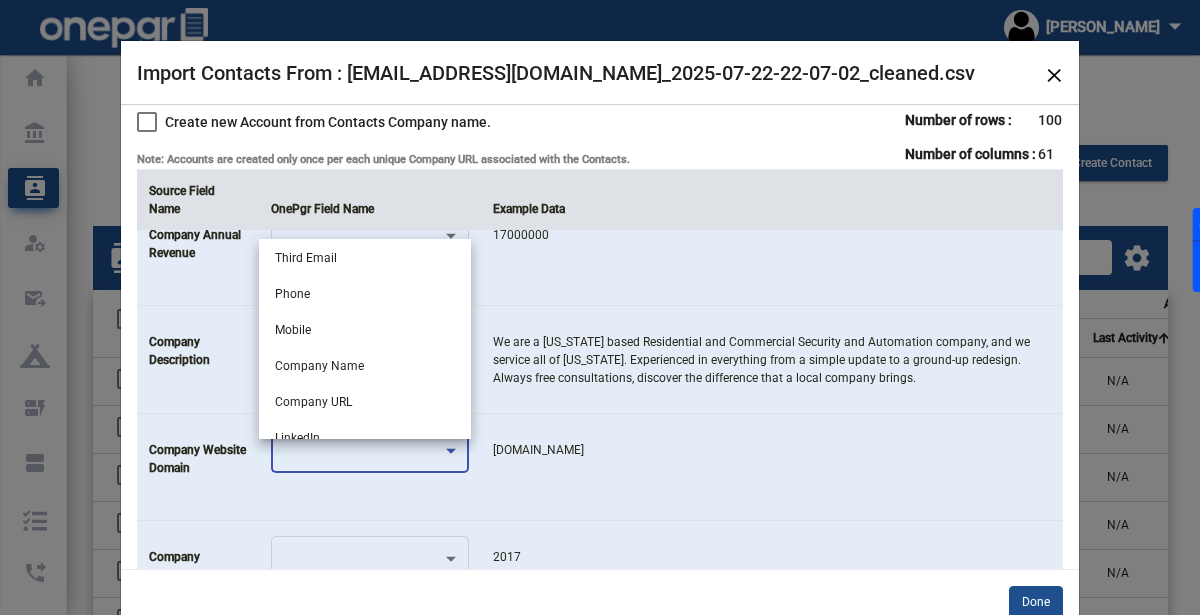 scroll, scrollTop: 216, scrollLeft: 0, axis: vertical 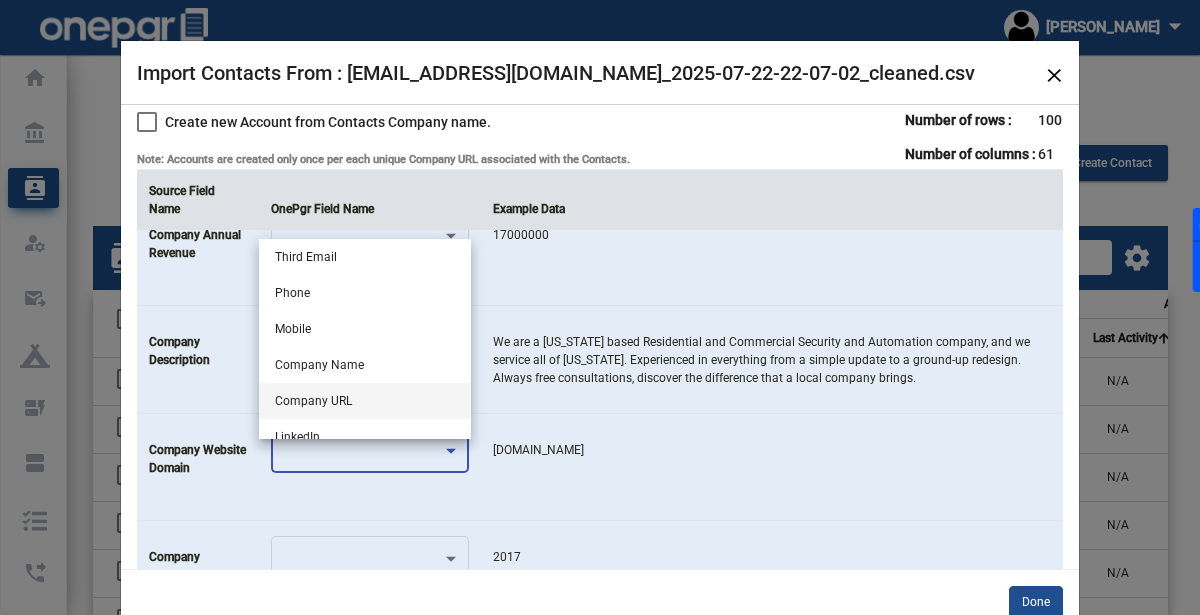 click on "Company URL" at bounding box center [365, 401] 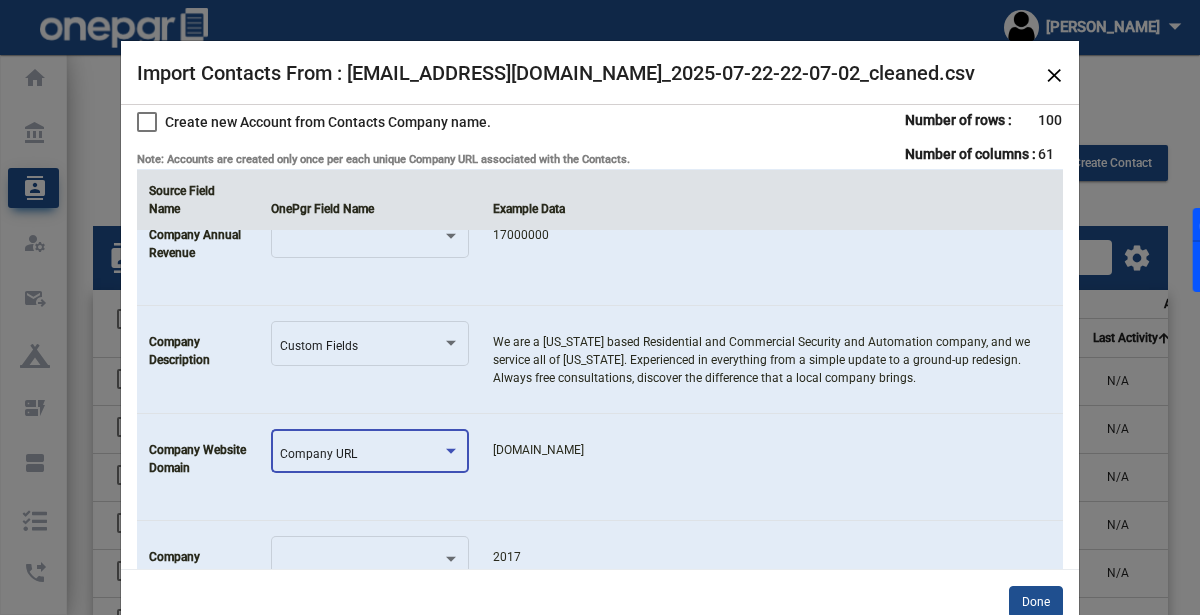 click on "[DOMAIN_NAME]" 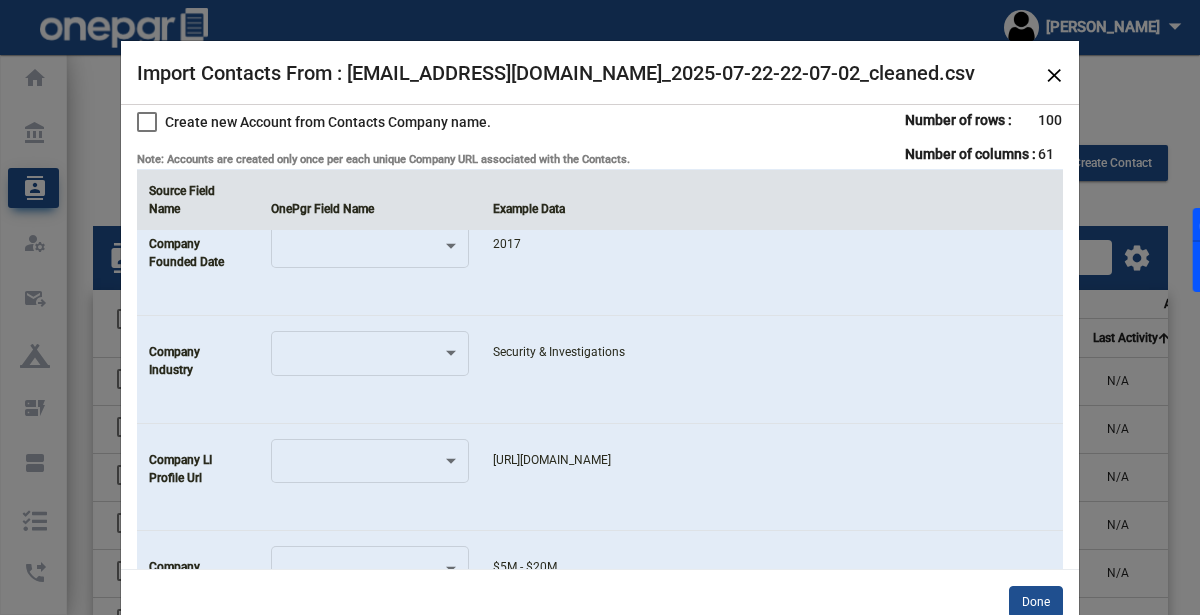 scroll, scrollTop: 5729, scrollLeft: 0, axis: vertical 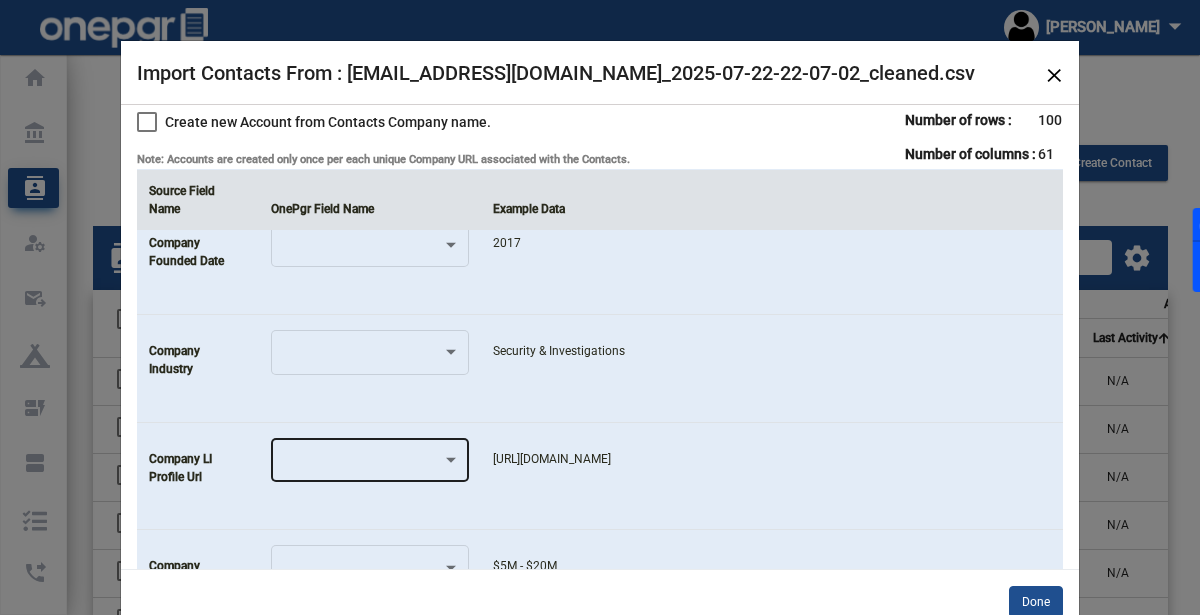 click at bounding box center [361, 464] 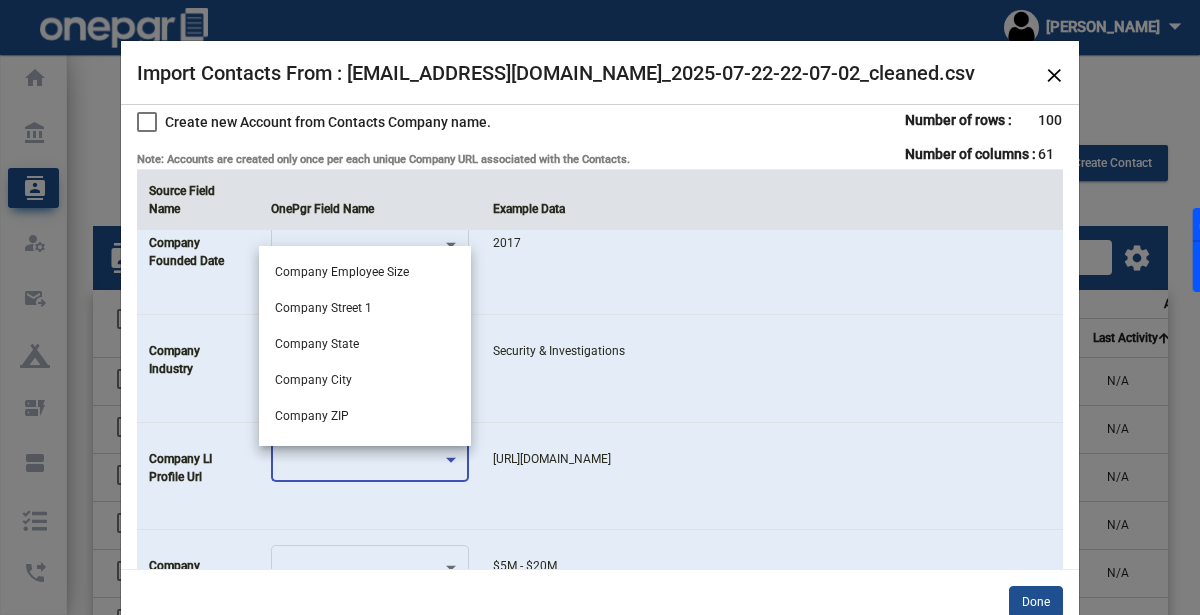 scroll, scrollTop: 771, scrollLeft: 0, axis: vertical 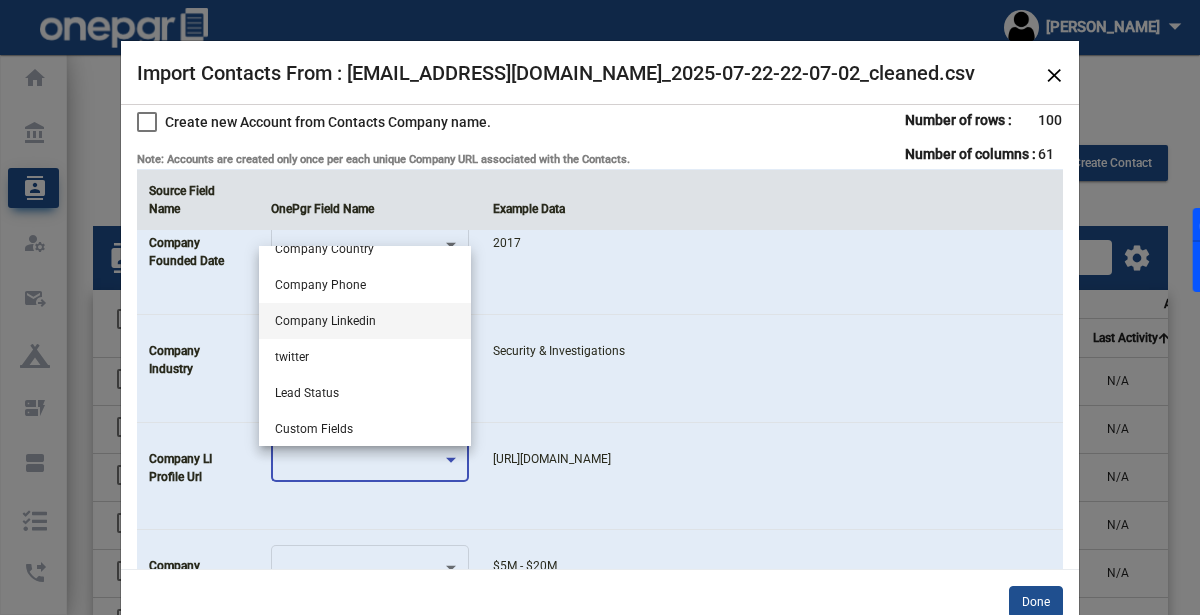 click on "Company Linkedin" at bounding box center (365, 321) 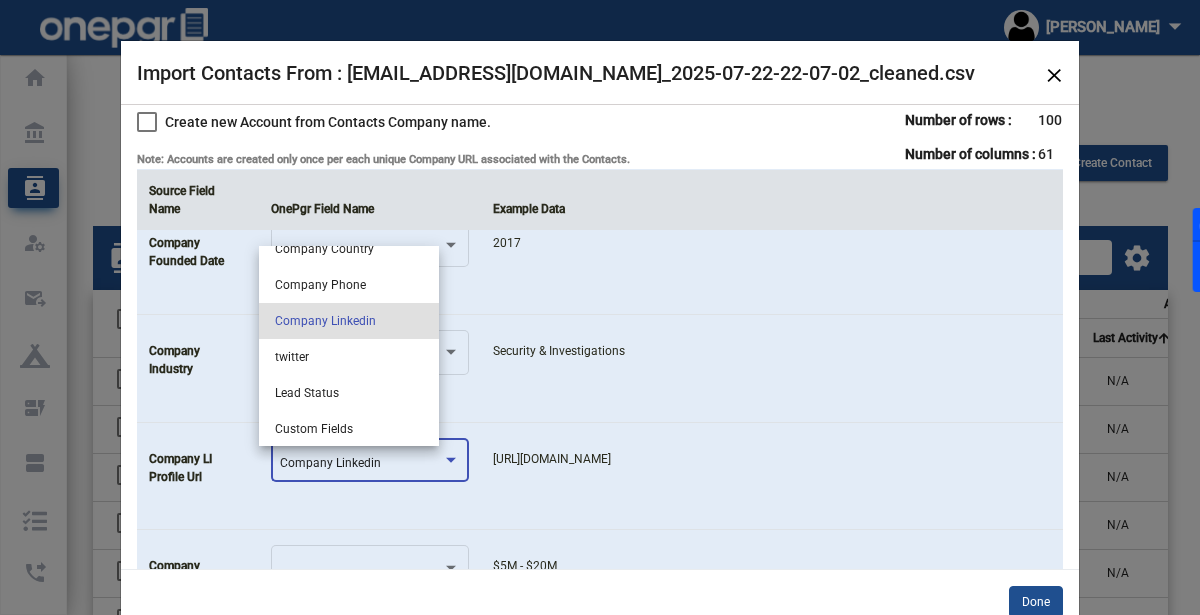 click on "Security & Investigations" 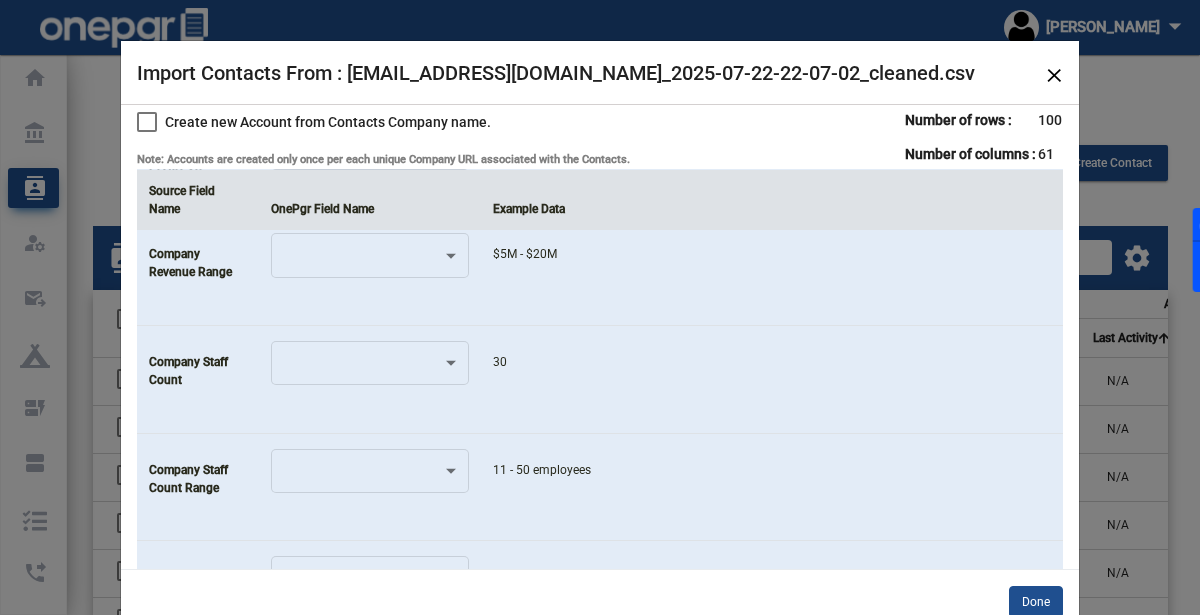 scroll, scrollTop: 6047, scrollLeft: 0, axis: vertical 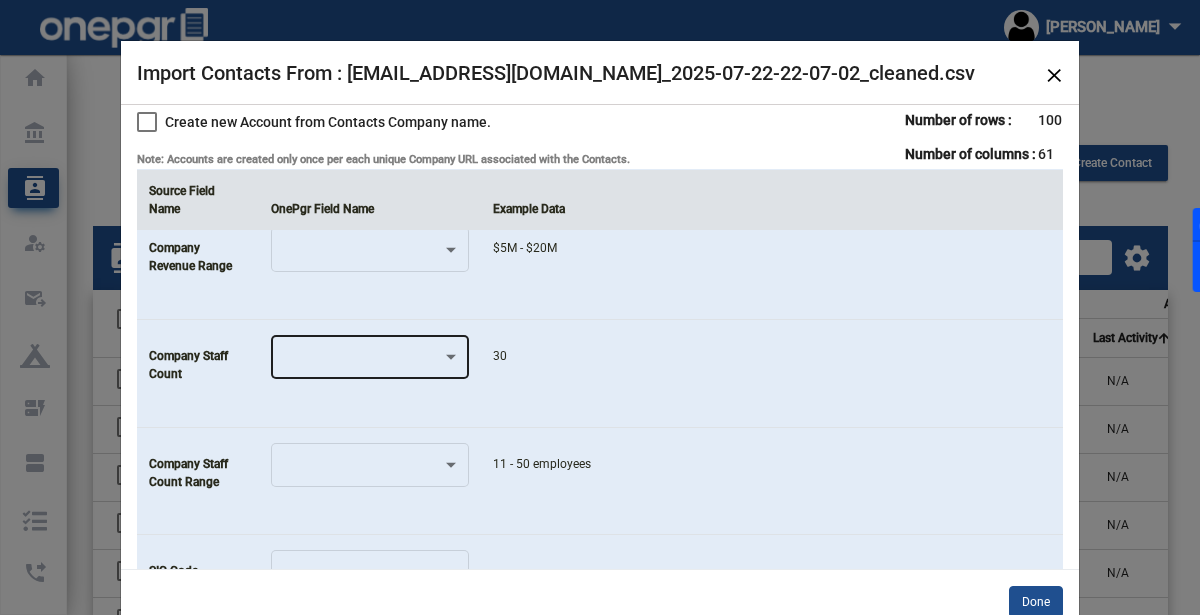click at bounding box center (361, 361) 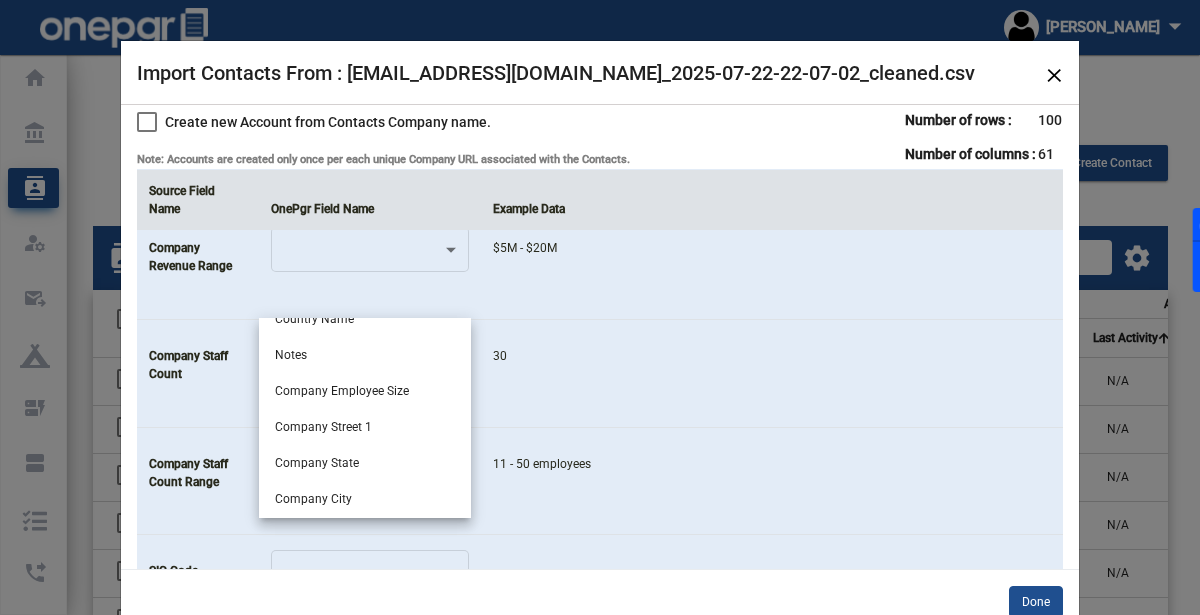 scroll, scrollTop: 523, scrollLeft: 0, axis: vertical 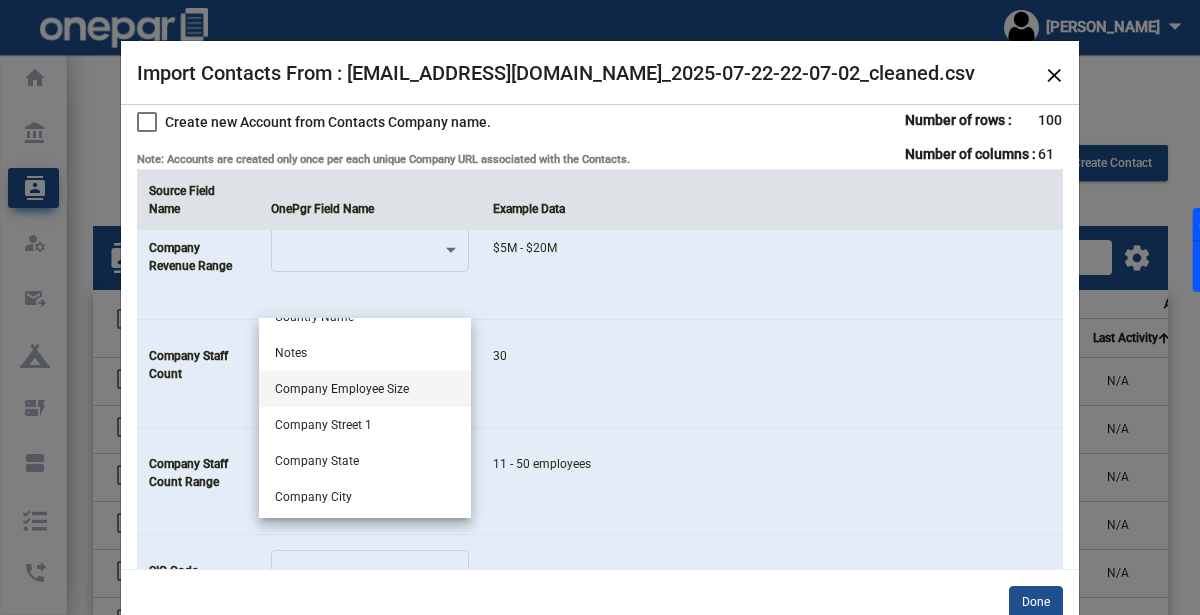 click on "Company Employee Size" at bounding box center [365, 389] 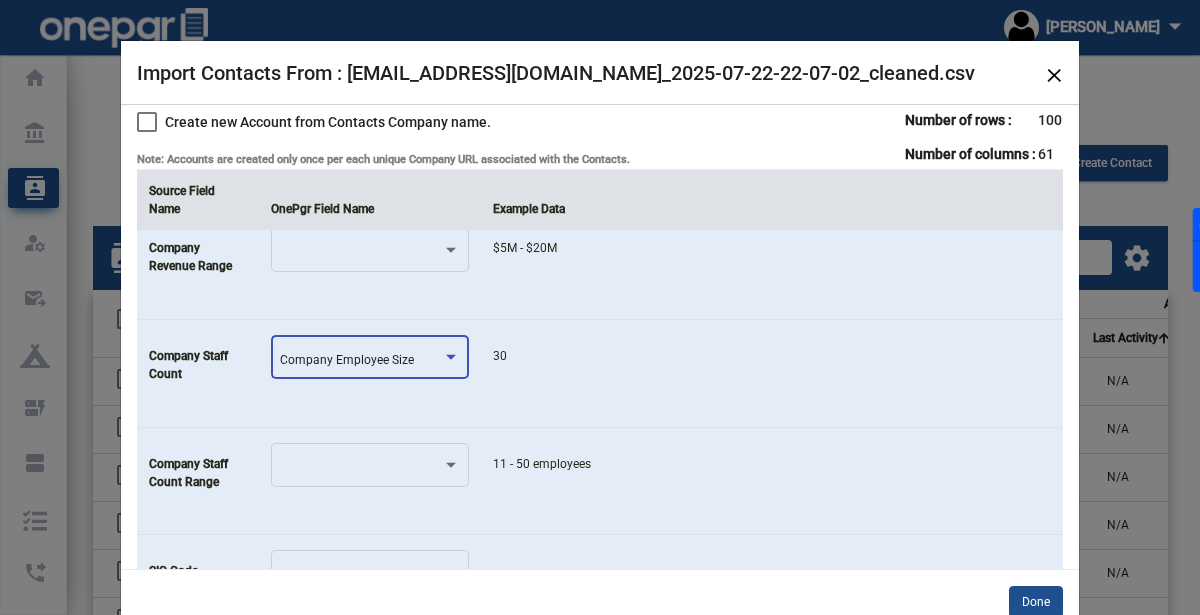 click on "30" 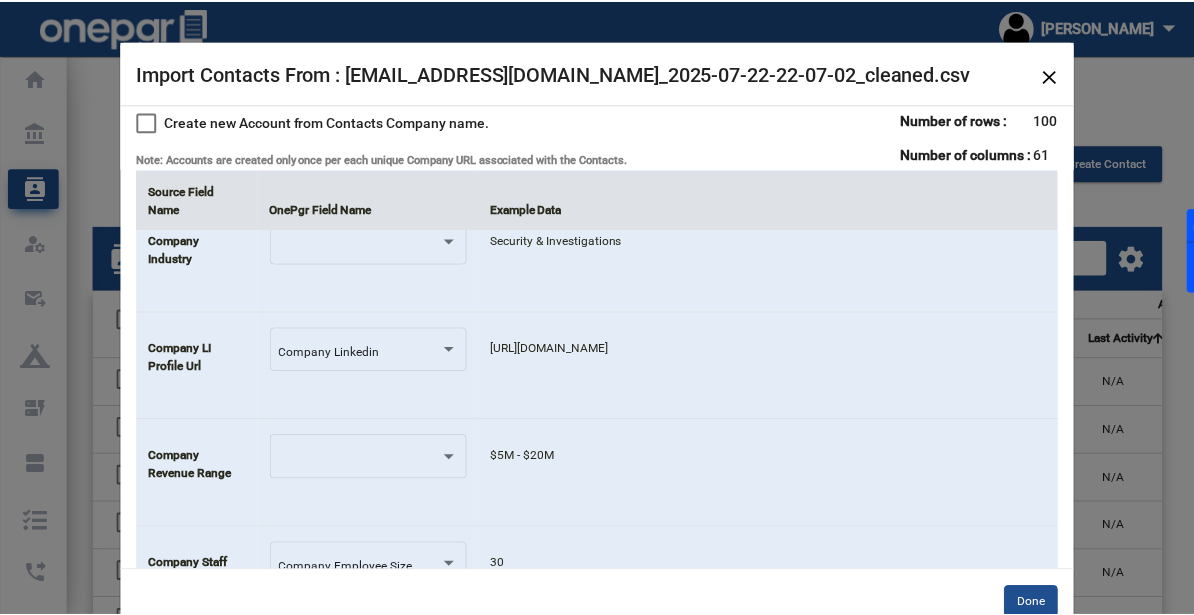 scroll, scrollTop: 5828, scrollLeft: 0, axis: vertical 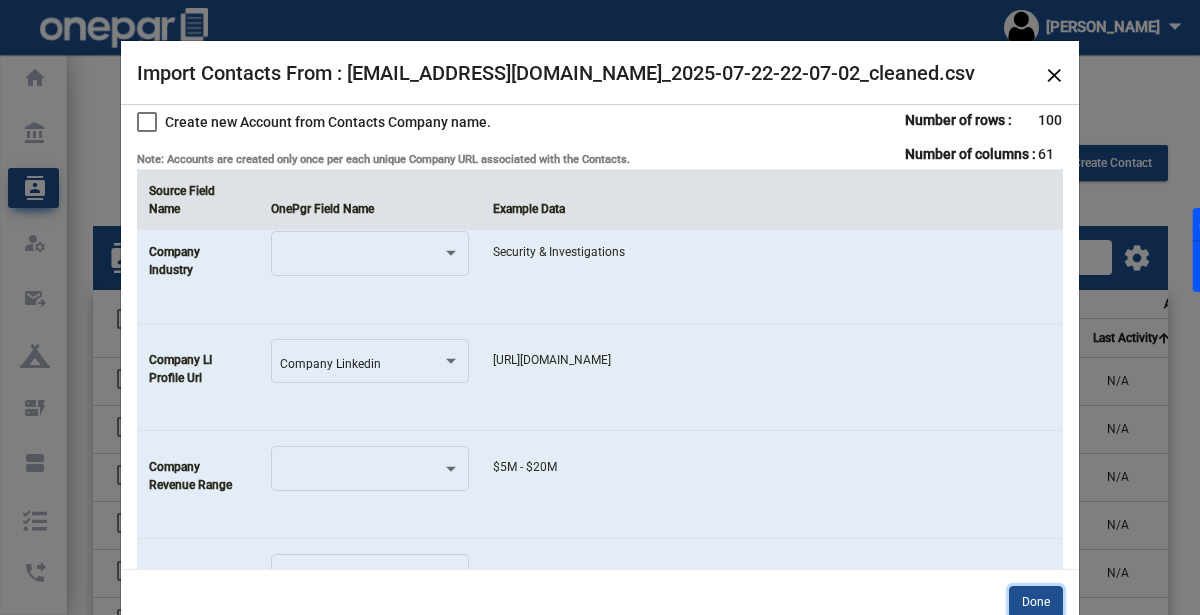 click on "Done" 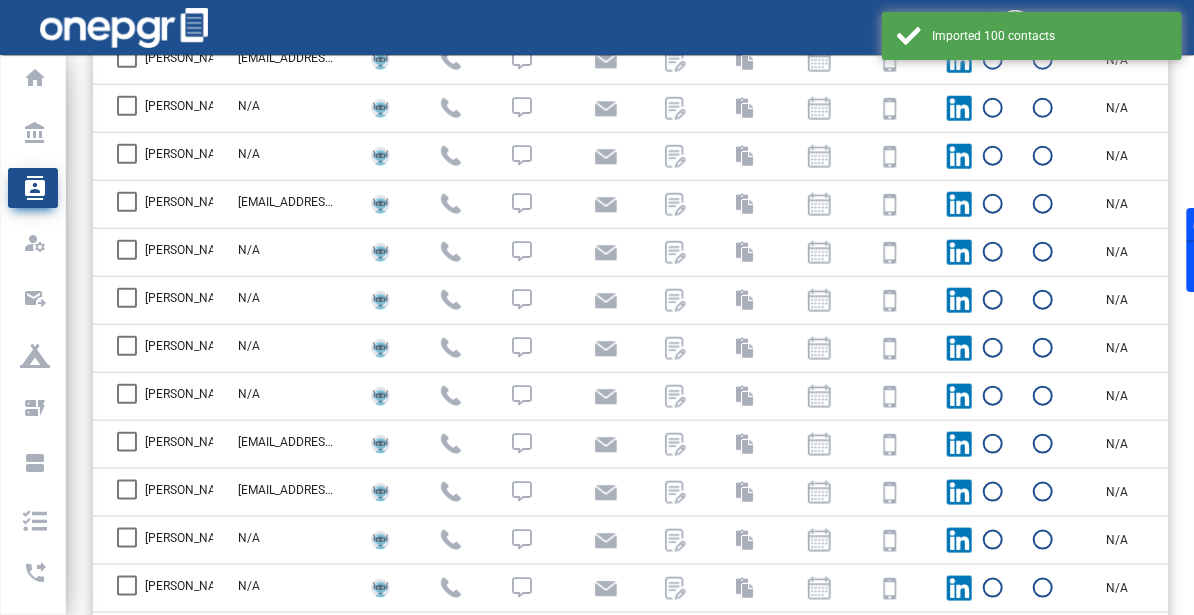 scroll, scrollTop: 2217, scrollLeft: 0, axis: vertical 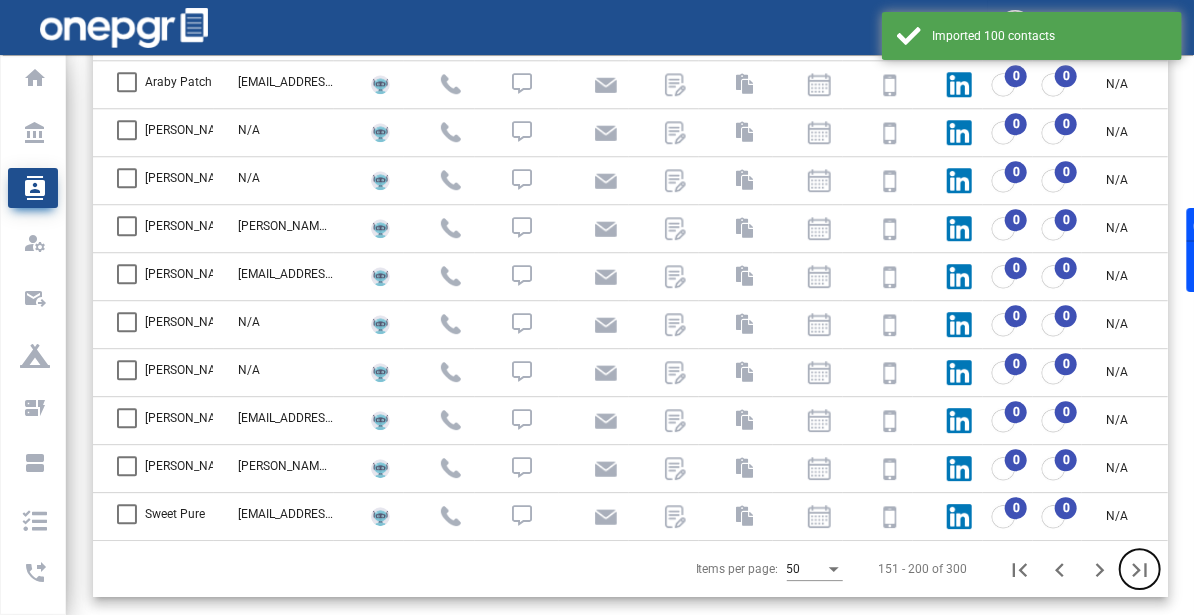 click 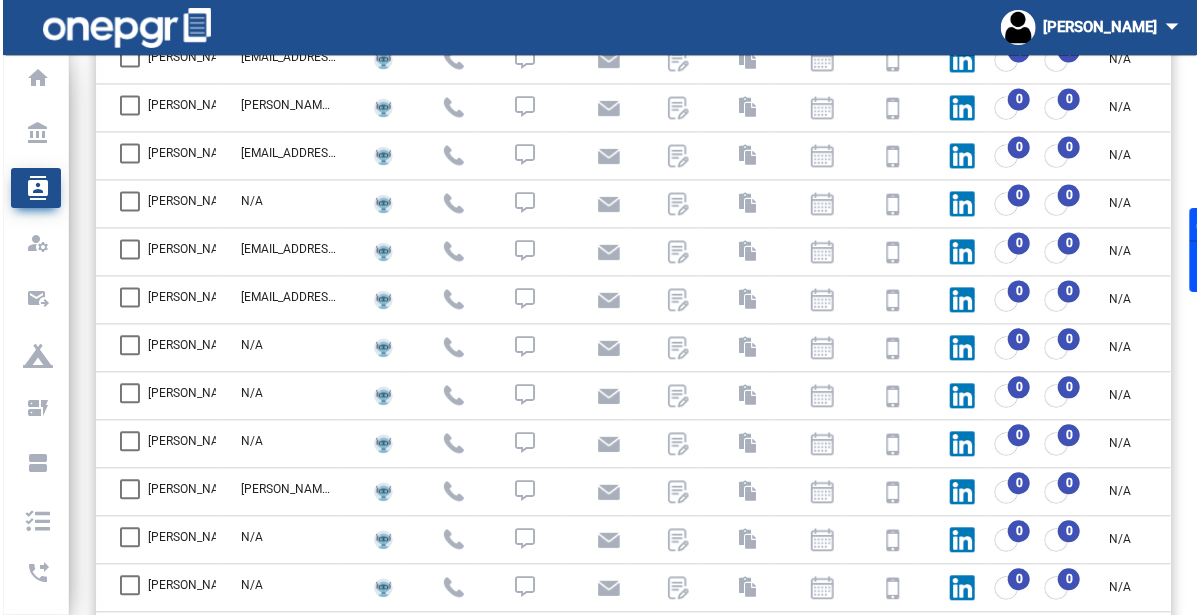 scroll, scrollTop: 0, scrollLeft: 0, axis: both 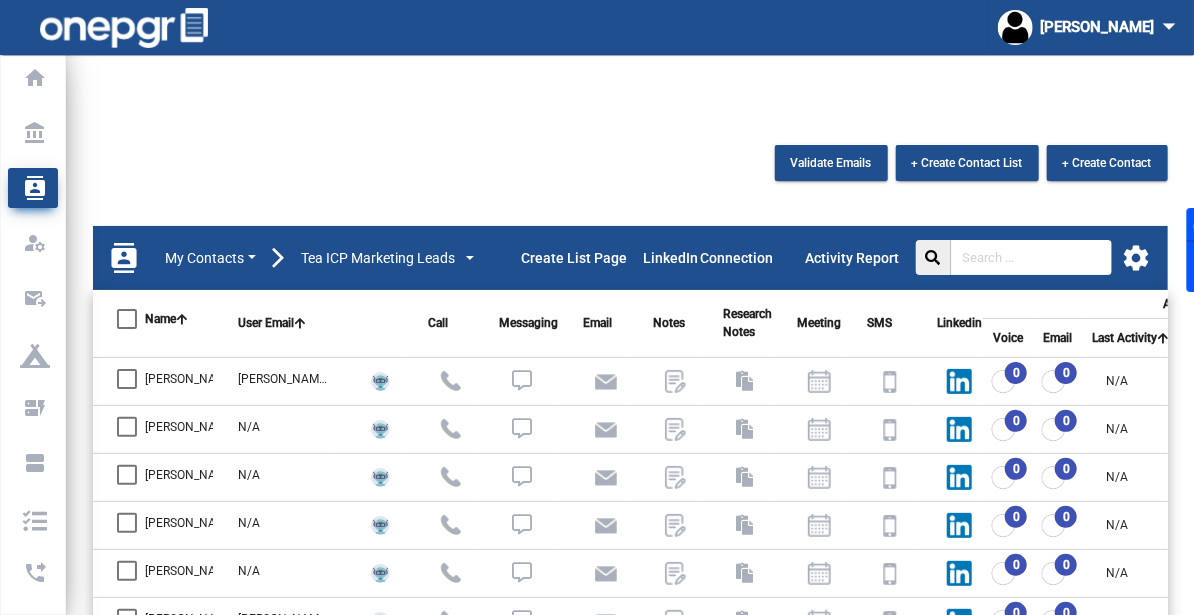 click on "settings" 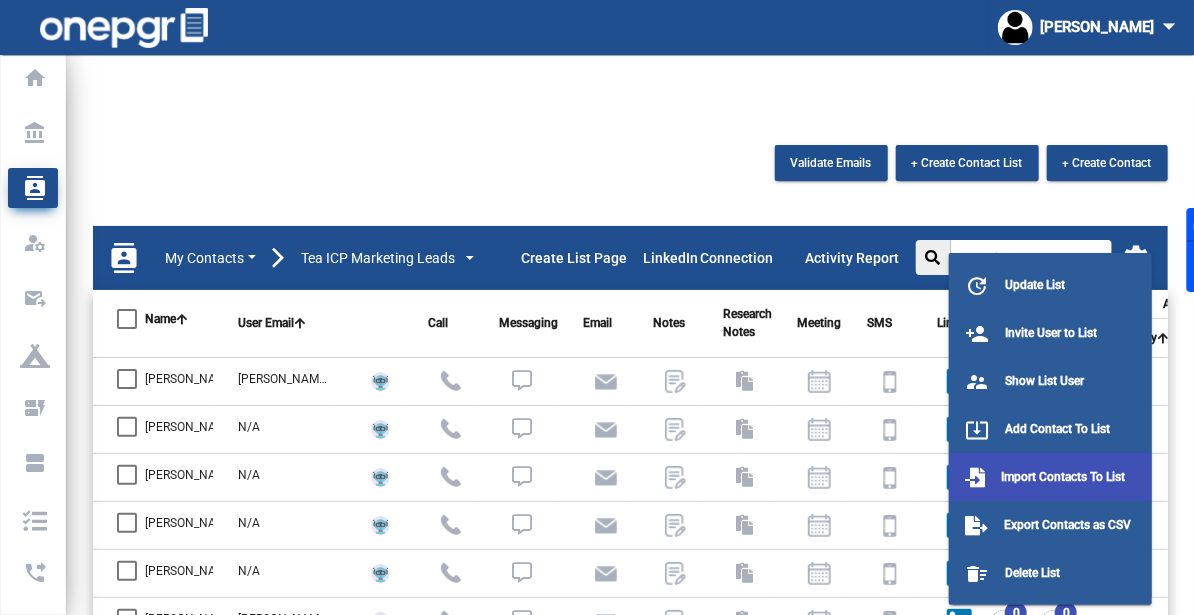 click on "Import Contacts To List" at bounding box center (1063, 477) 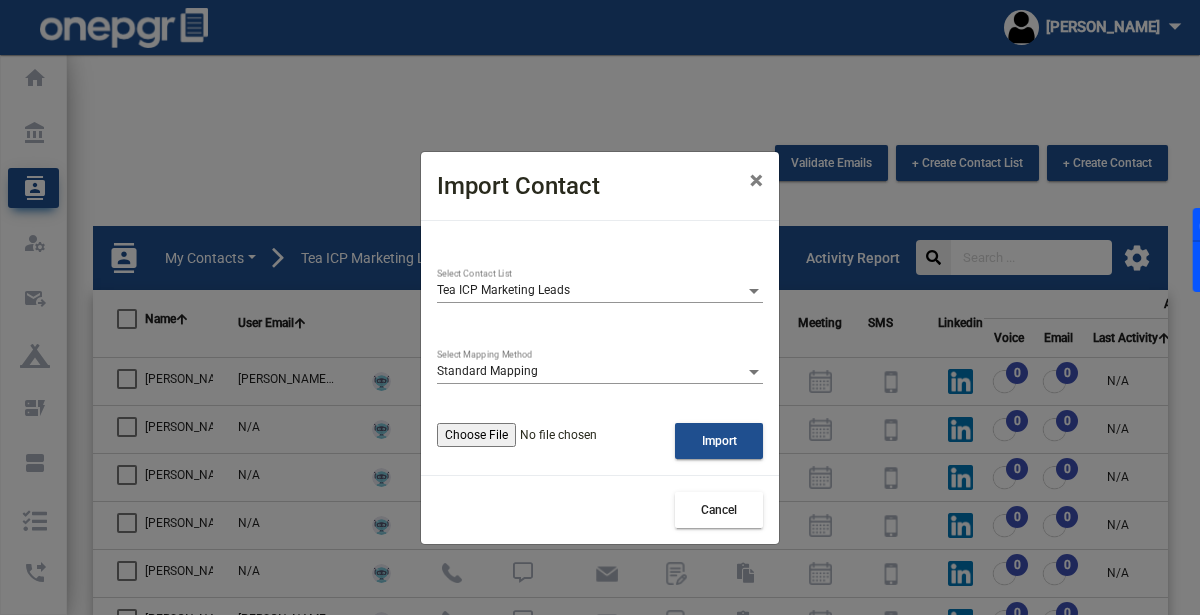 click 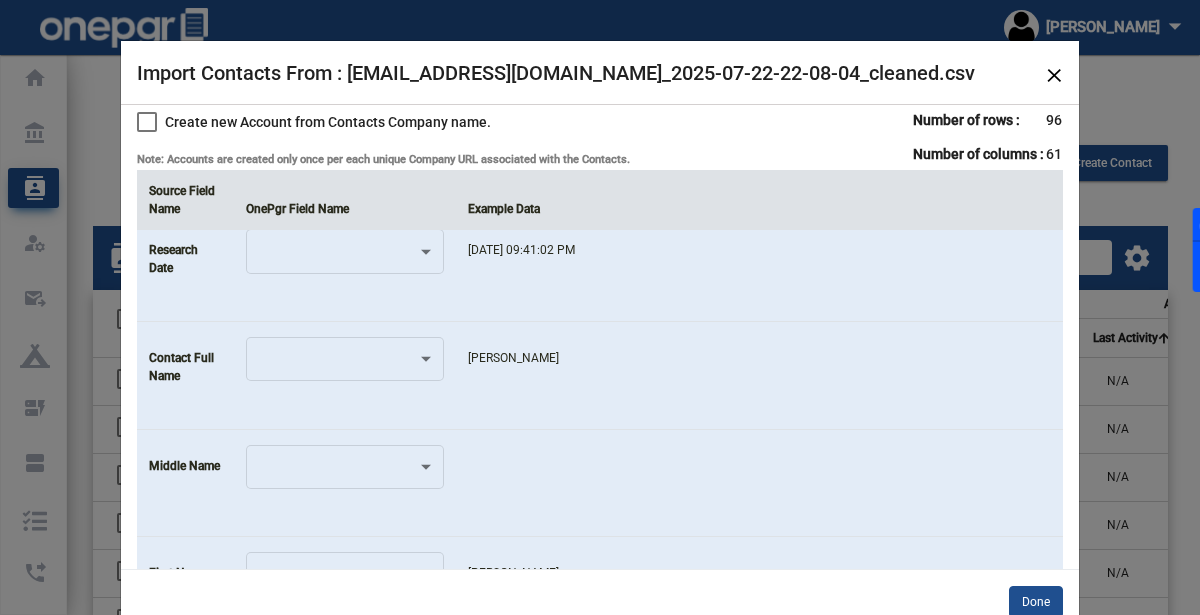scroll, scrollTop: 19, scrollLeft: 0, axis: vertical 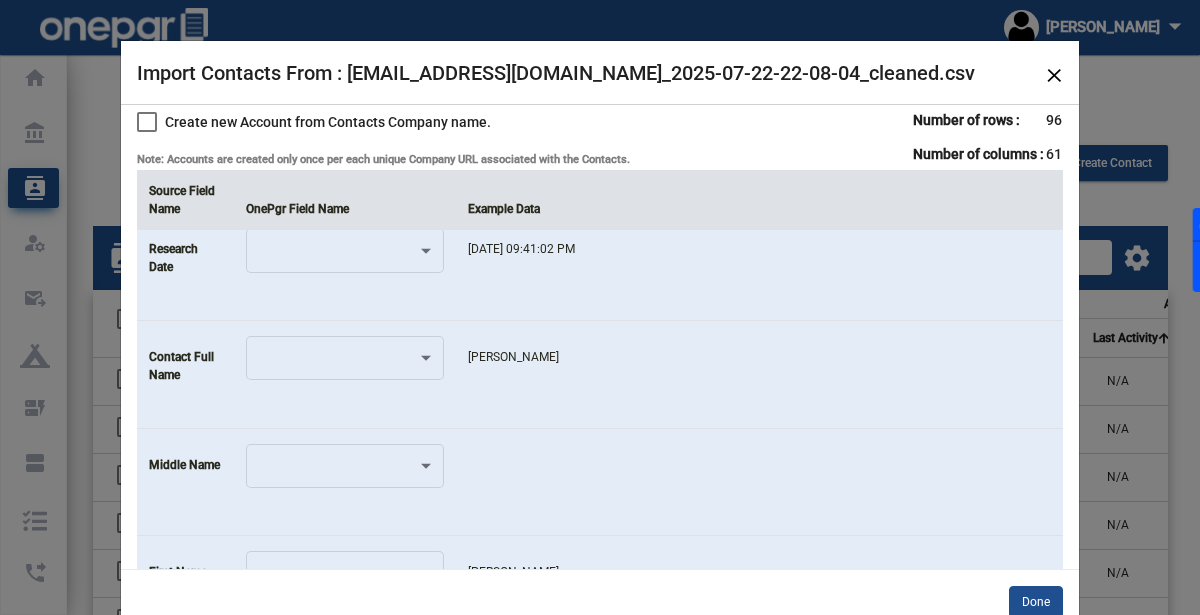 click on "[DATE] 09:41:02 PM" 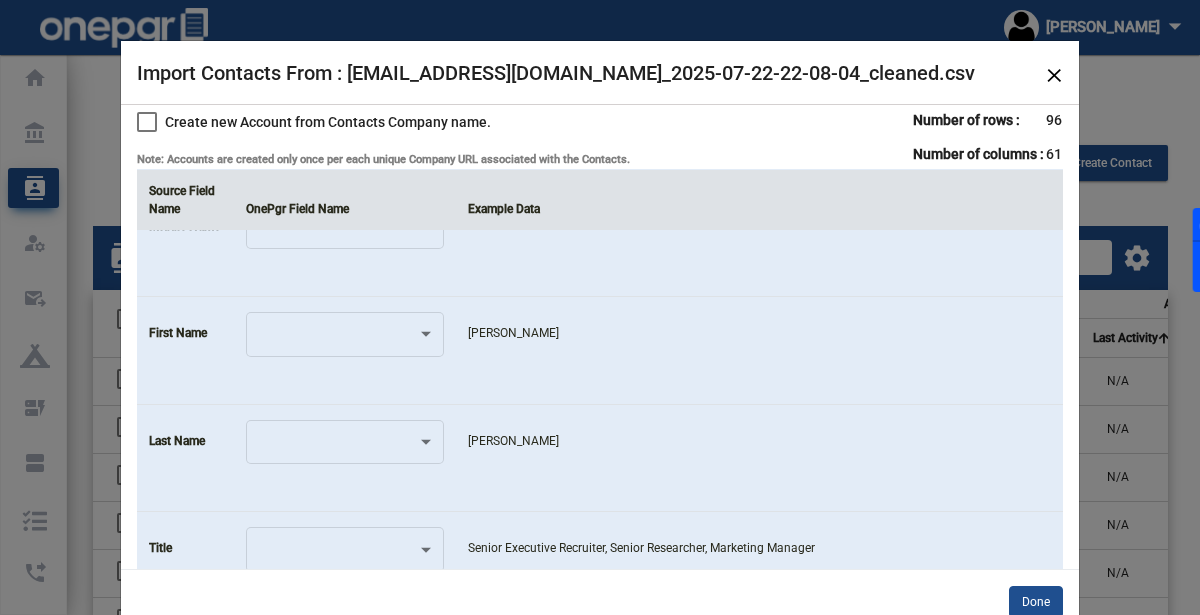 scroll, scrollTop: 259, scrollLeft: 0, axis: vertical 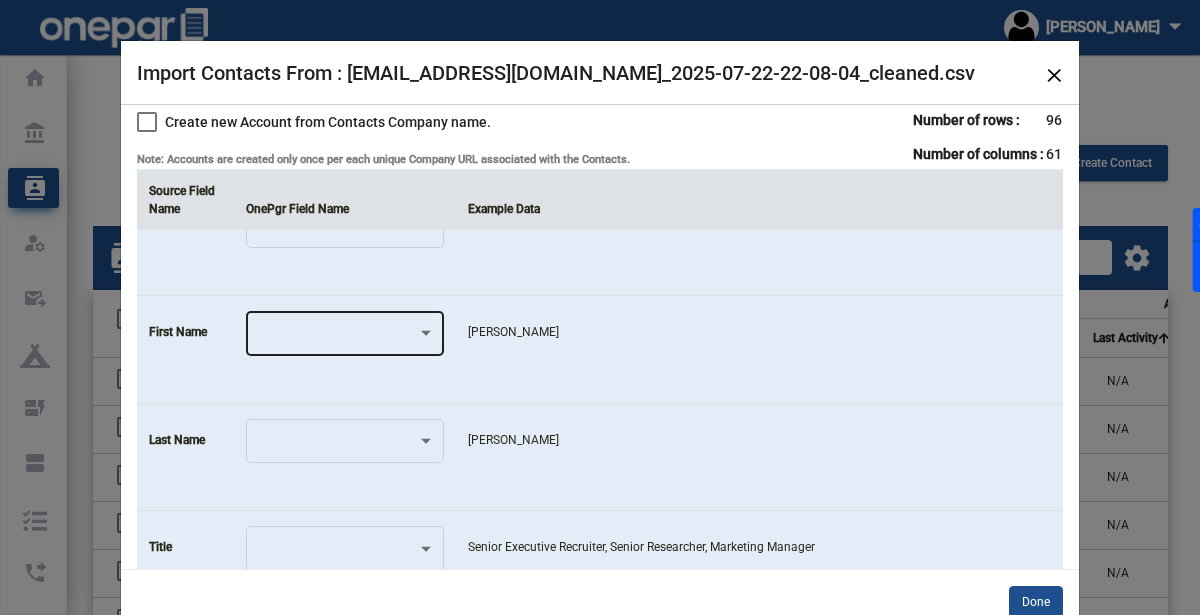 click 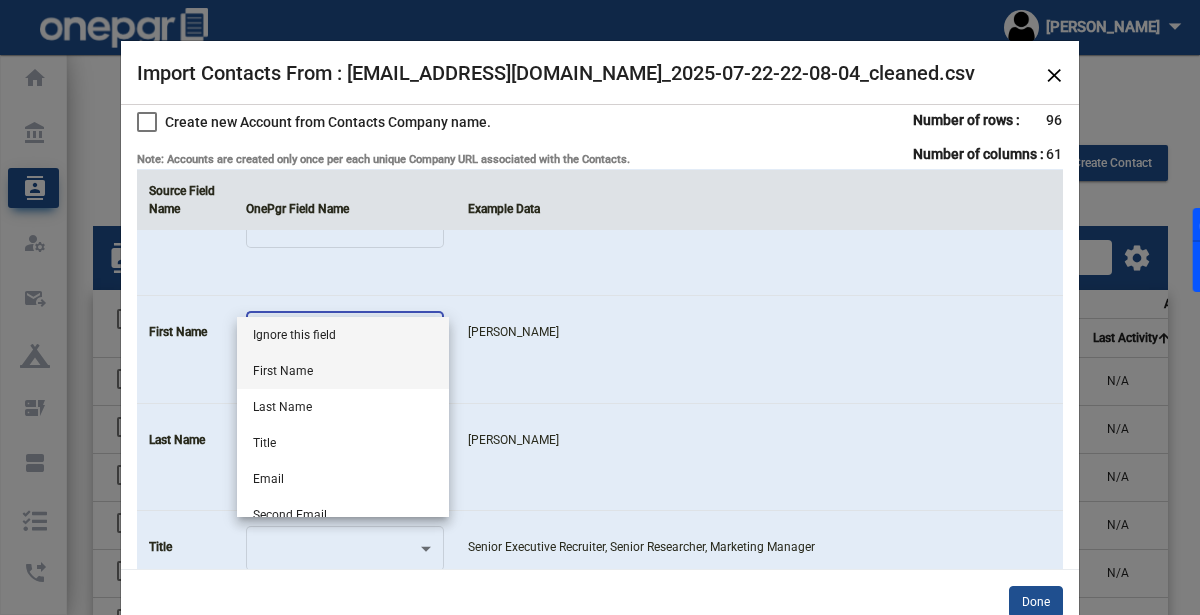 click on "First Name" at bounding box center [343, 371] 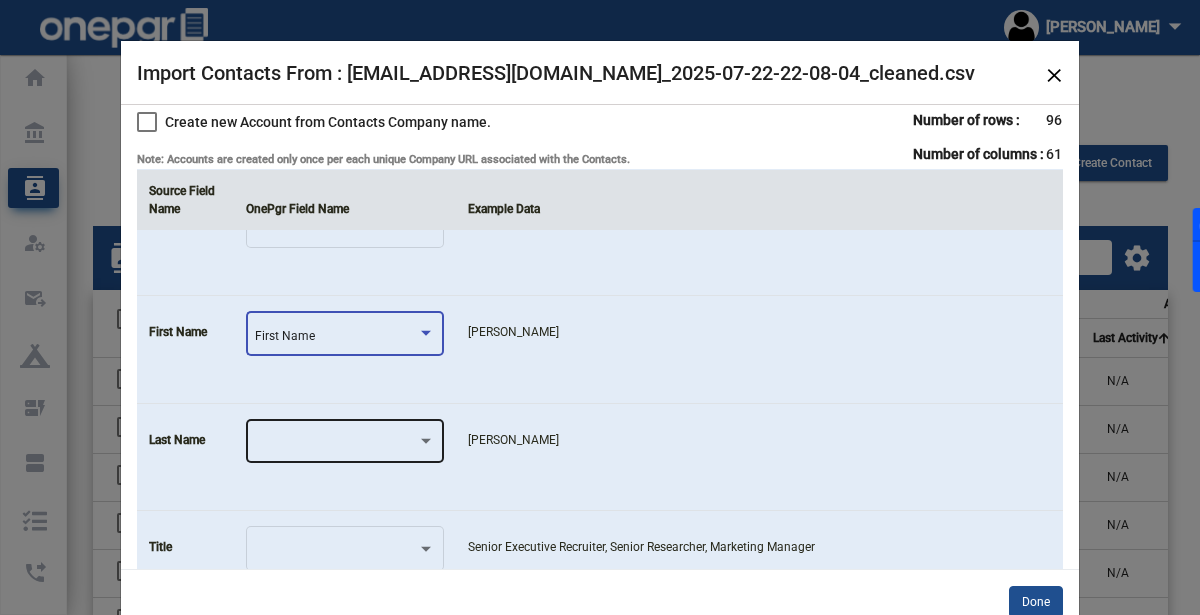 click at bounding box center [336, 445] 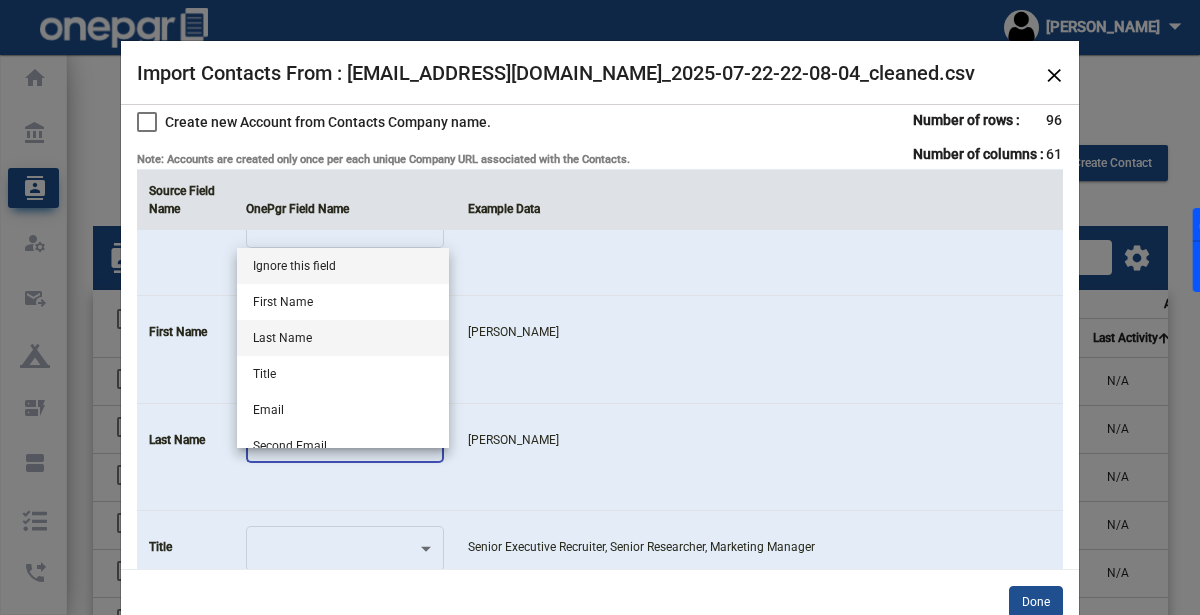 click on "Last Name" at bounding box center (343, 338) 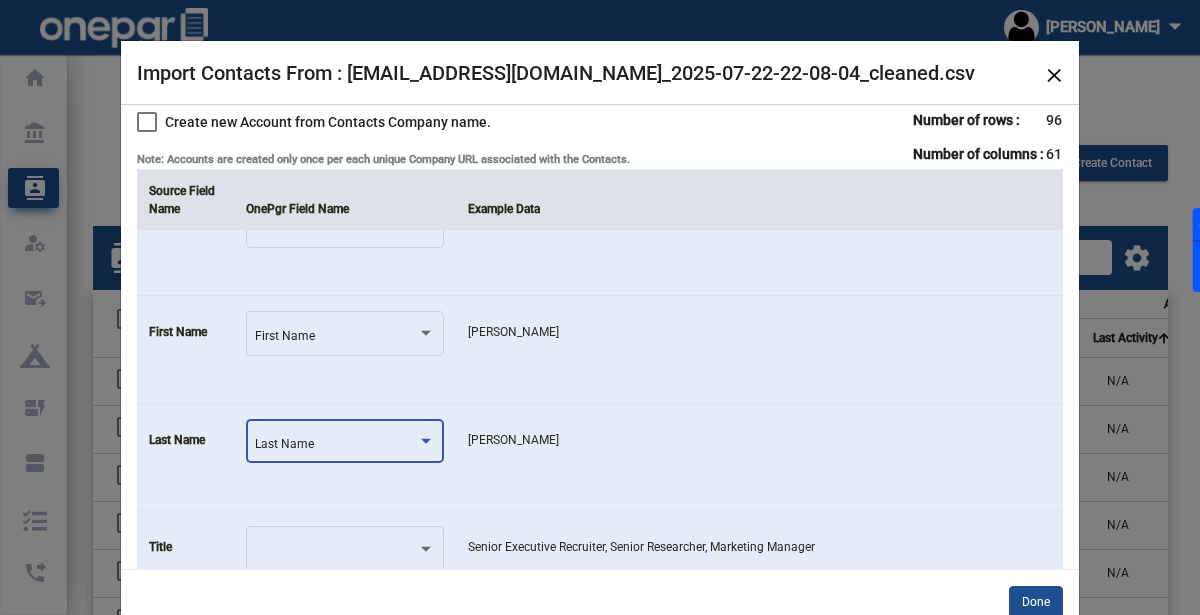 click on "[PERSON_NAME]" 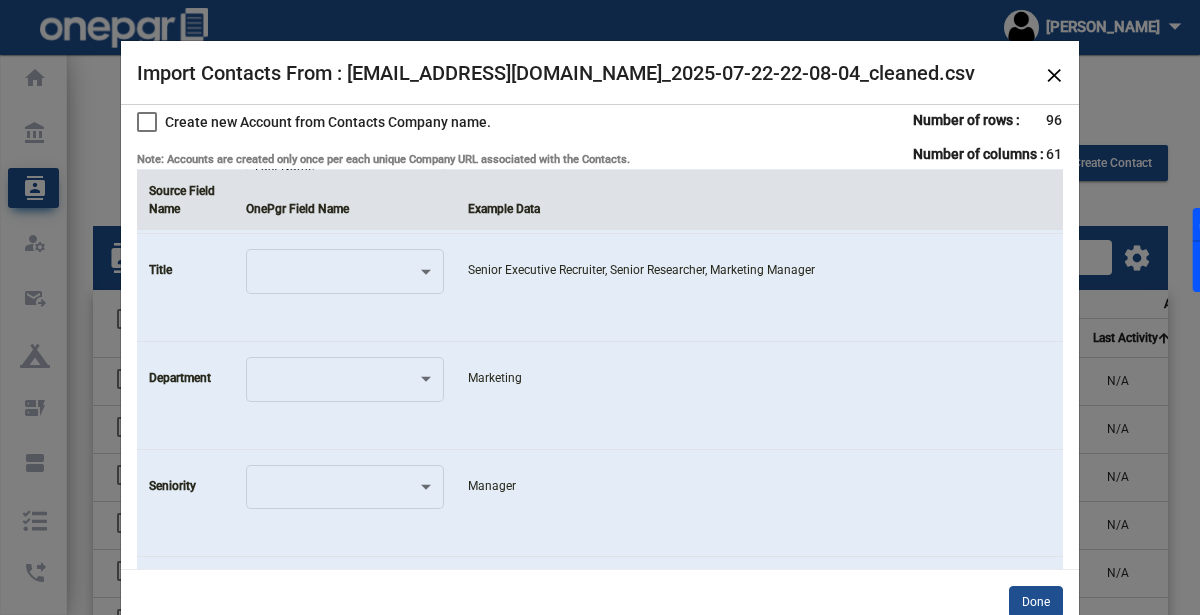 scroll, scrollTop: 539, scrollLeft: 0, axis: vertical 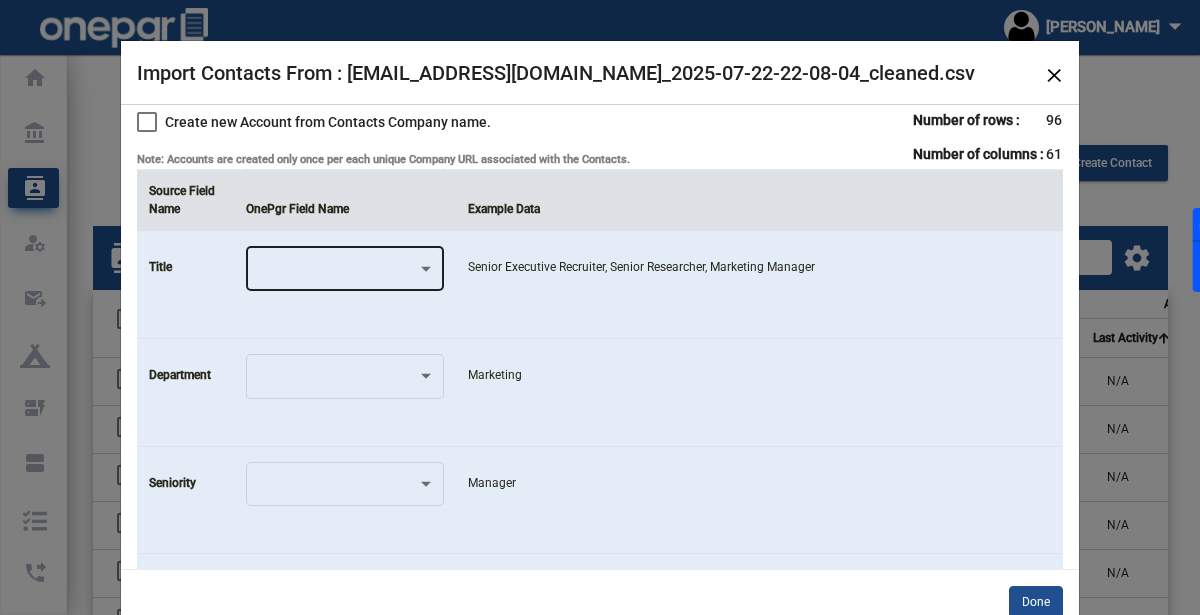 click 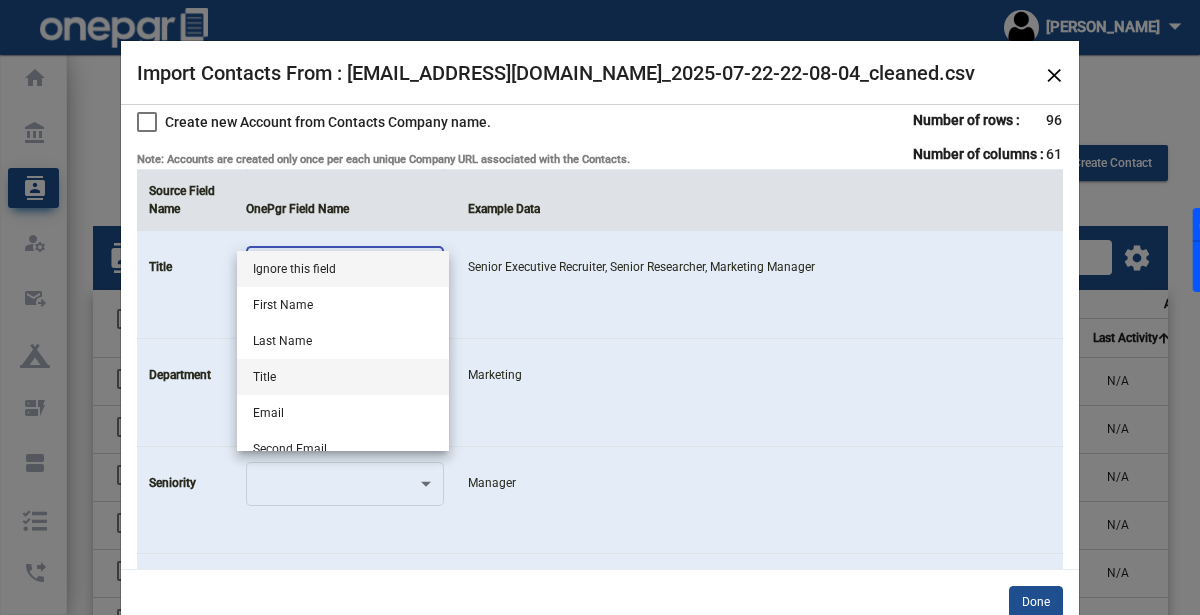 click on "Title" at bounding box center (343, 377) 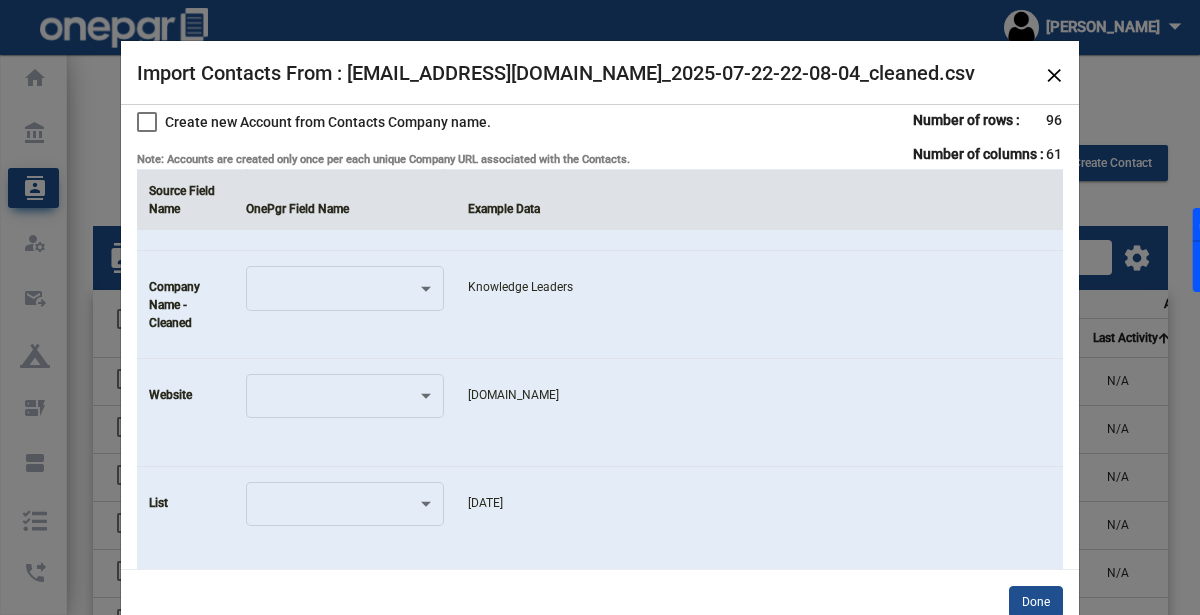 scroll, scrollTop: 841, scrollLeft: 0, axis: vertical 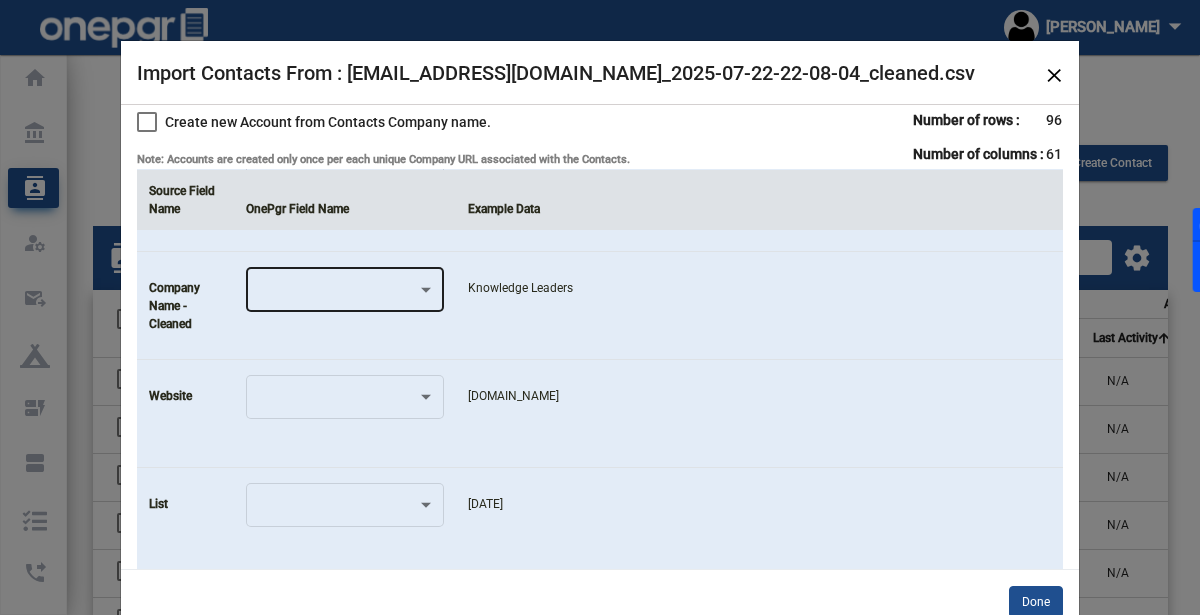 click at bounding box center [336, 293] 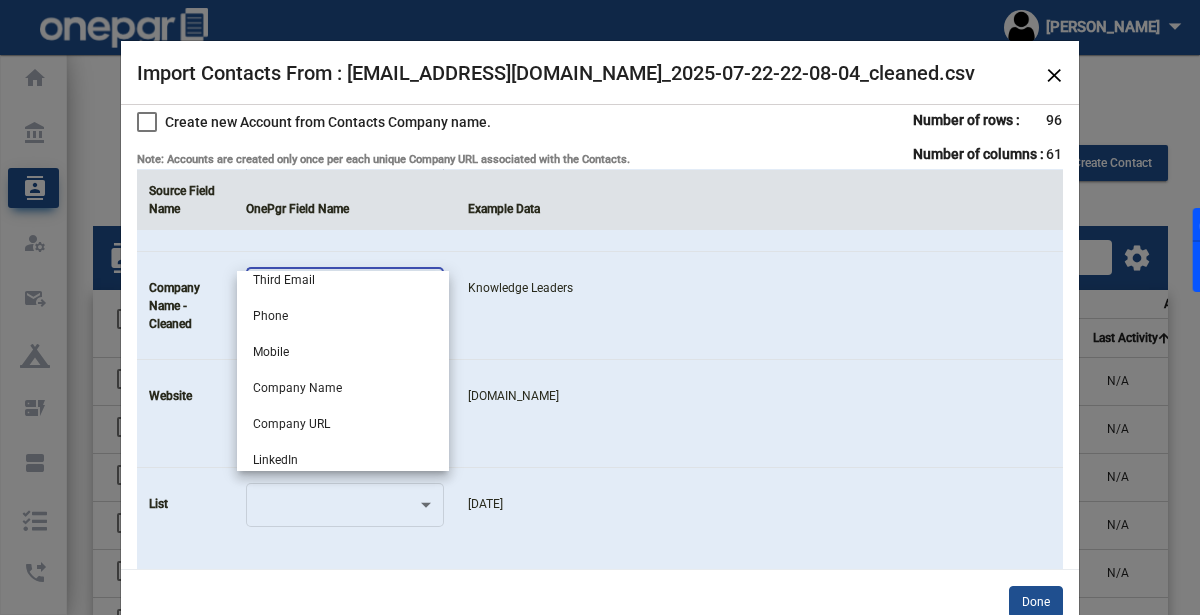 scroll, scrollTop: 228, scrollLeft: 0, axis: vertical 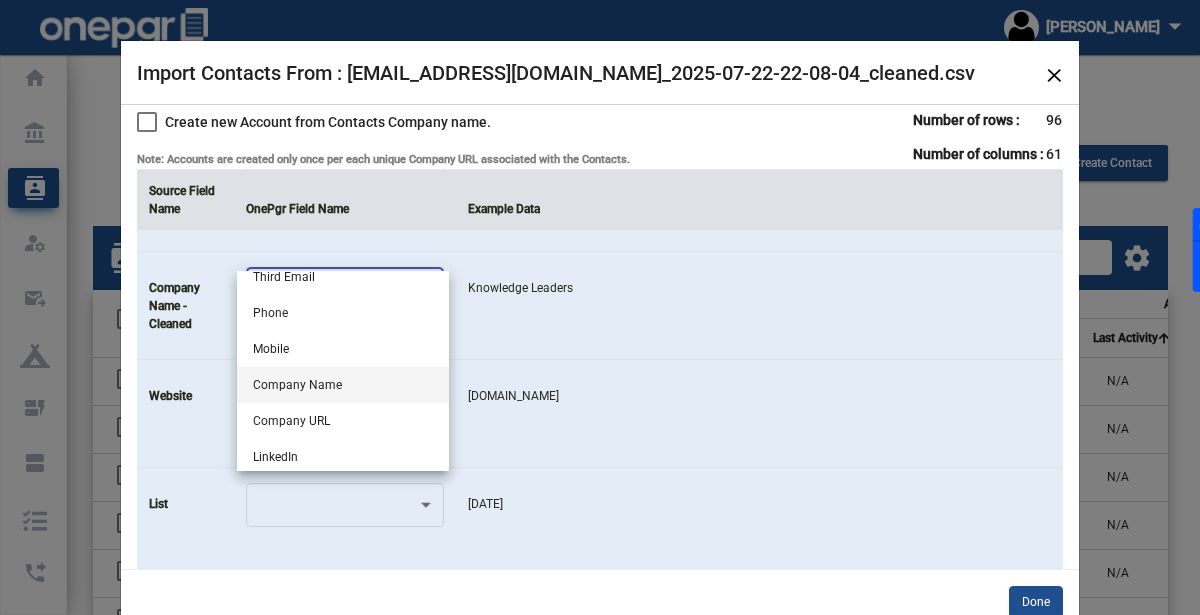 click on "Company Name" at bounding box center [343, 385] 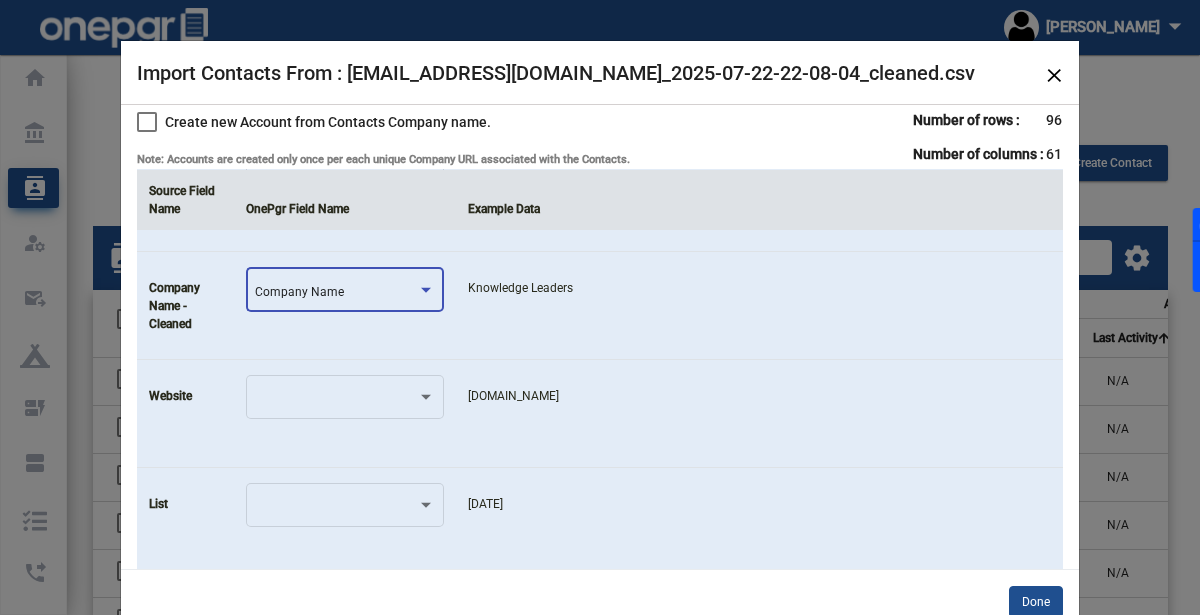 click 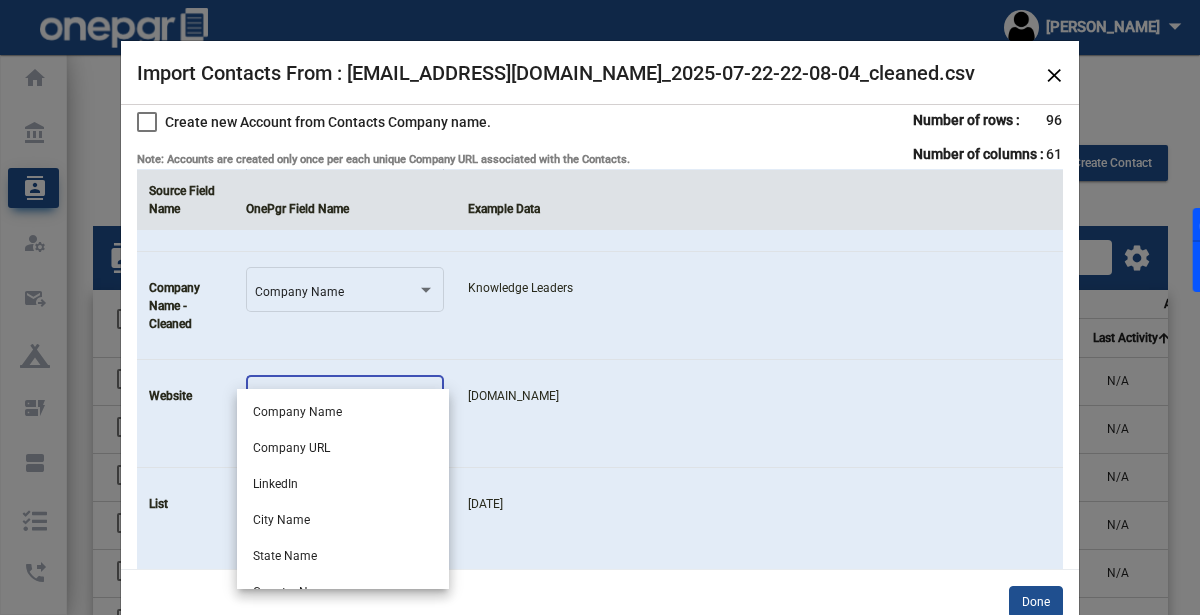 scroll, scrollTop: 323, scrollLeft: 0, axis: vertical 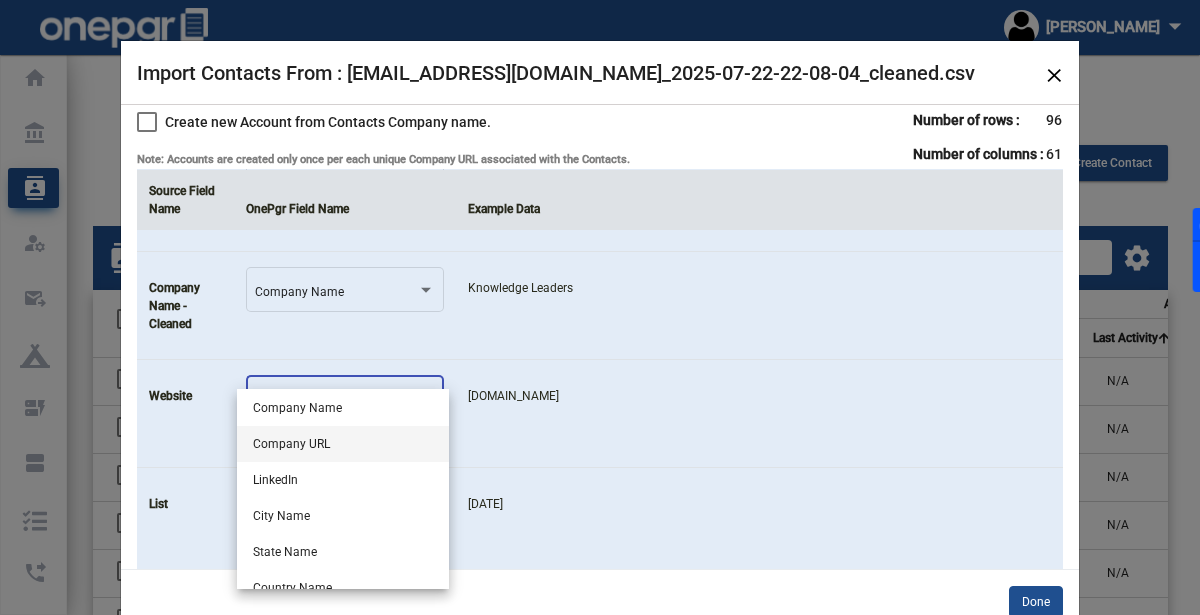click on "Company URL" at bounding box center (343, 444) 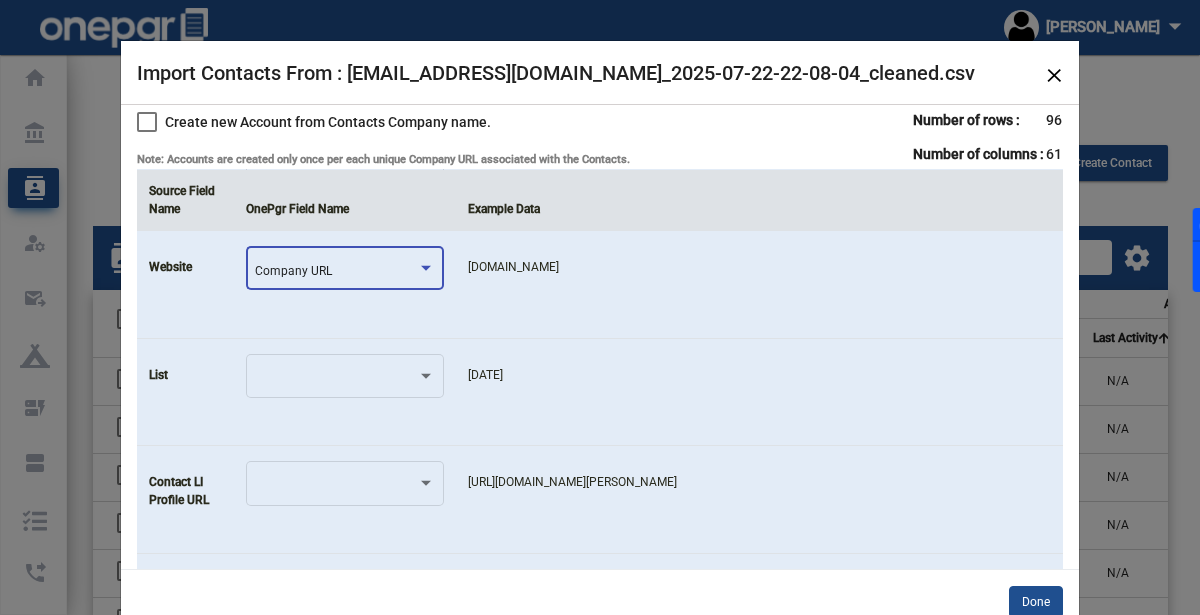 scroll, scrollTop: 993, scrollLeft: 0, axis: vertical 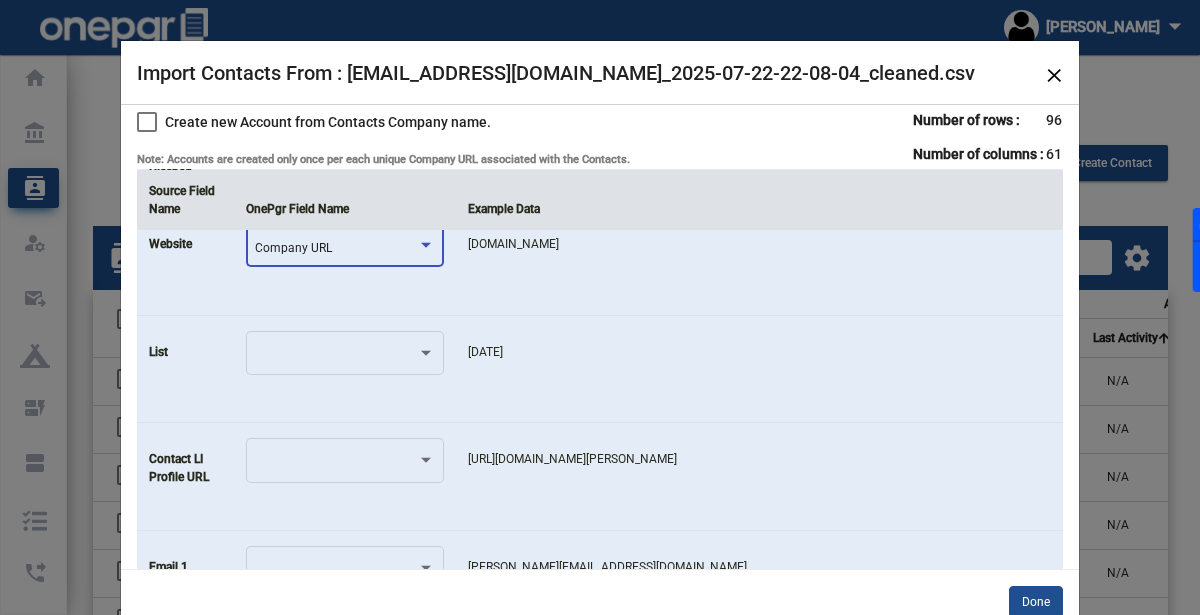 click 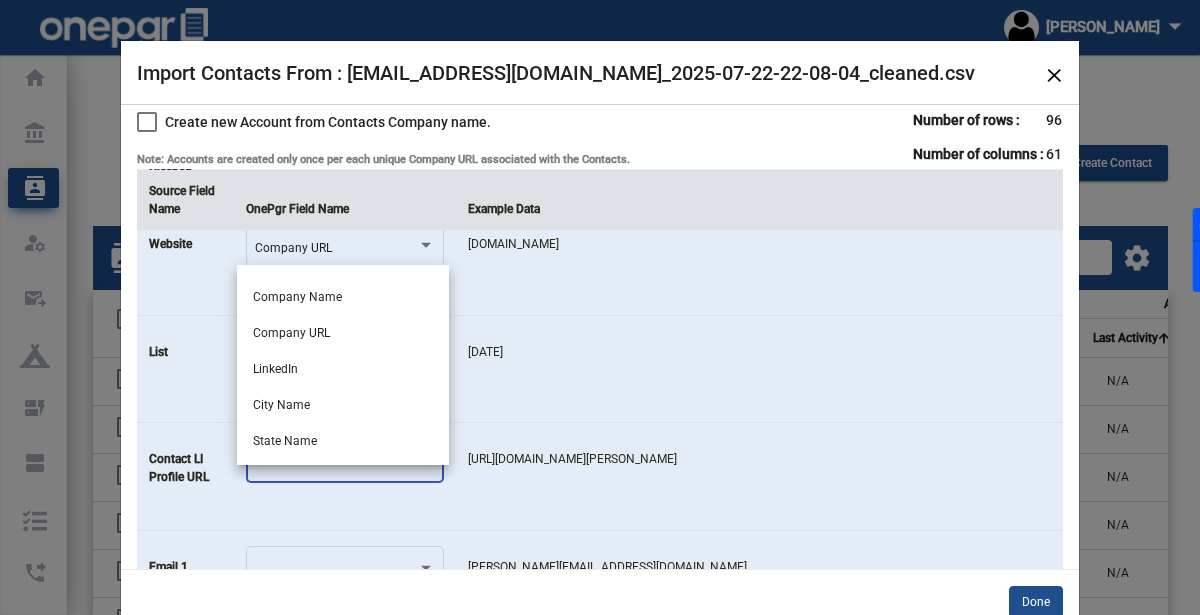 scroll, scrollTop: 330, scrollLeft: 0, axis: vertical 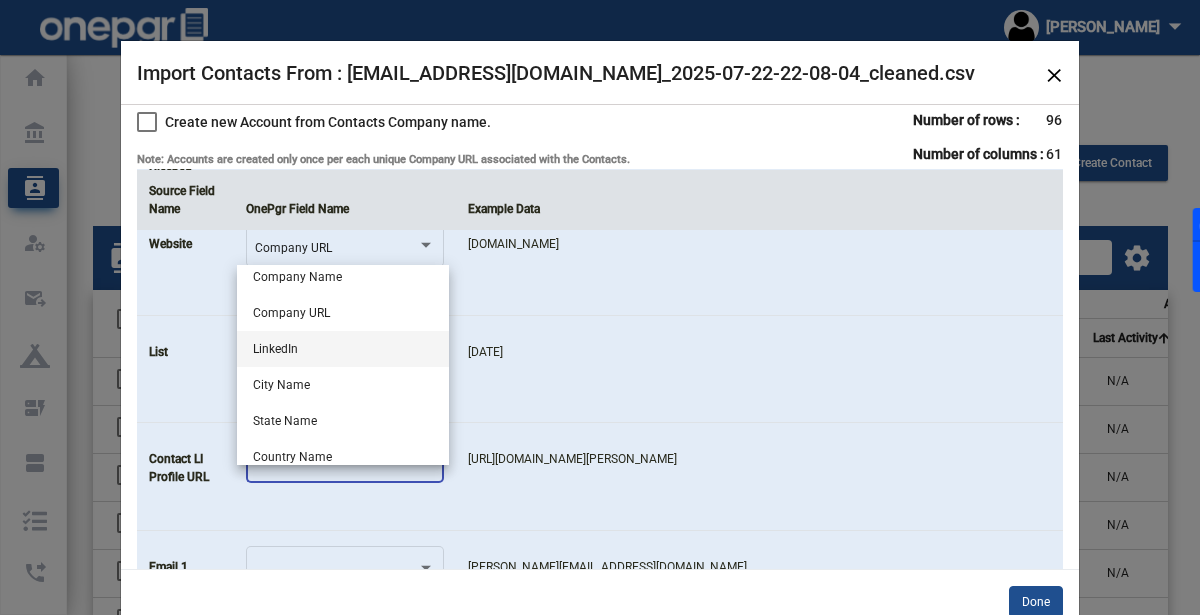 click on "LinkedIn" at bounding box center (343, 349) 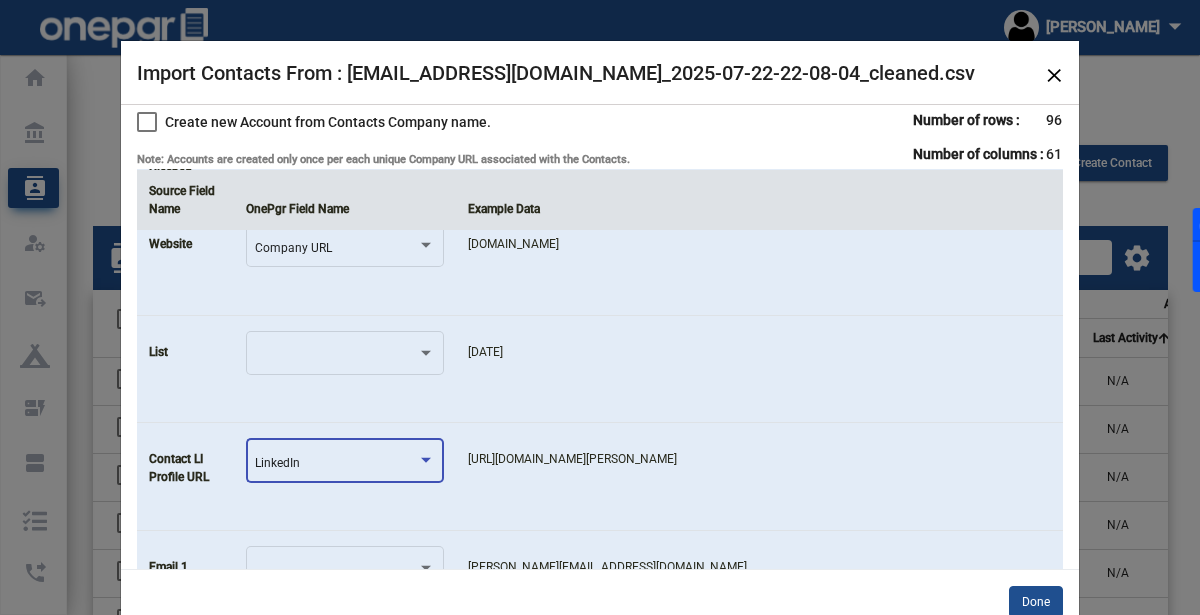 click 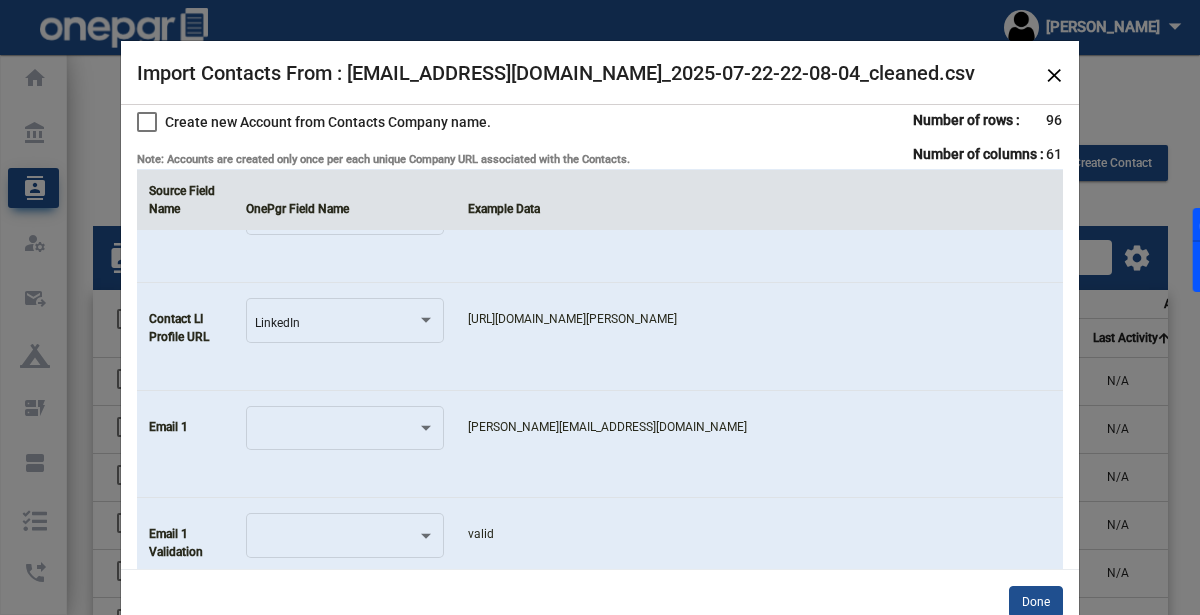 scroll, scrollTop: 1135, scrollLeft: 0, axis: vertical 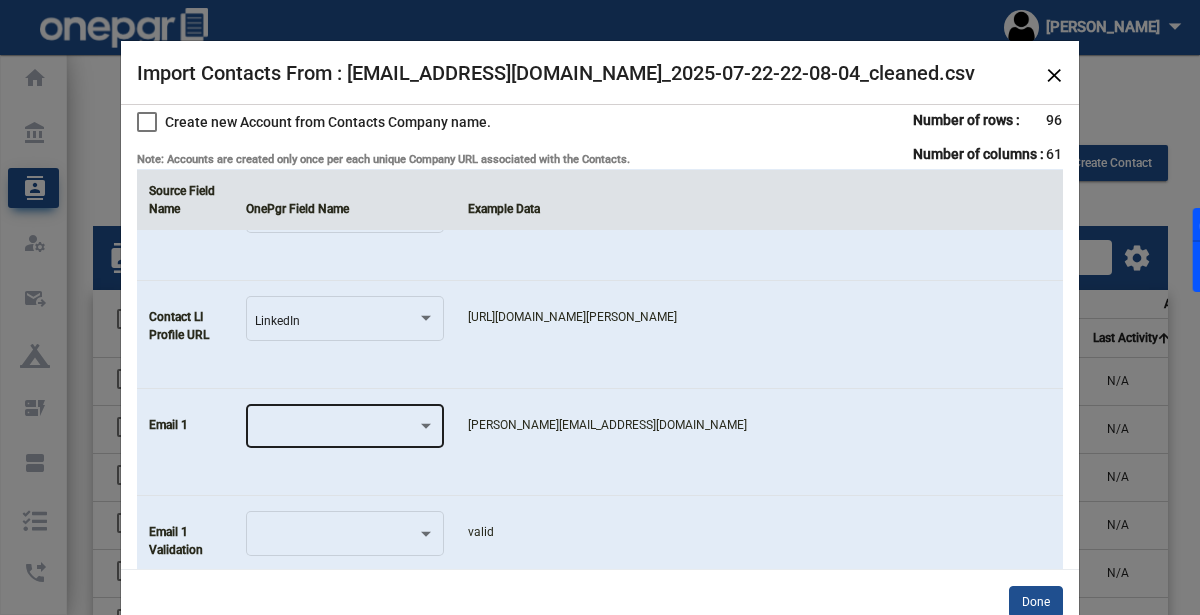 click at bounding box center (336, 430) 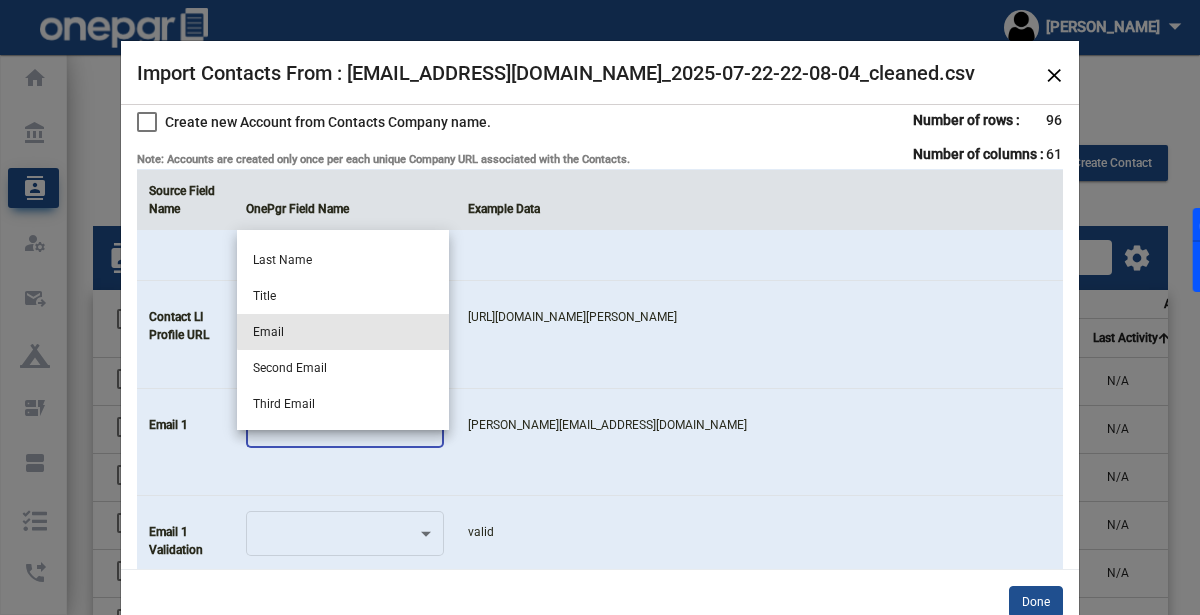 scroll, scrollTop: 99, scrollLeft: 0, axis: vertical 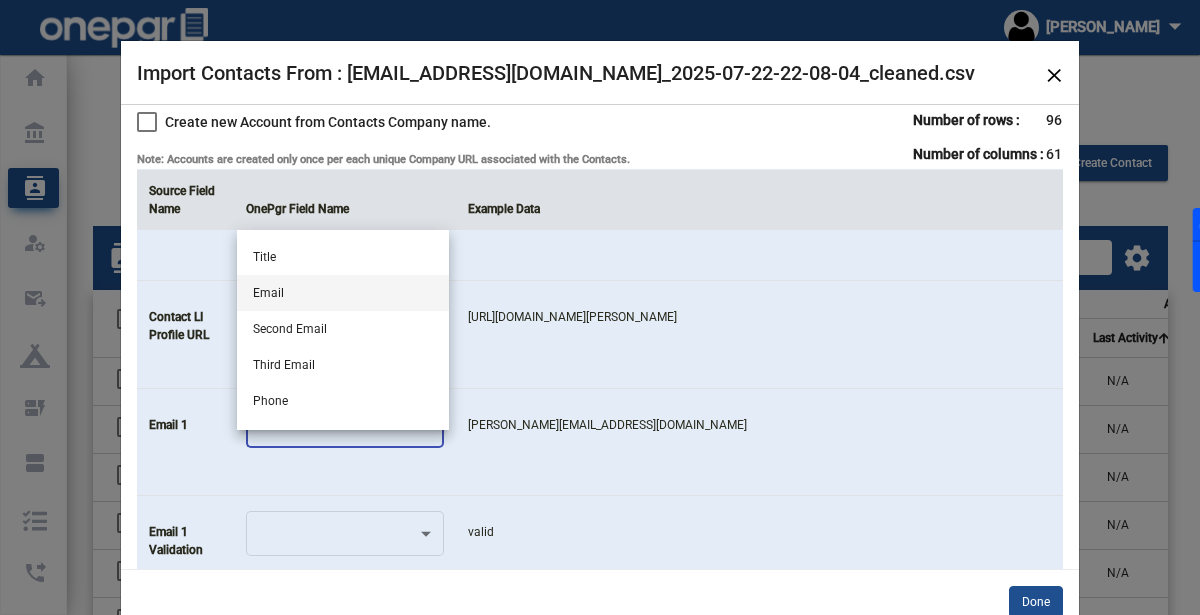 click on "Email" at bounding box center [343, 293] 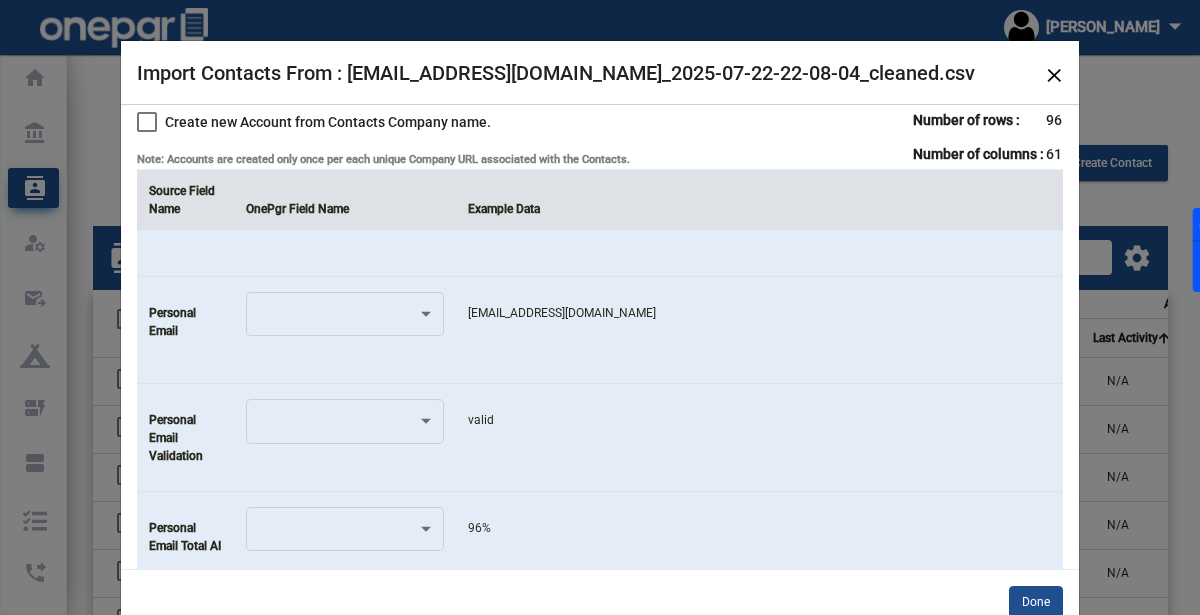 scroll, scrollTop: 1898, scrollLeft: 0, axis: vertical 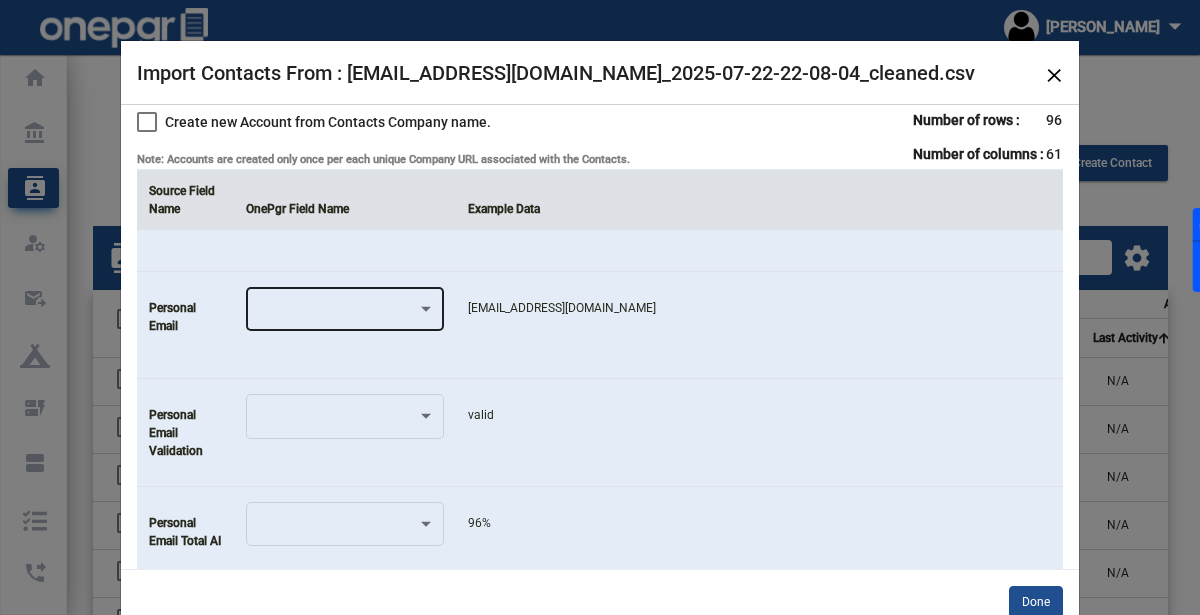 click at bounding box center (426, 309) 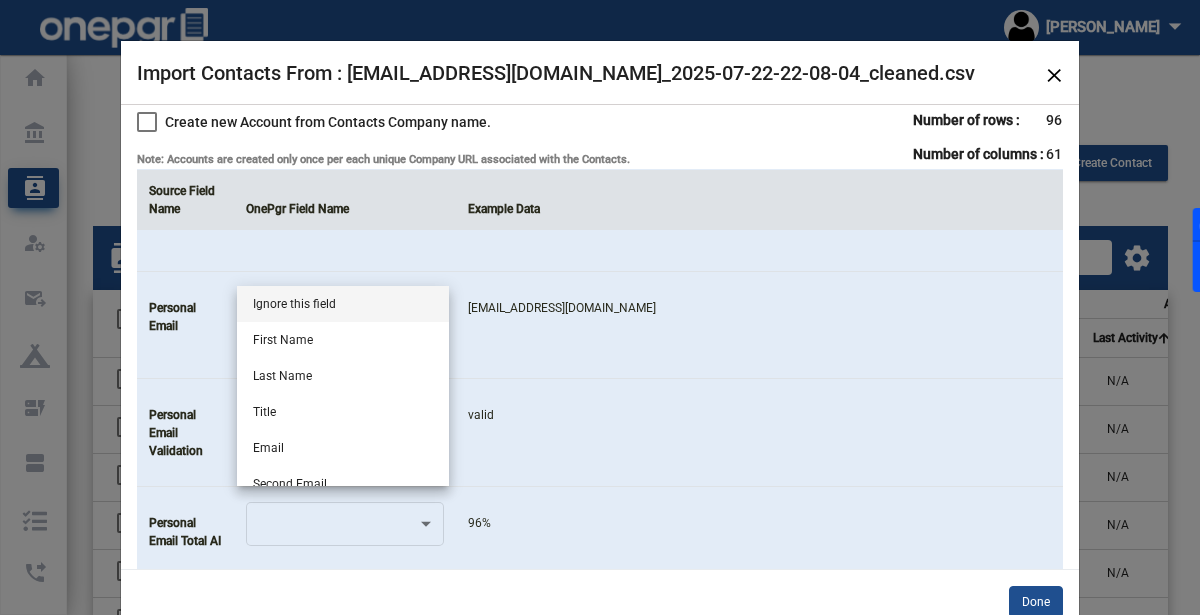 click at bounding box center [600, 307] 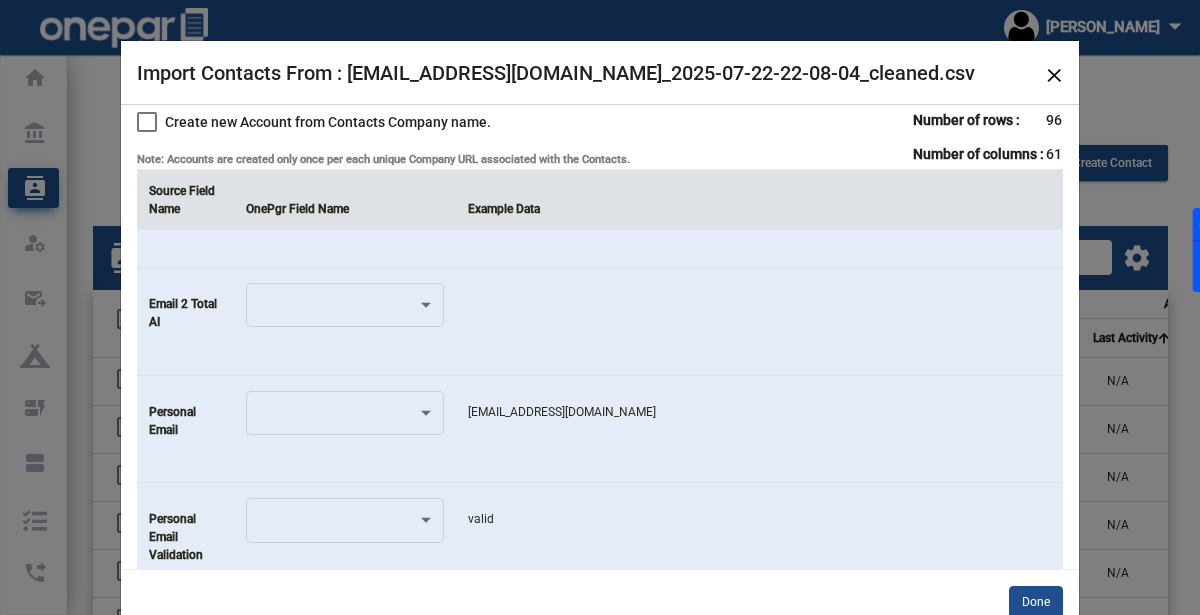 scroll, scrollTop: 1795, scrollLeft: 0, axis: vertical 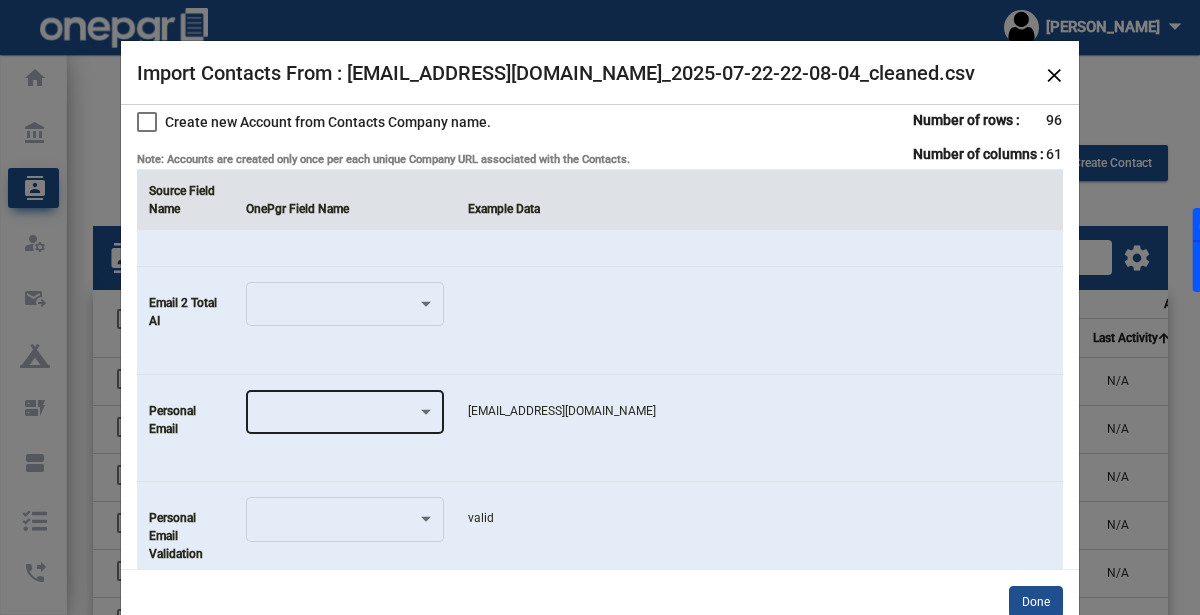 click at bounding box center (336, 416) 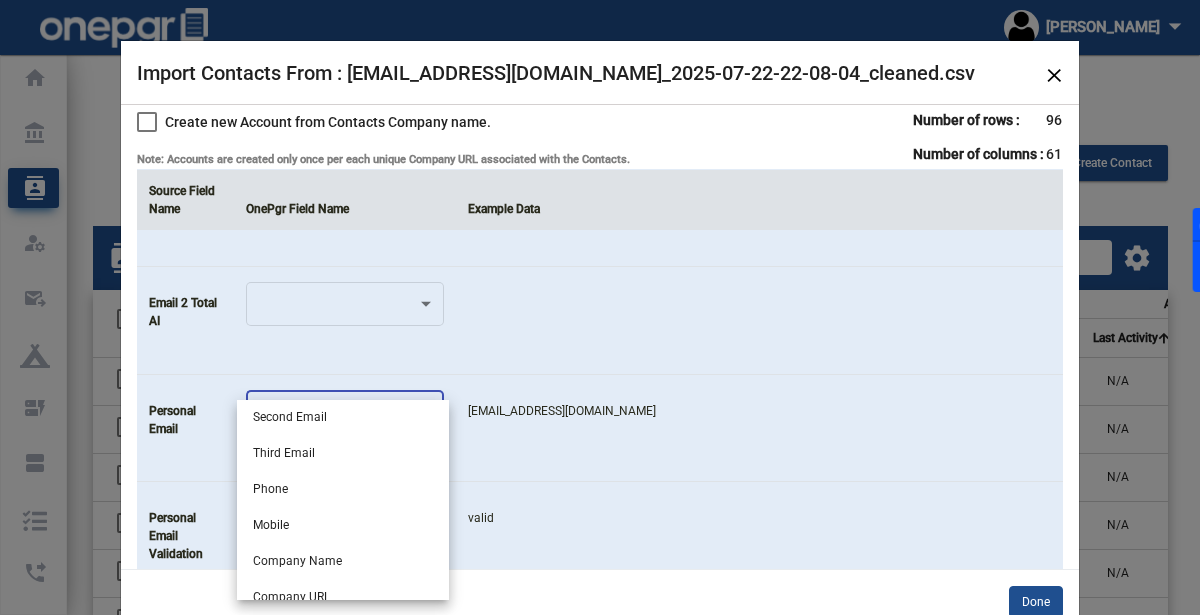 scroll, scrollTop: 181, scrollLeft: 0, axis: vertical 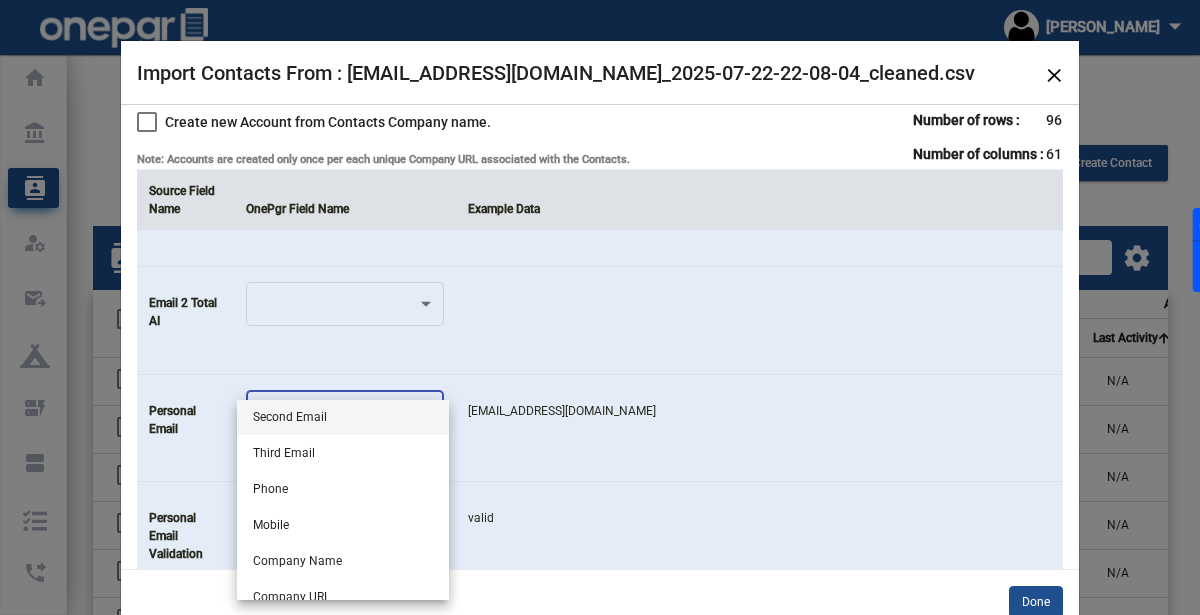 click on "Second Email" at bounding box center (343, 417) 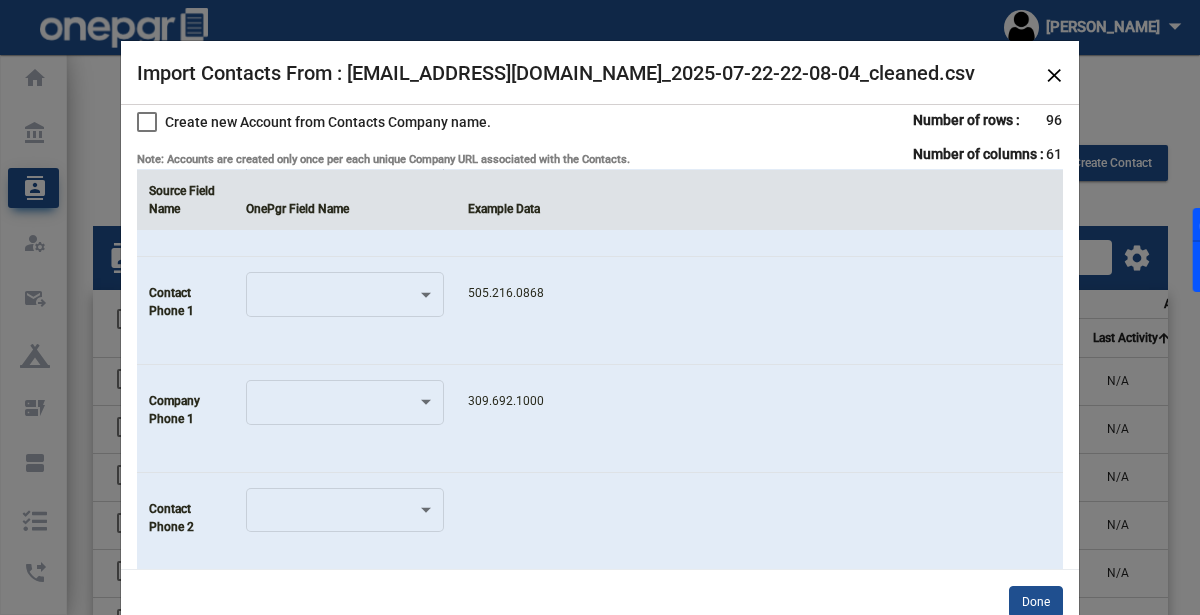 scroll, scrollTop: 2238, scrollLeft: 0, axis: vertical 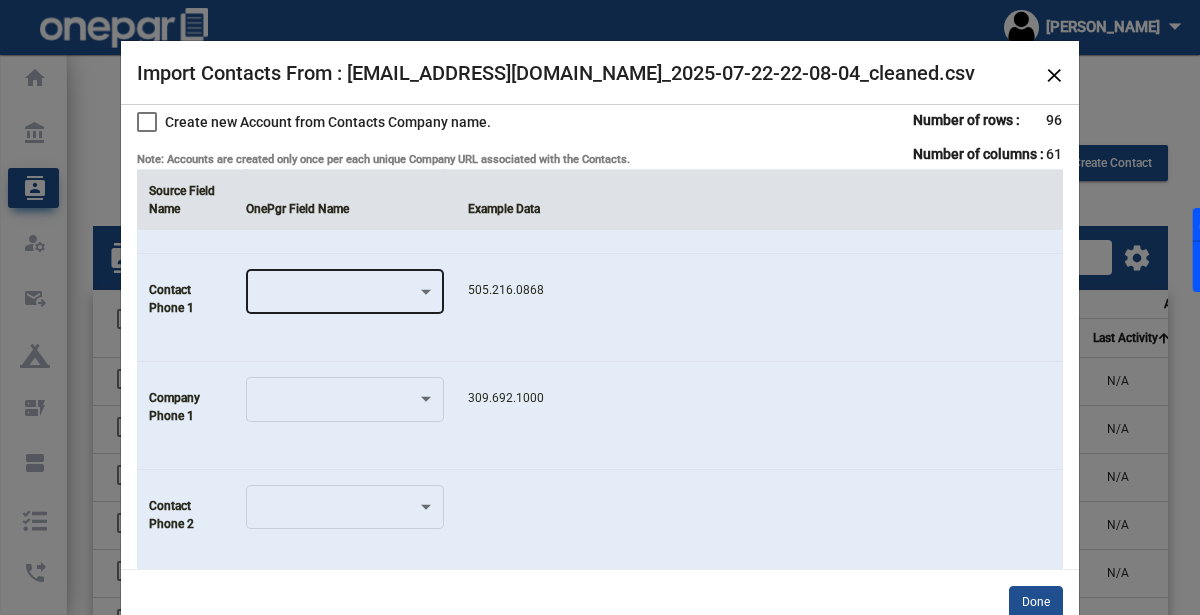 click 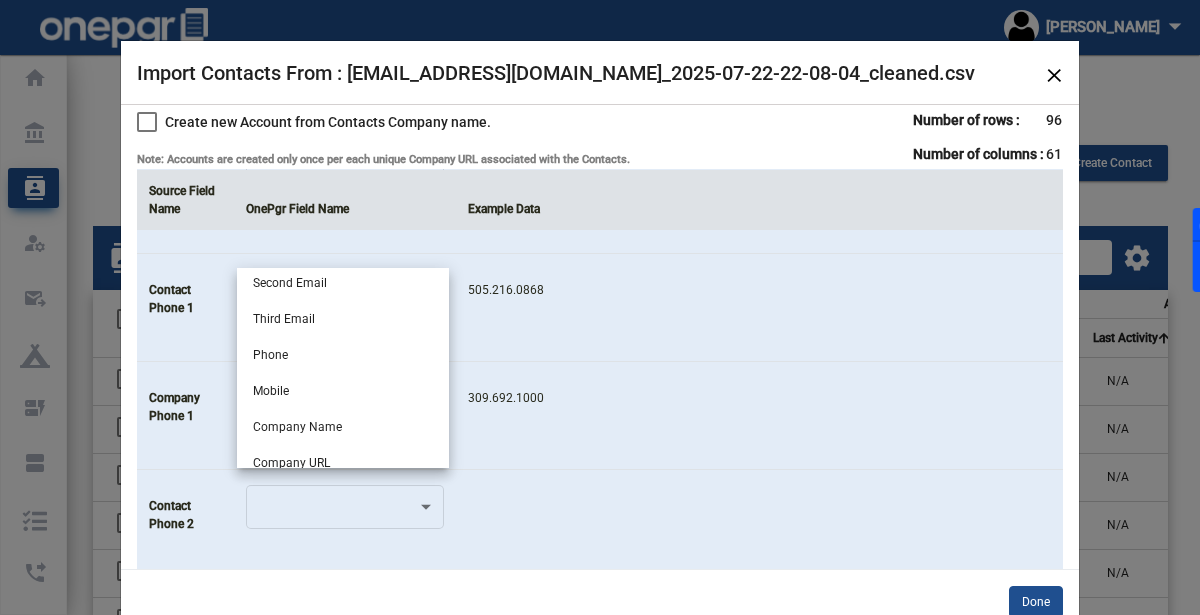 scroll, scrollTop: 184, scrollLeft: 0, axis: vertical 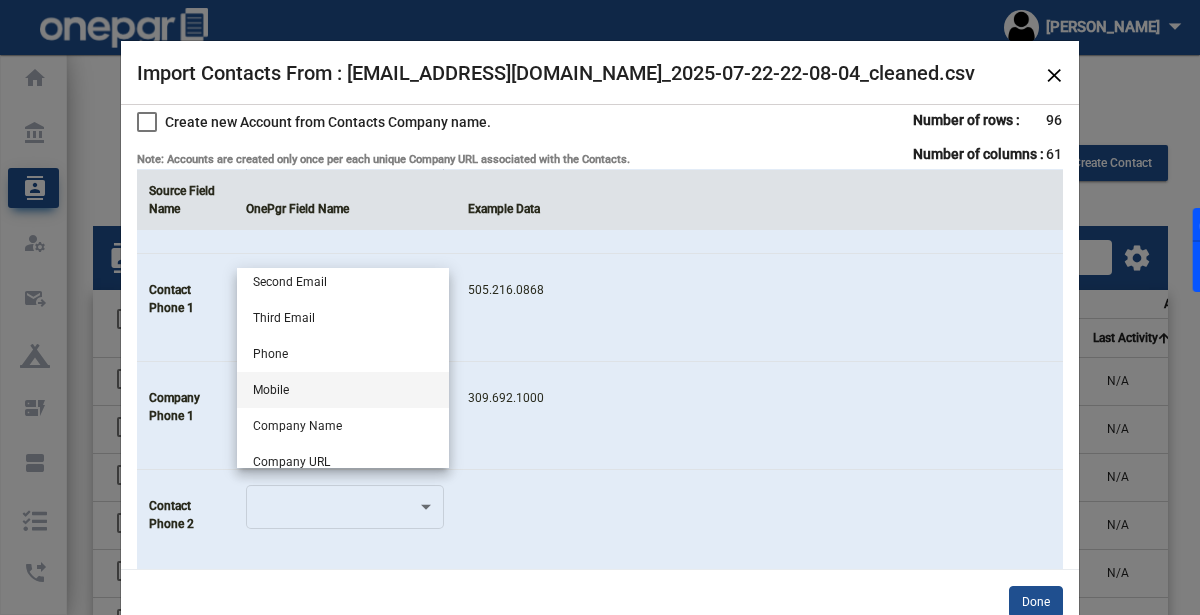 click on "Mobile" at bounding box center (343, 390) 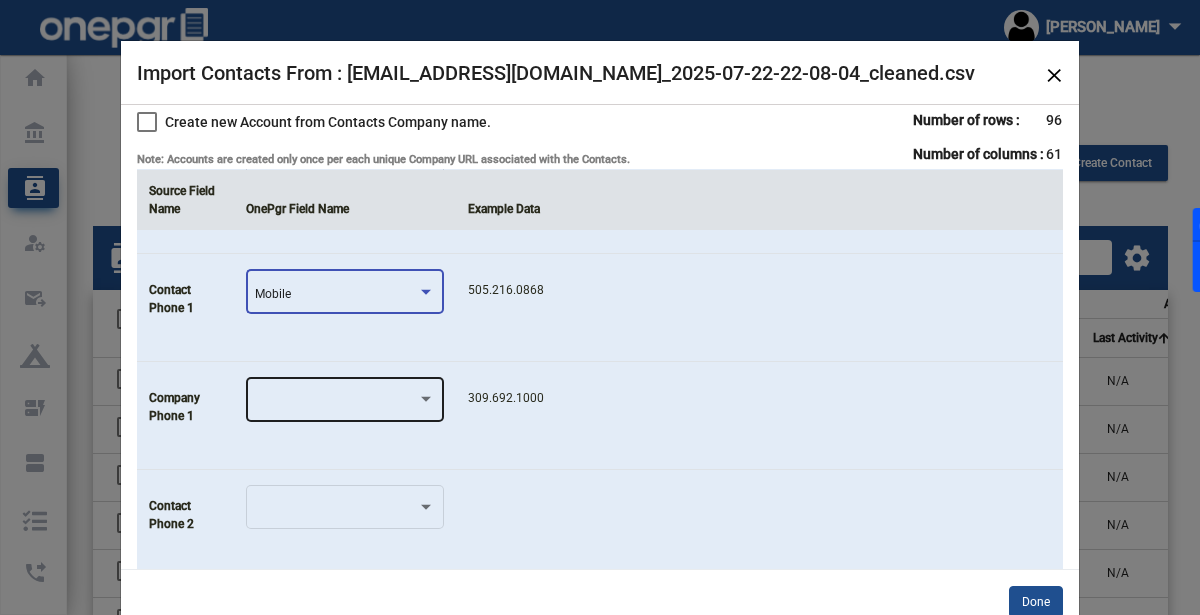 click at bounding box center (336, 403) 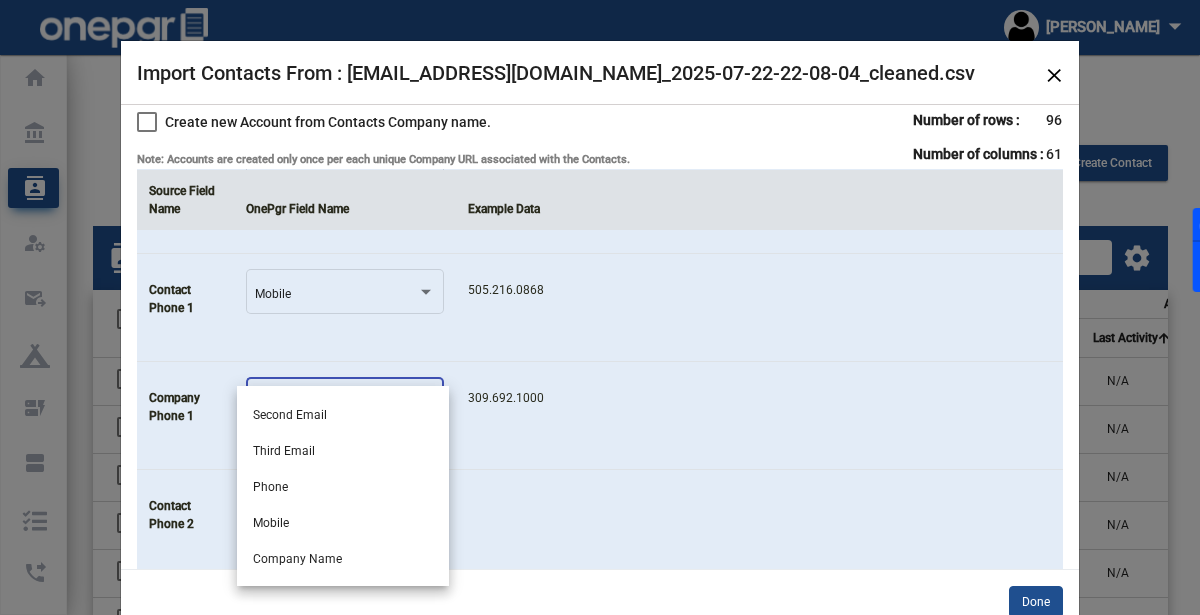 scroll, scrollTop: 171, scrollLeft: 0, axis: vertical 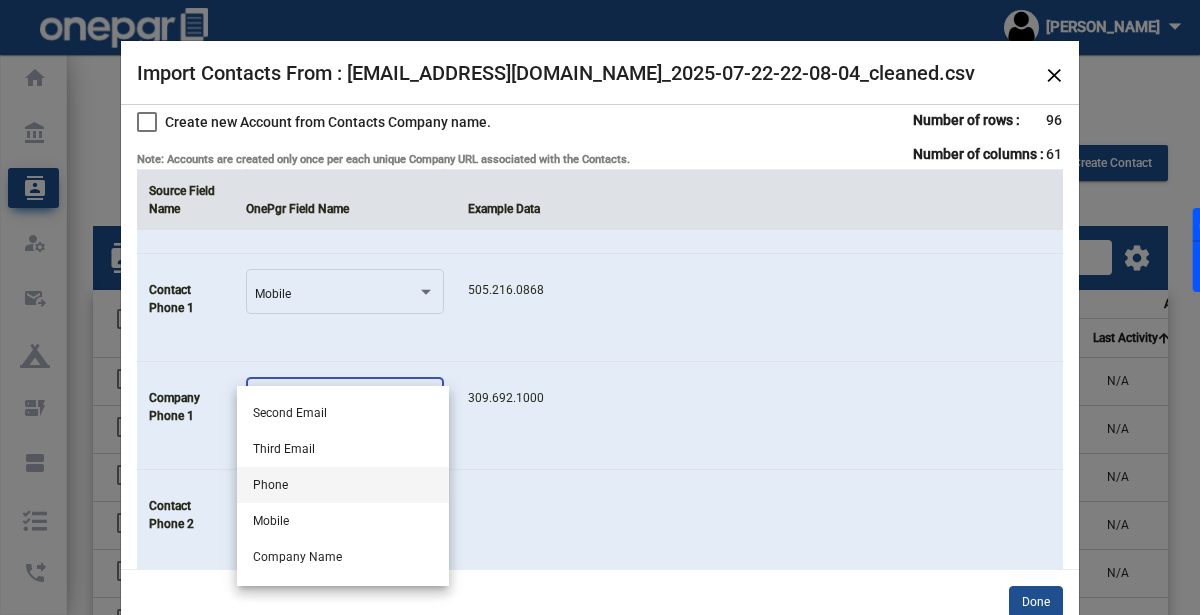 click on "Phone" at bounding box center (343, 485) 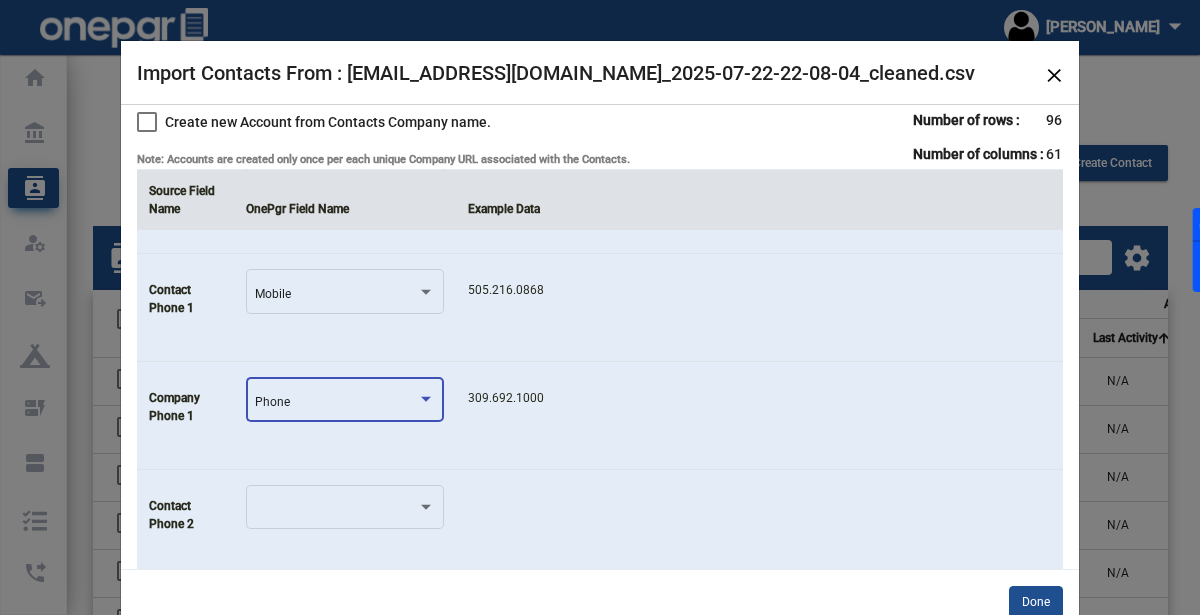 click on "309.692.1000" 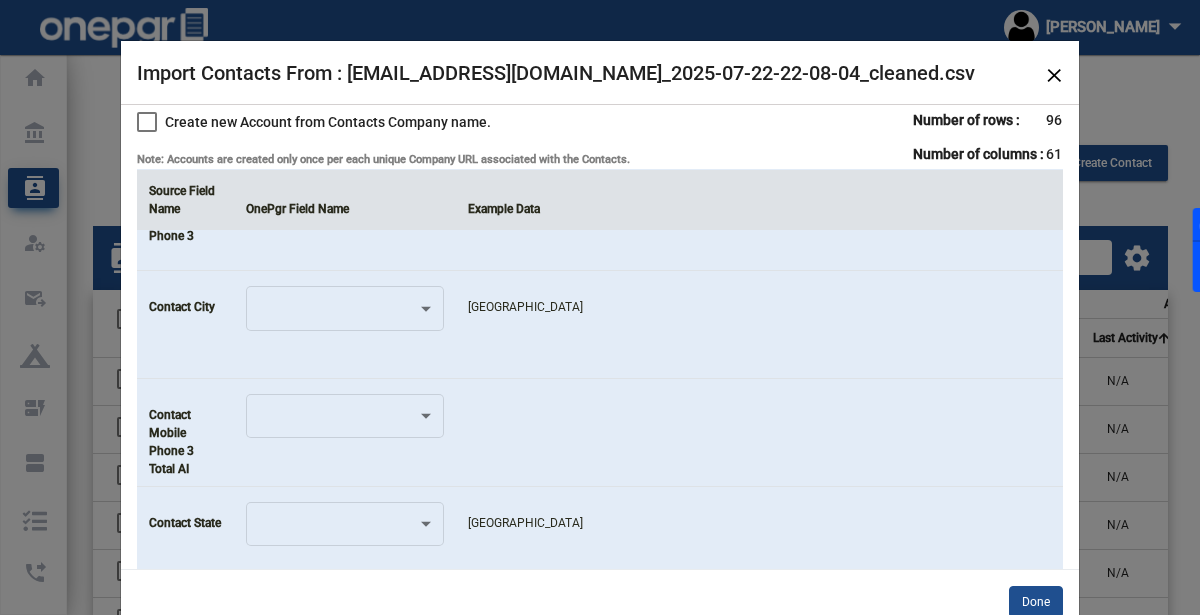scroll, scrollTop: 3404, scrollLeft: 0, axis: vertical 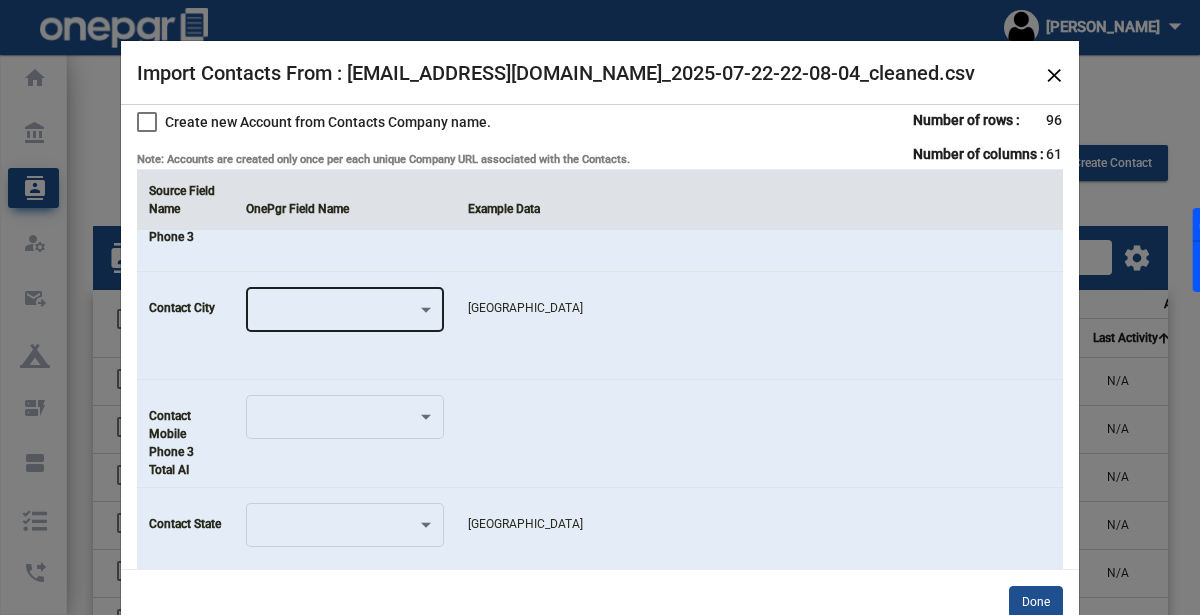 click 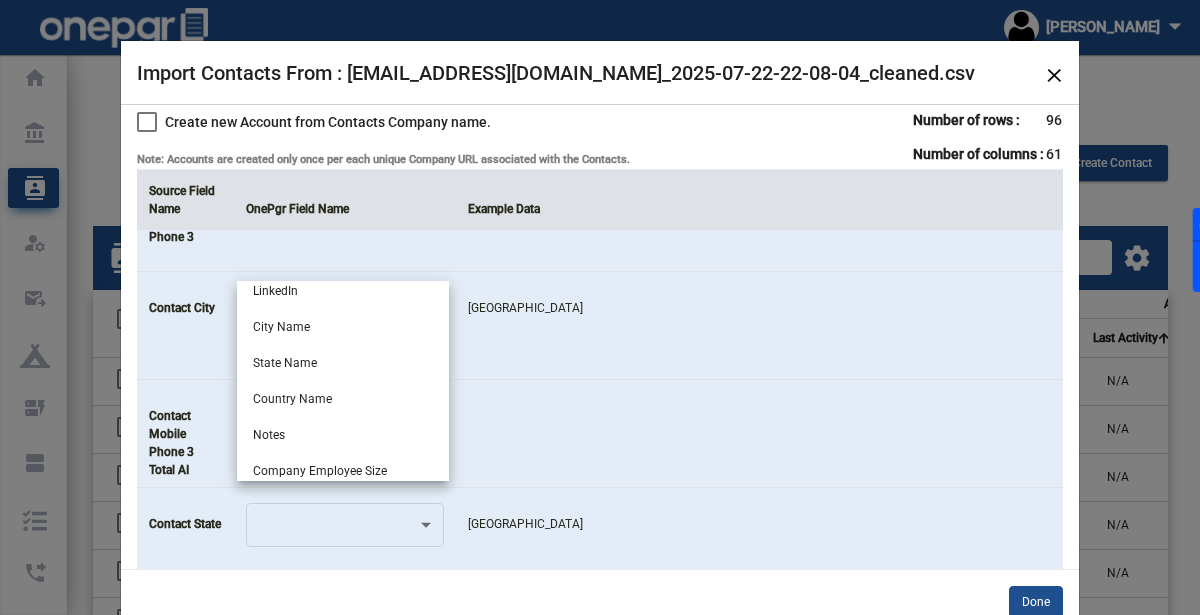 scroll, scrollTop: 400, scrollLeft: 0, axis: vertical 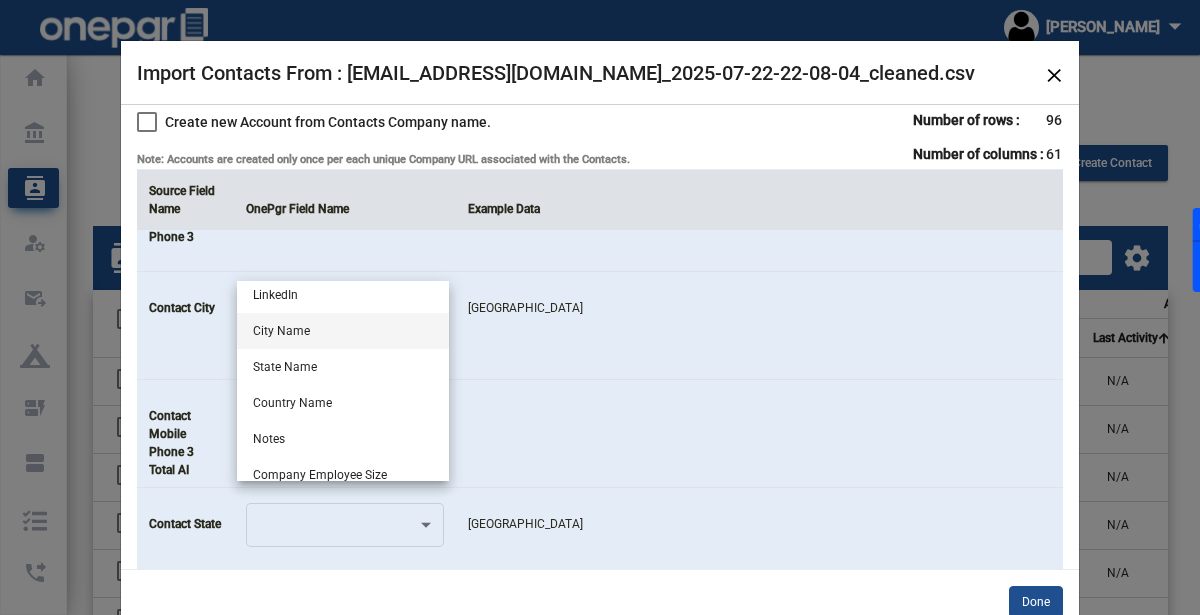click on "City Name" at bounding box center [343, 331] 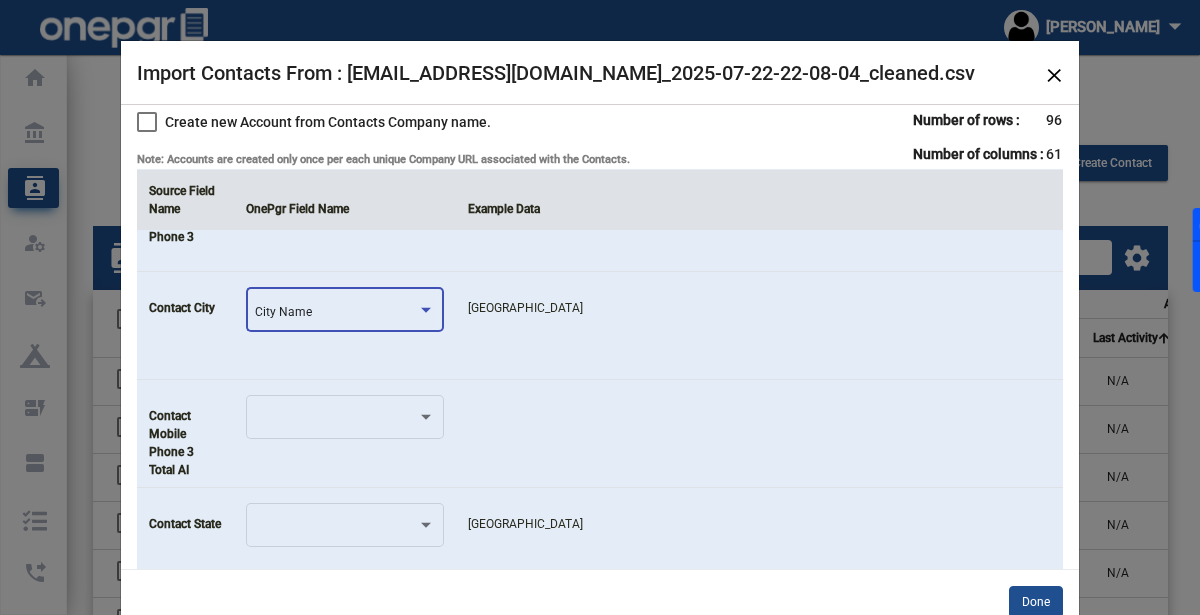 click 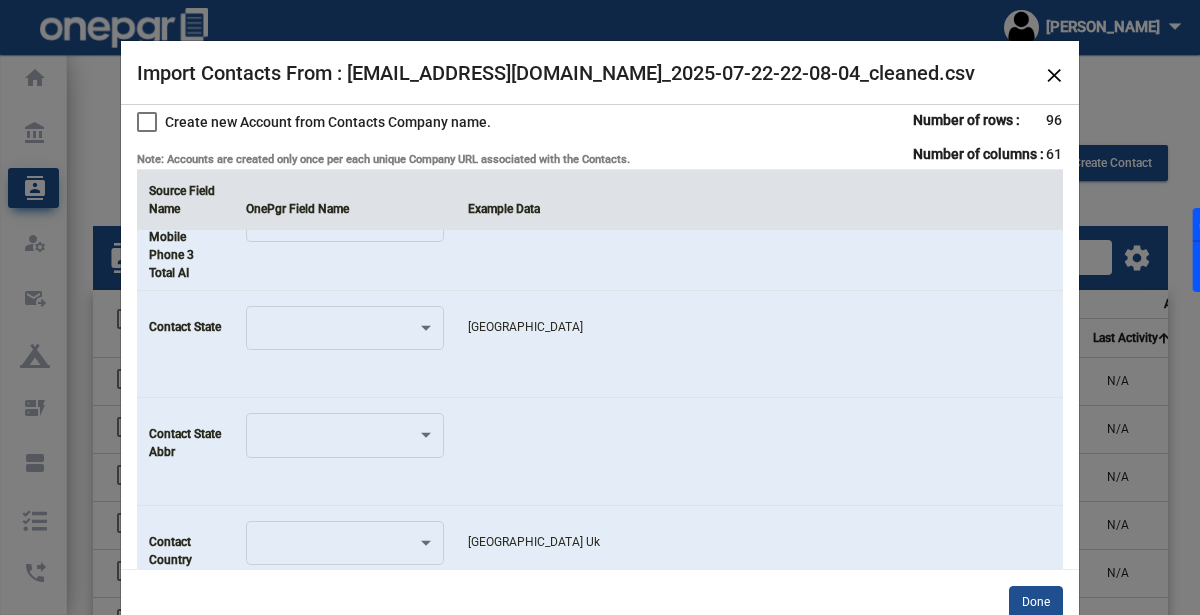 scroll, scrollTop: 3604, scrollLeft: 0, axis: vertical 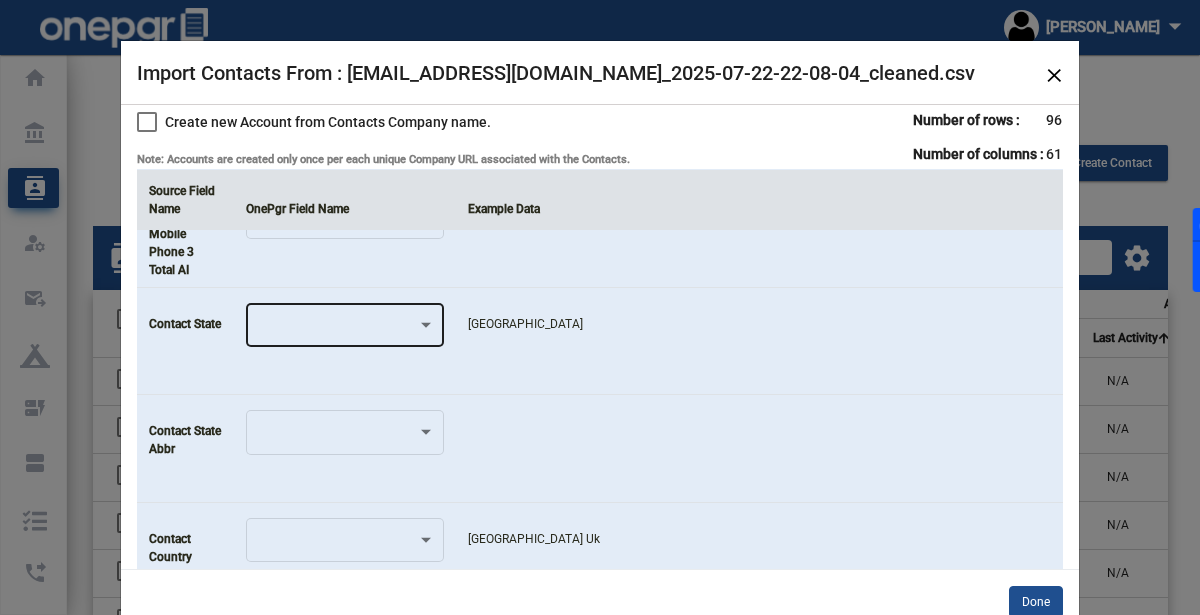 click at bounding box center (426, 325) 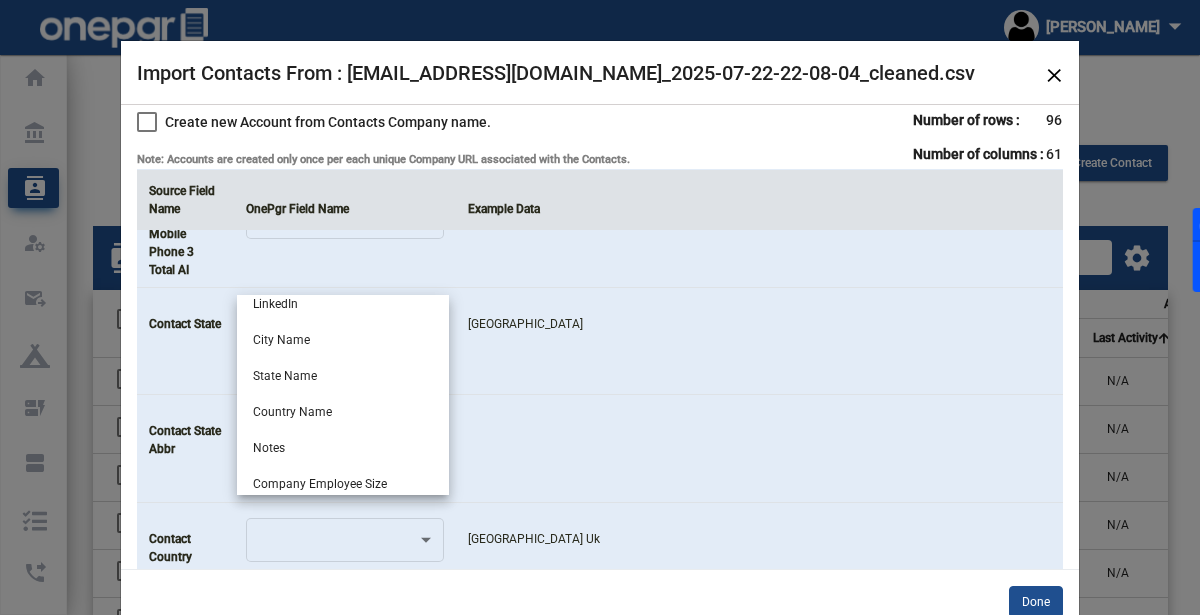 scroll, scrollTop: 403, scrollLeft: 0, axis: vertical 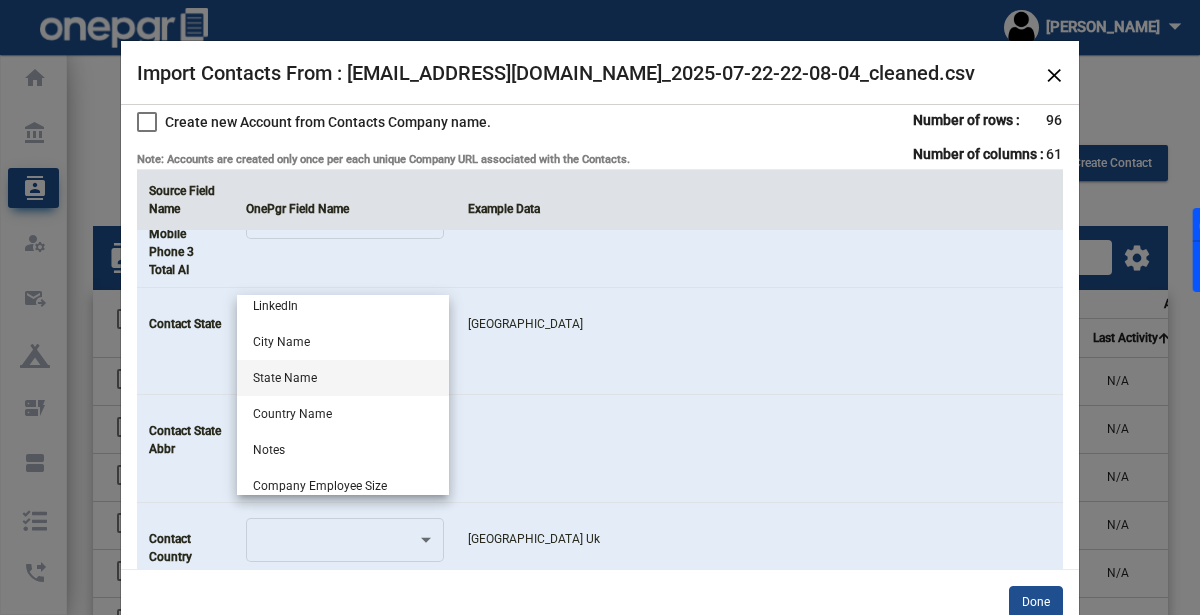 click on "State Name" at bounding box center (343, 378) 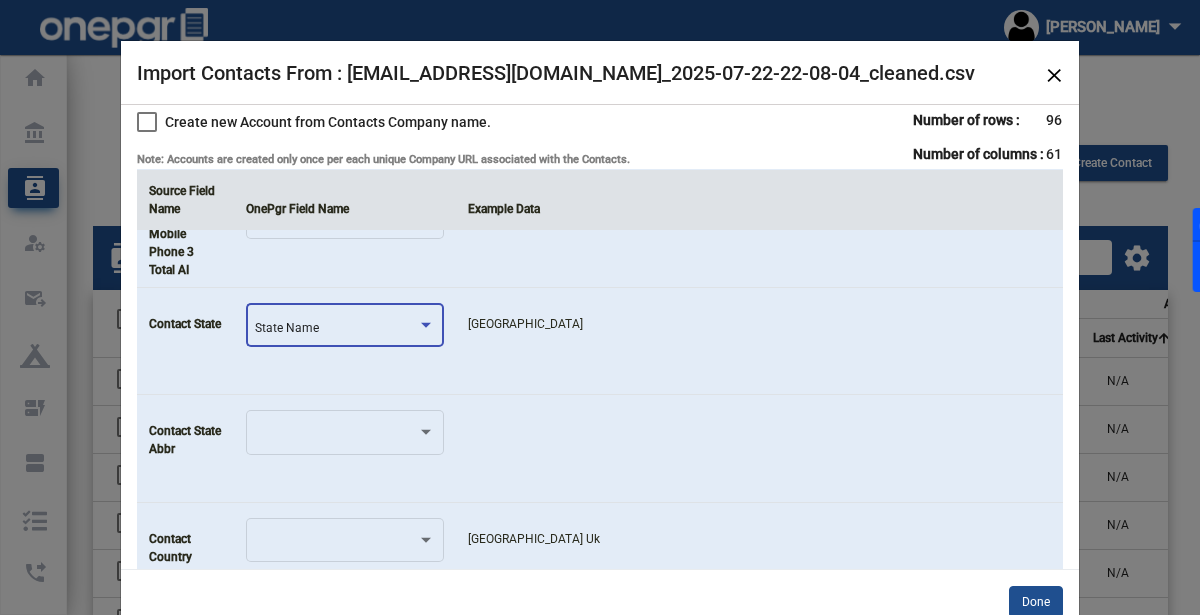 click 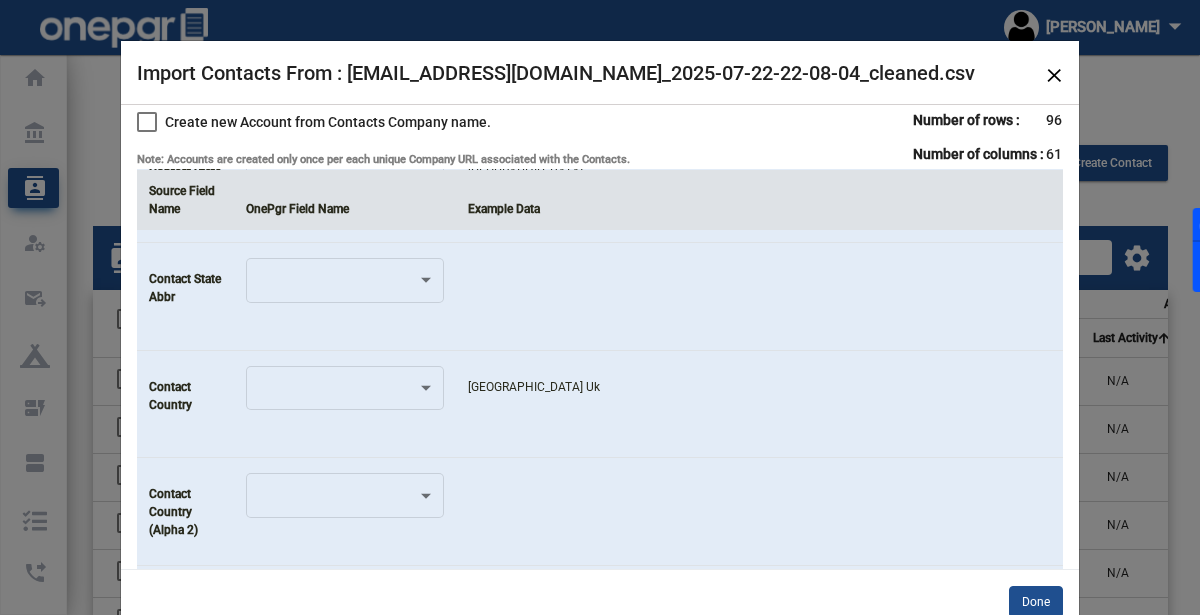 scroll, scrollTop: 3757, scrollLeft: 0, axis: vertical 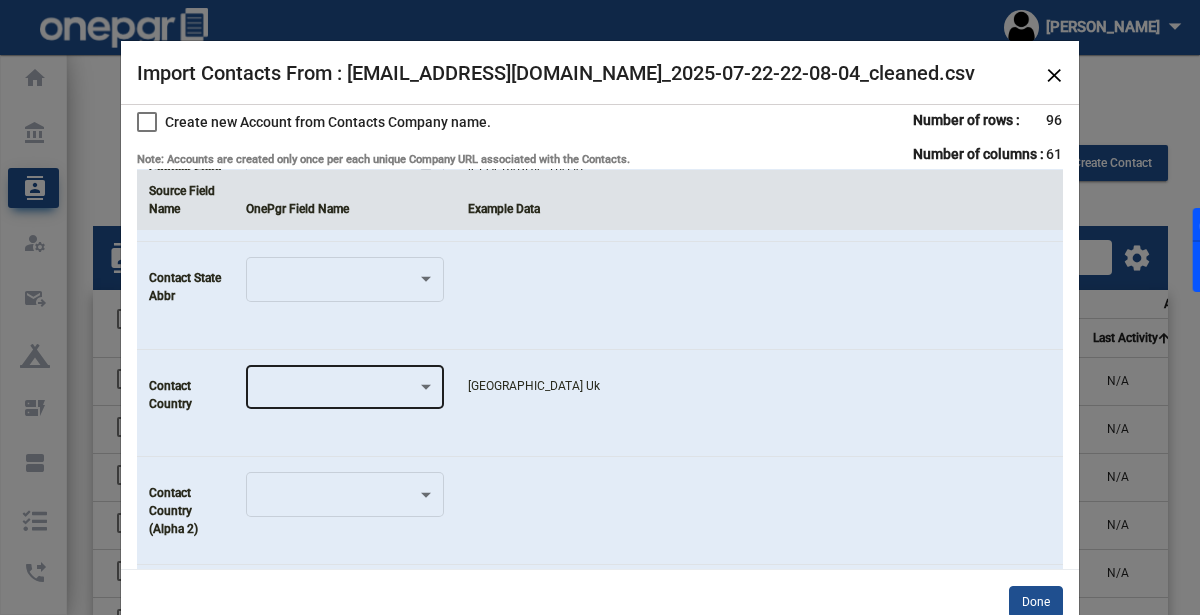 click at bounding box center (336, 391) 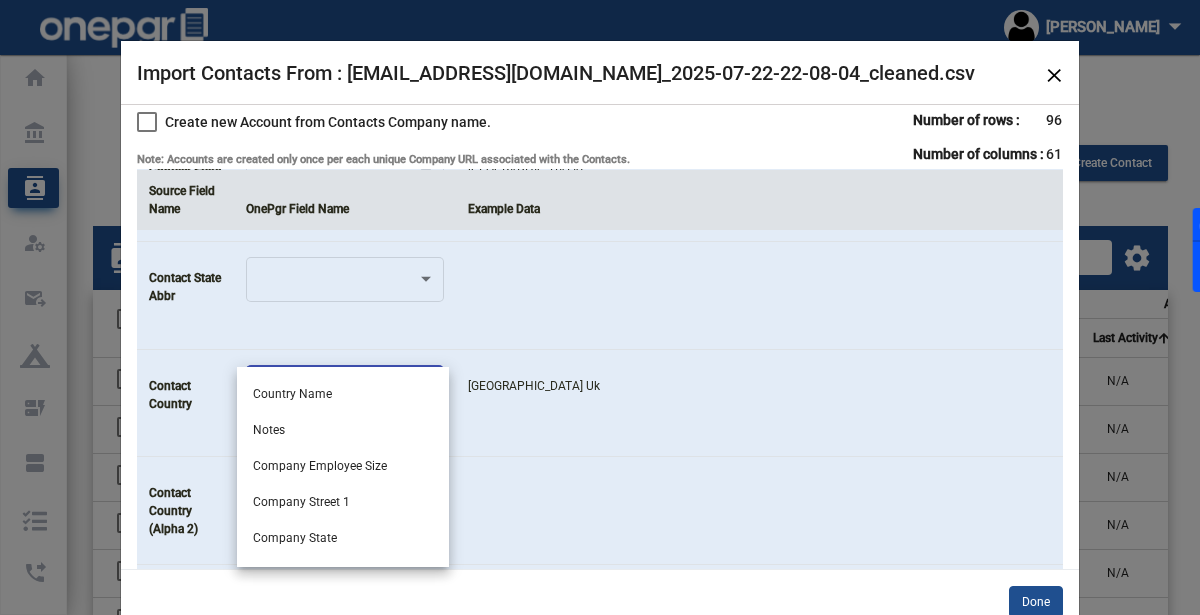 scroll, scrollTop: 492, scrollLeft: 0, axis: vertical 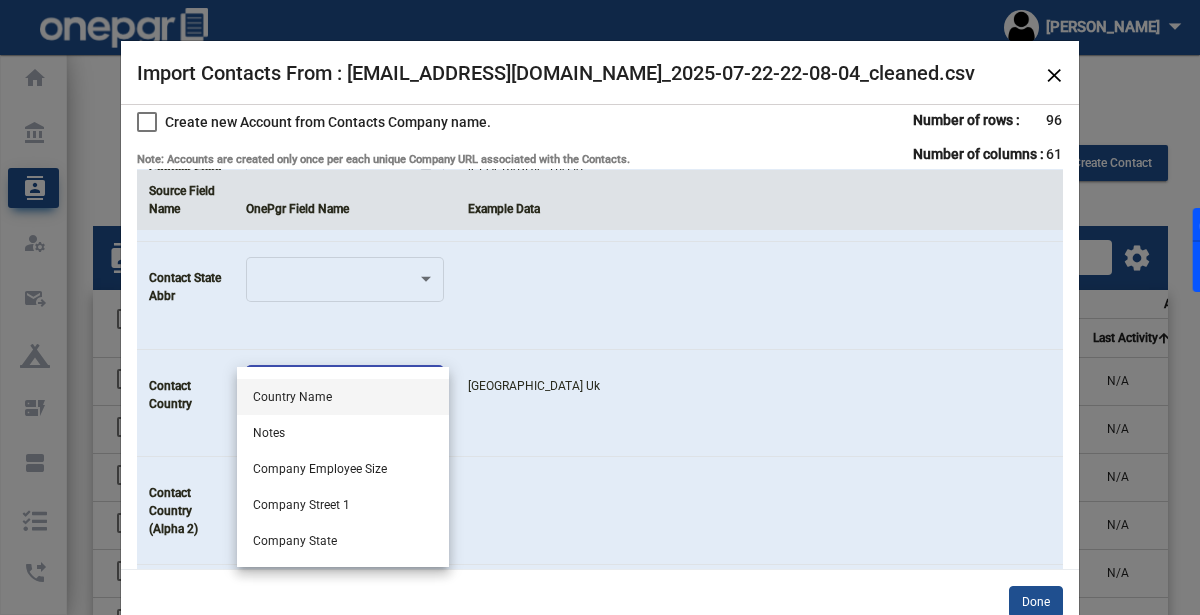 click on "Country Name" at bounding box center [343, 397] 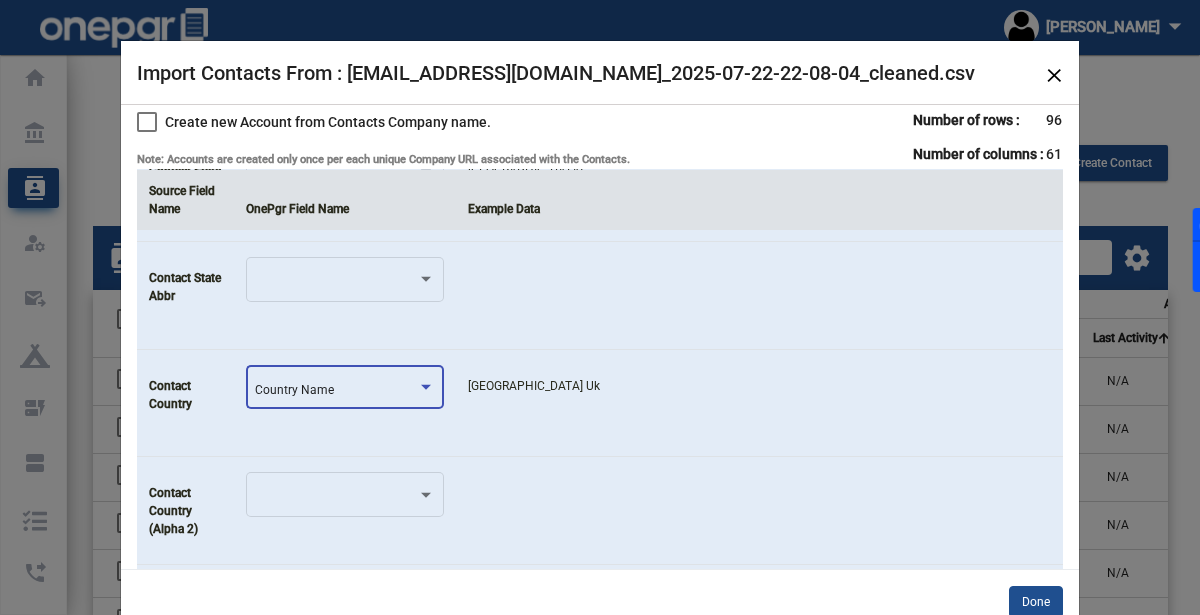 click on "[GEOGRAPHIC_DATA] Uk" 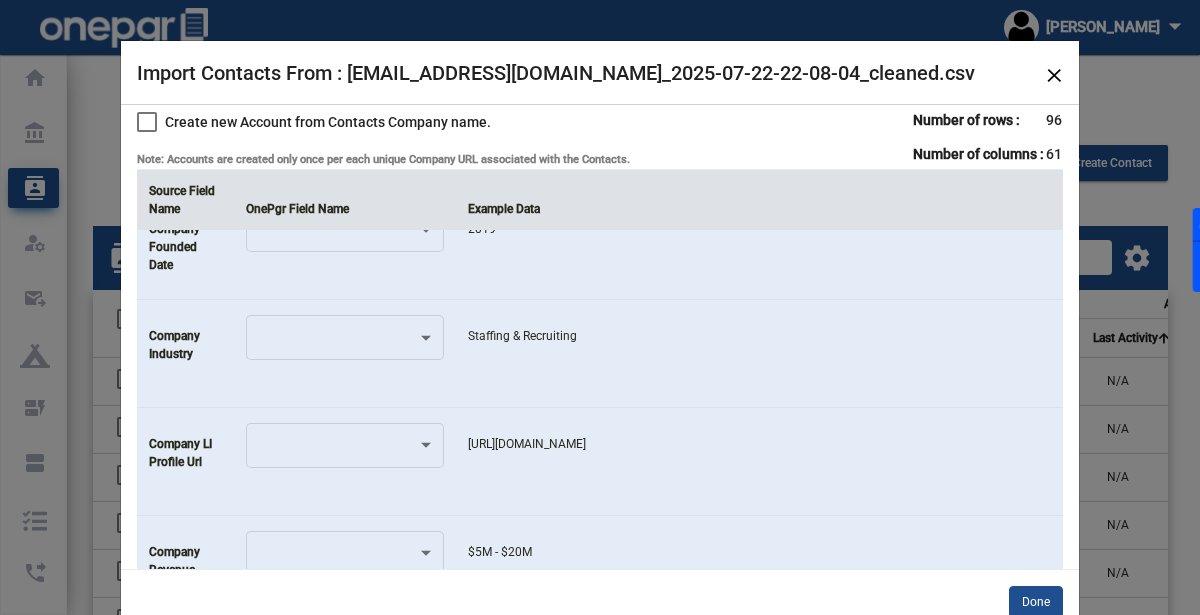scroll, scrollTop: 5823, scrollLeft: 0, axis: vertical 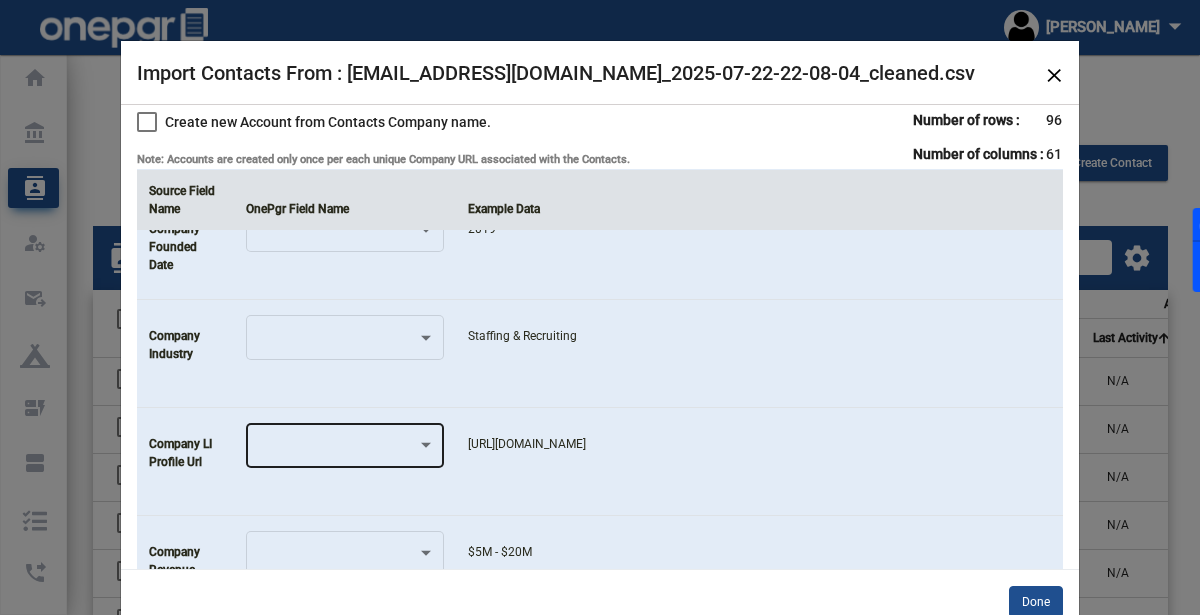click at bounding box center [336, 449] 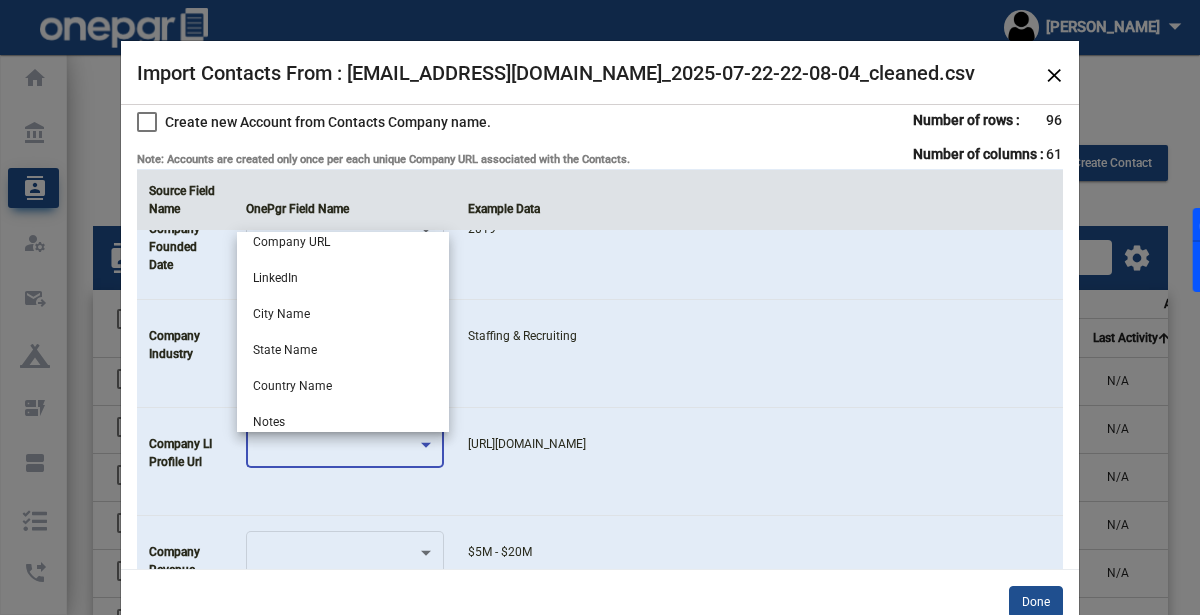 scroll, scrollTop: 771, scrollLeft: 0, axis: vertical 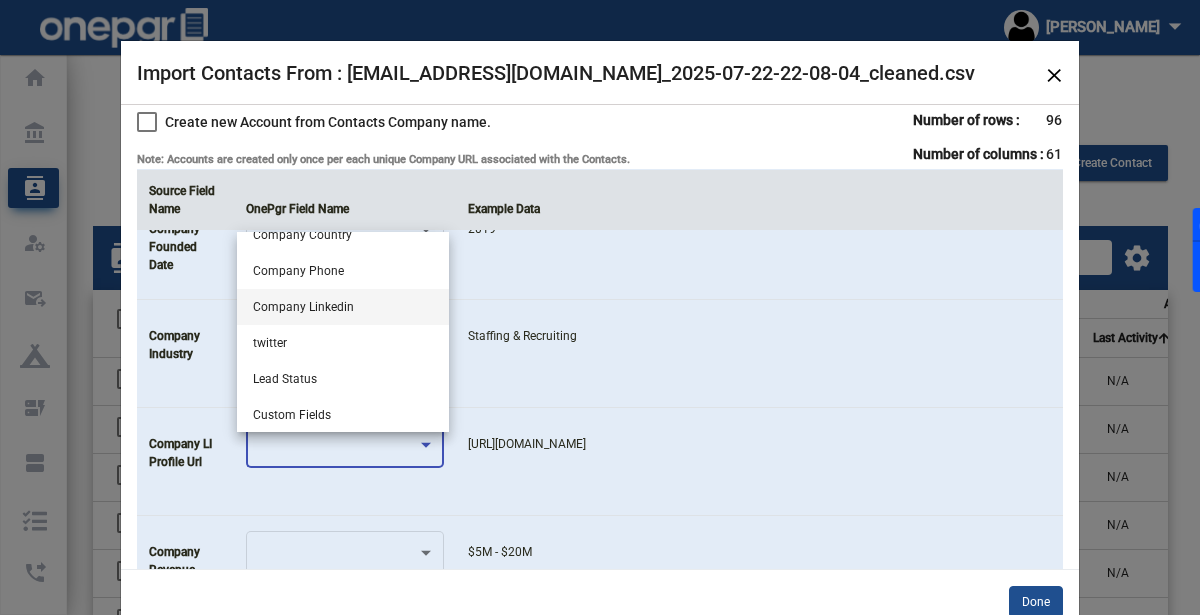 click on "Company Linkedin" at bounding box center [343, 307] 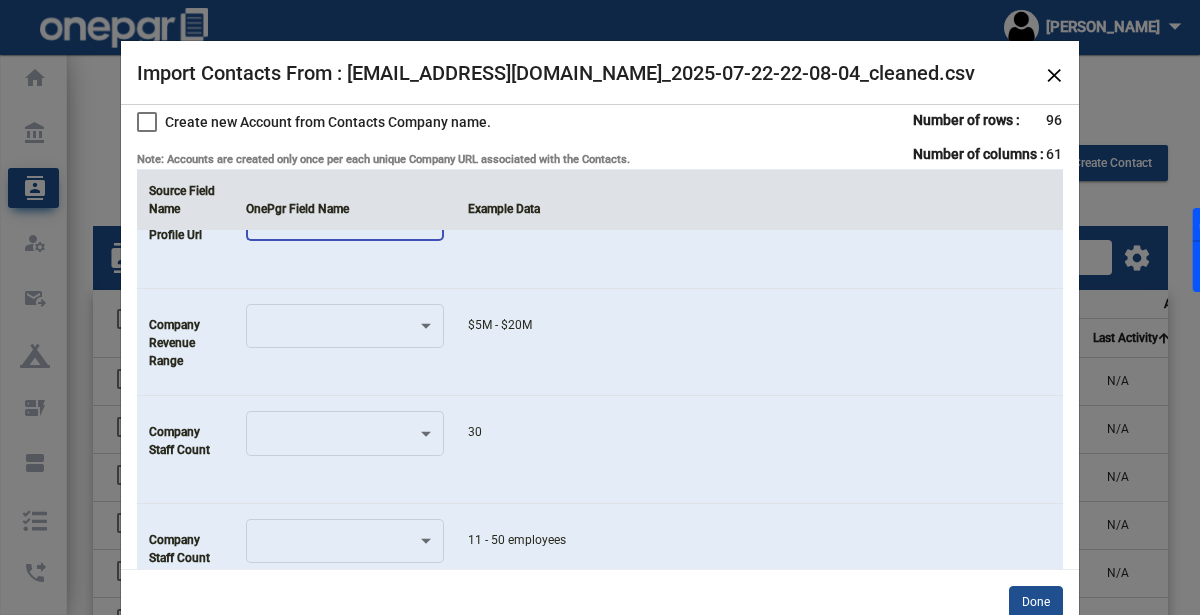 scroll, scrollTop: 6059, scrollLeft: 0, axis: vertical 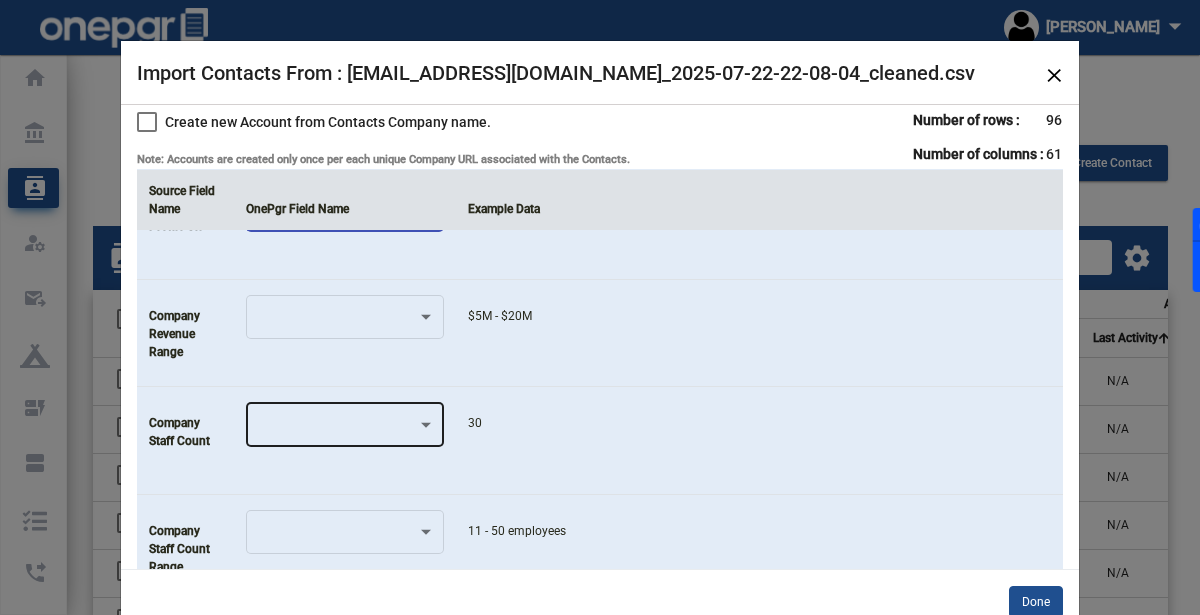 click at bounding box center [336, 428] 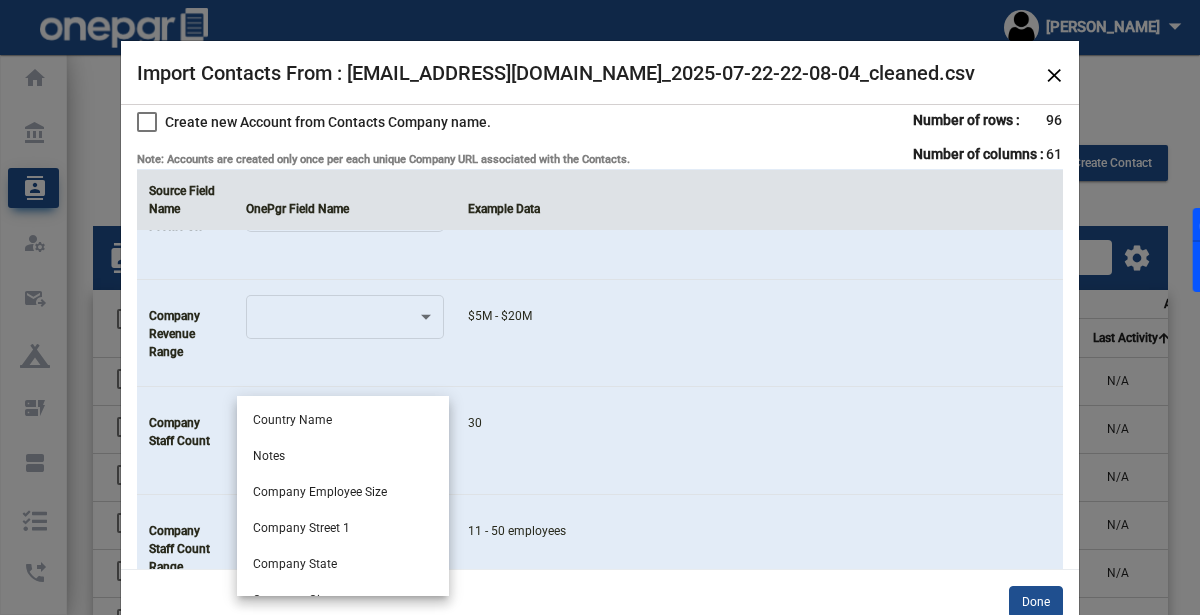 scroll, scrollTop: 500, scrollLeft: 0, axis: vertical 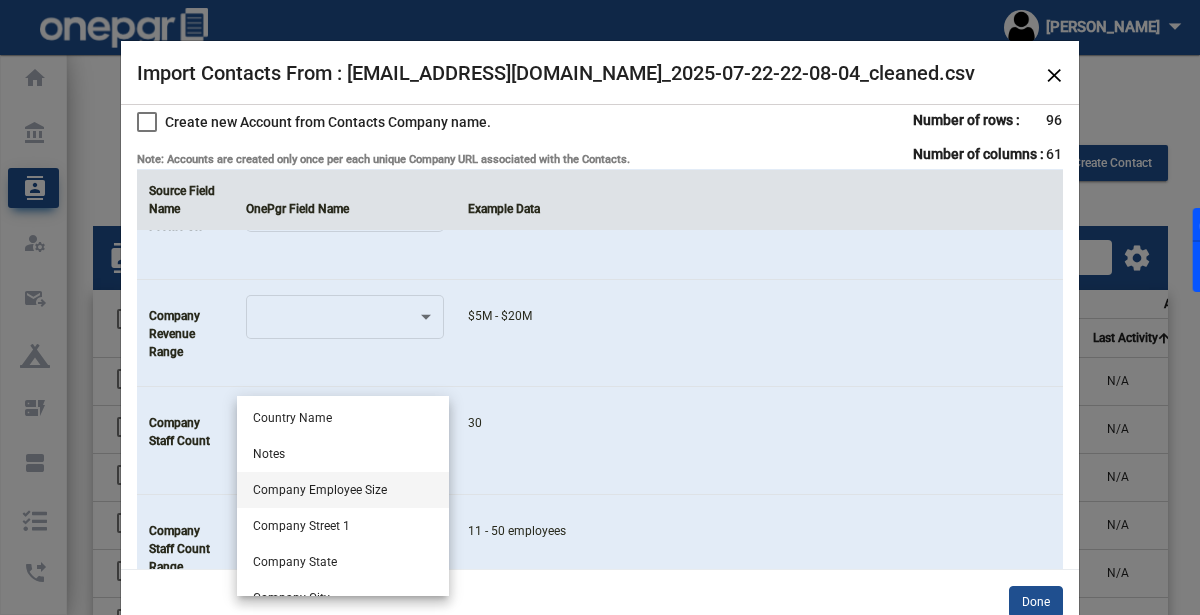 click on "Company Employee Size" at bounding box center (343, 490) 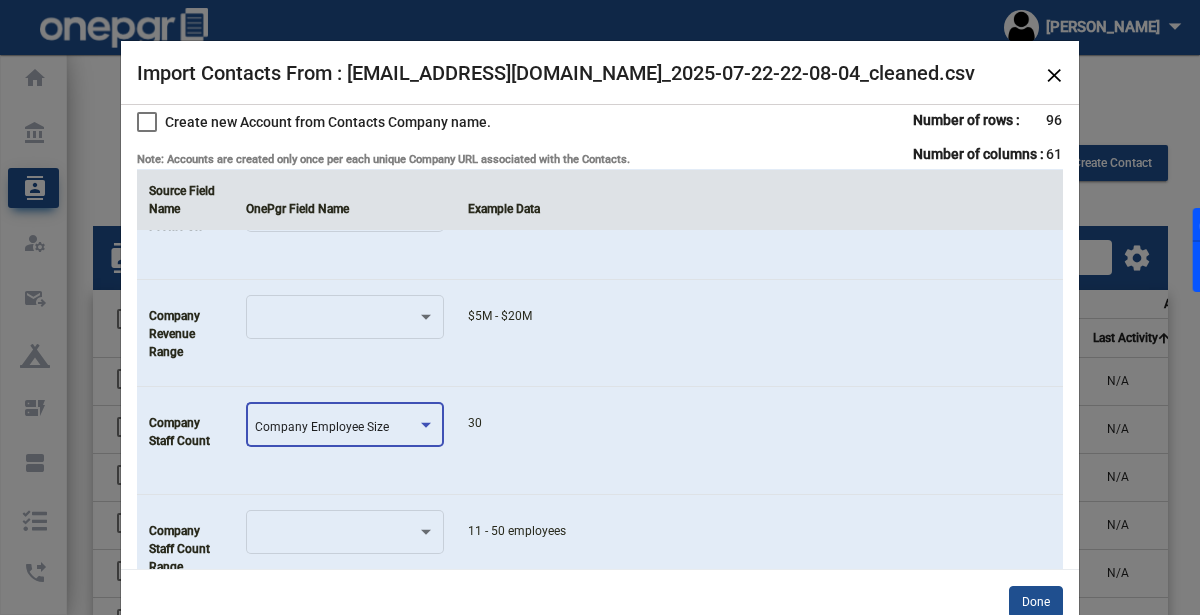 click on "30" 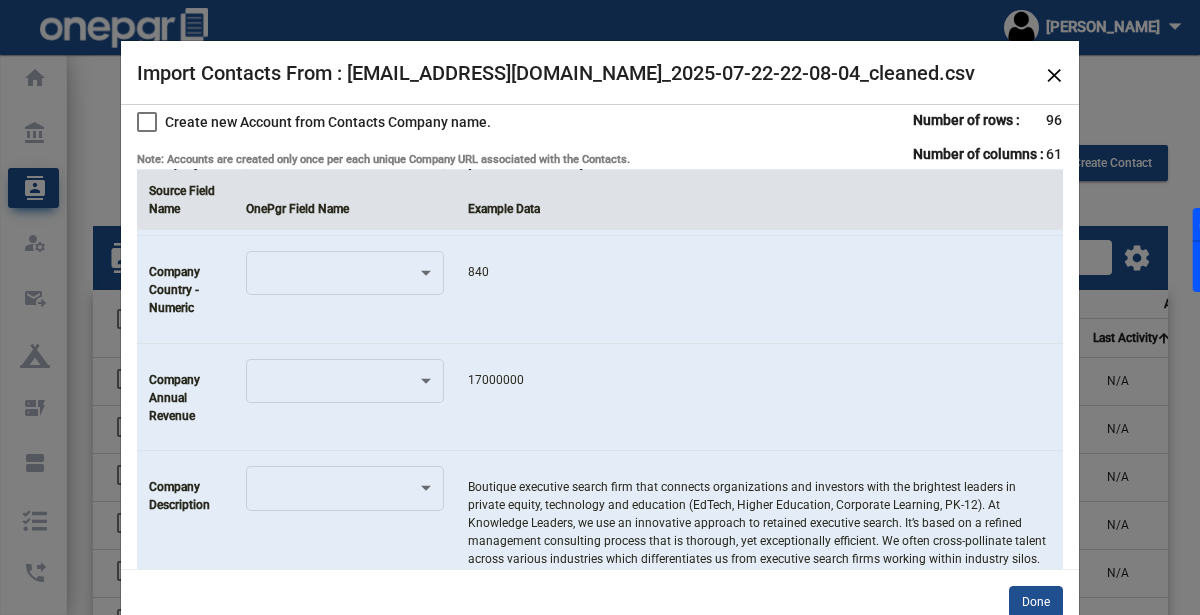 scroll, scrollTop: 5286, scrollLeft: 0, axis: vertical 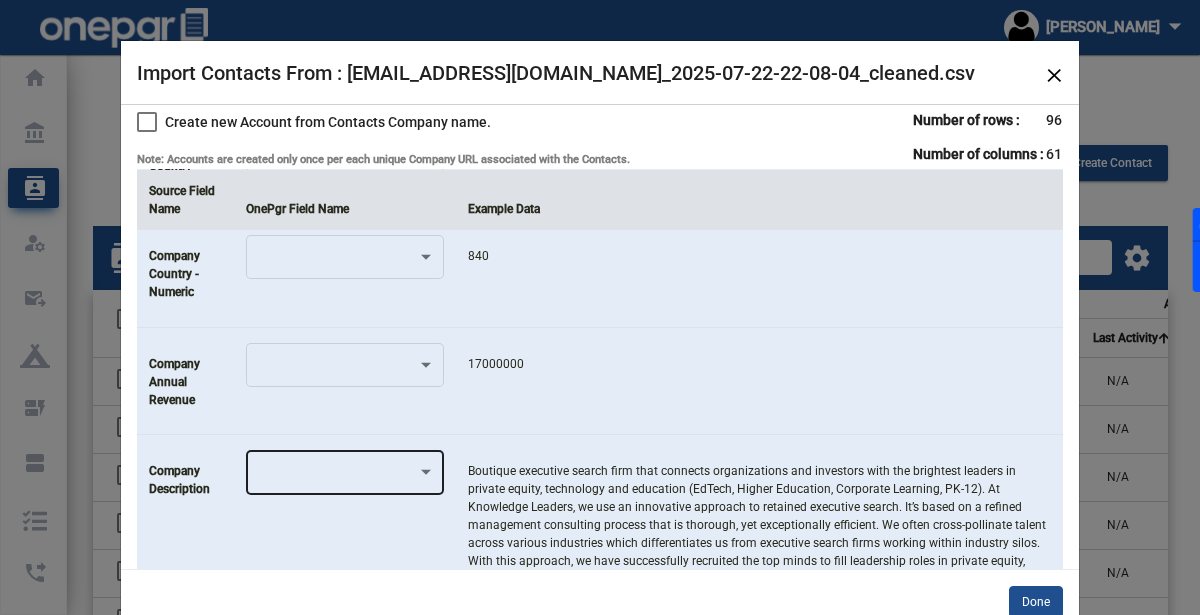click at bounding box center [336, 476] 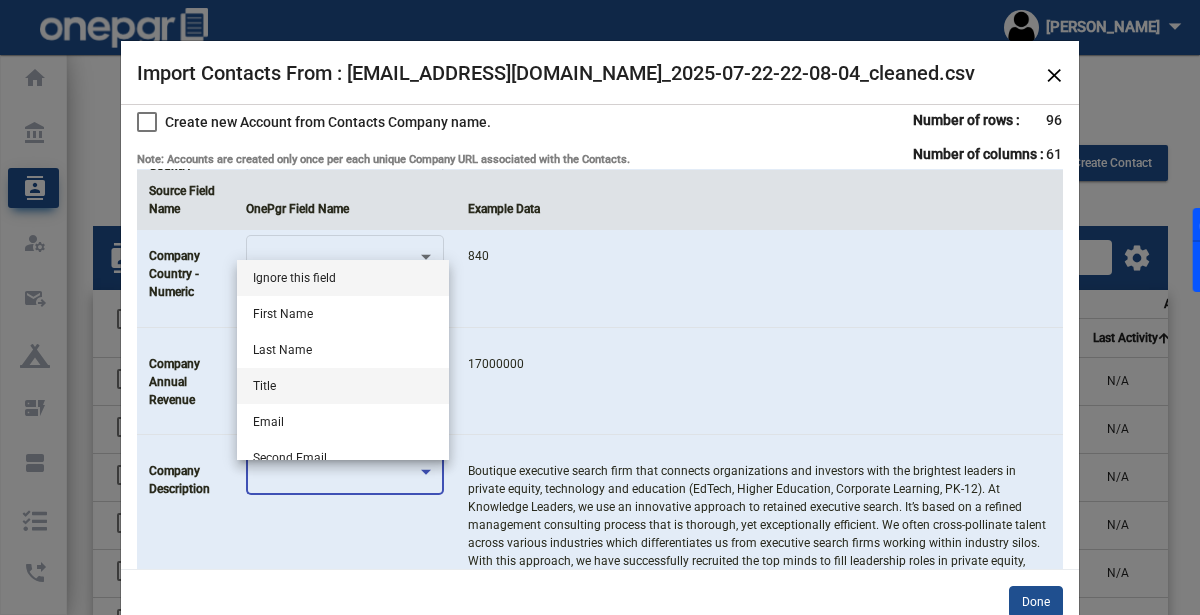 scroll, scrollTop: 771, scrollLeft: 0, axis: vertical 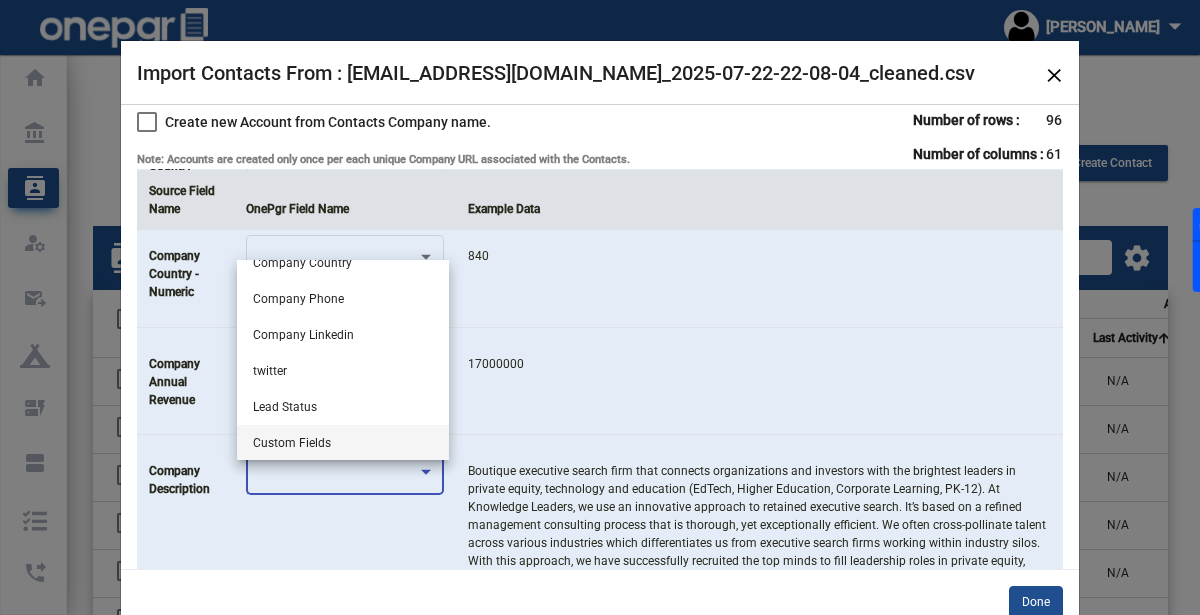 click on "Custom Fields" at bounding box center (343, 443) 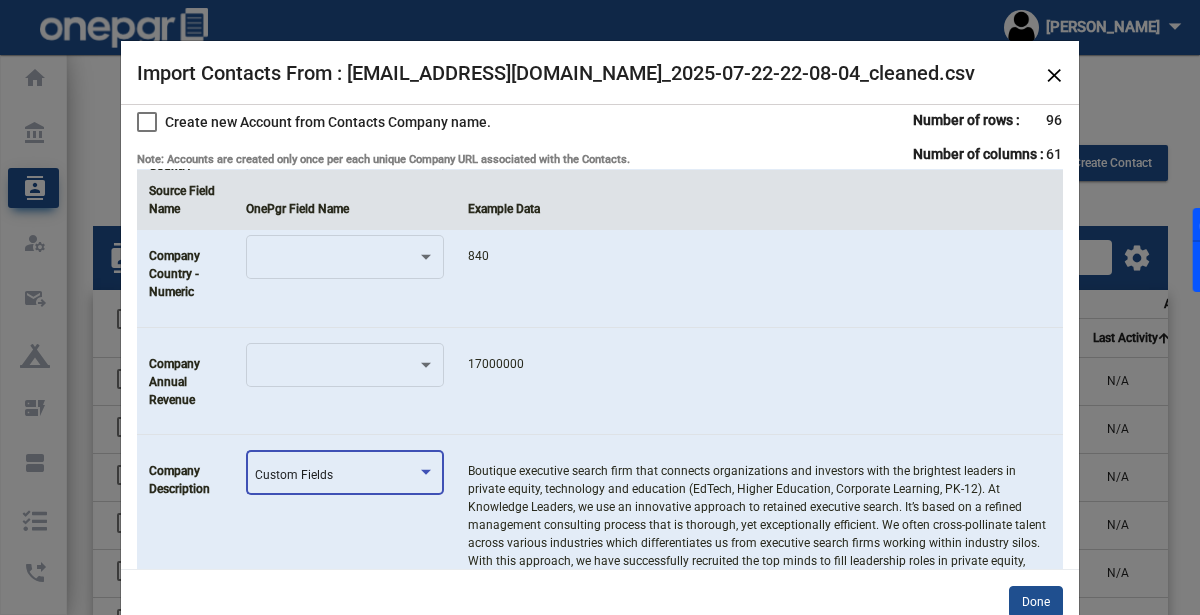 click on "Custom Fields" 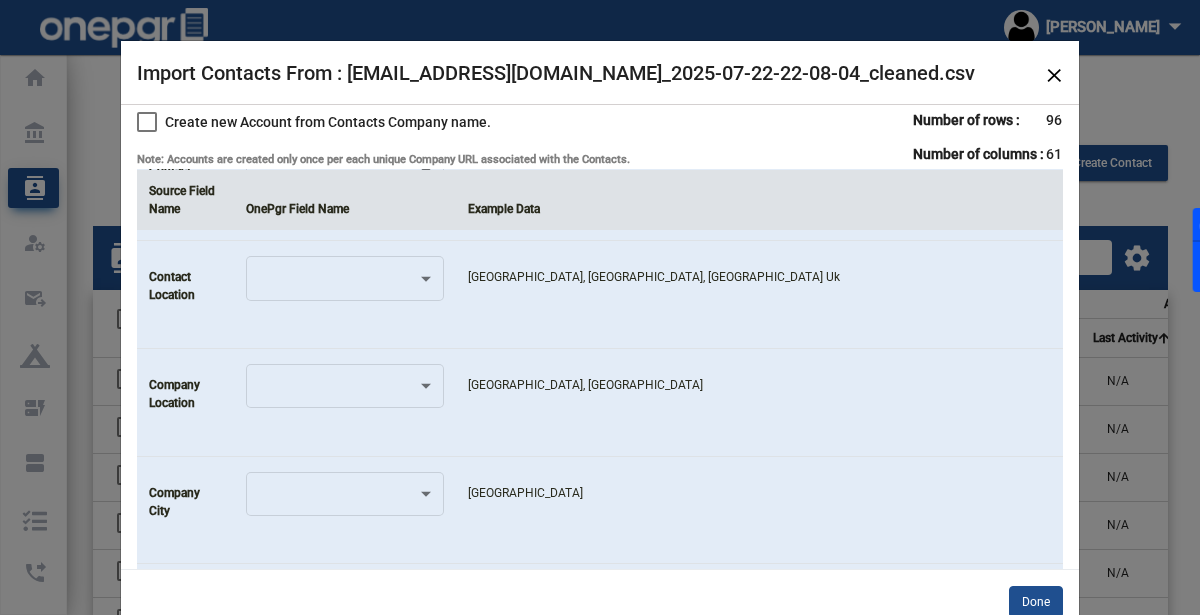 scroll, scrollTop: 4308, scrollLeft: 0, axis: vertical 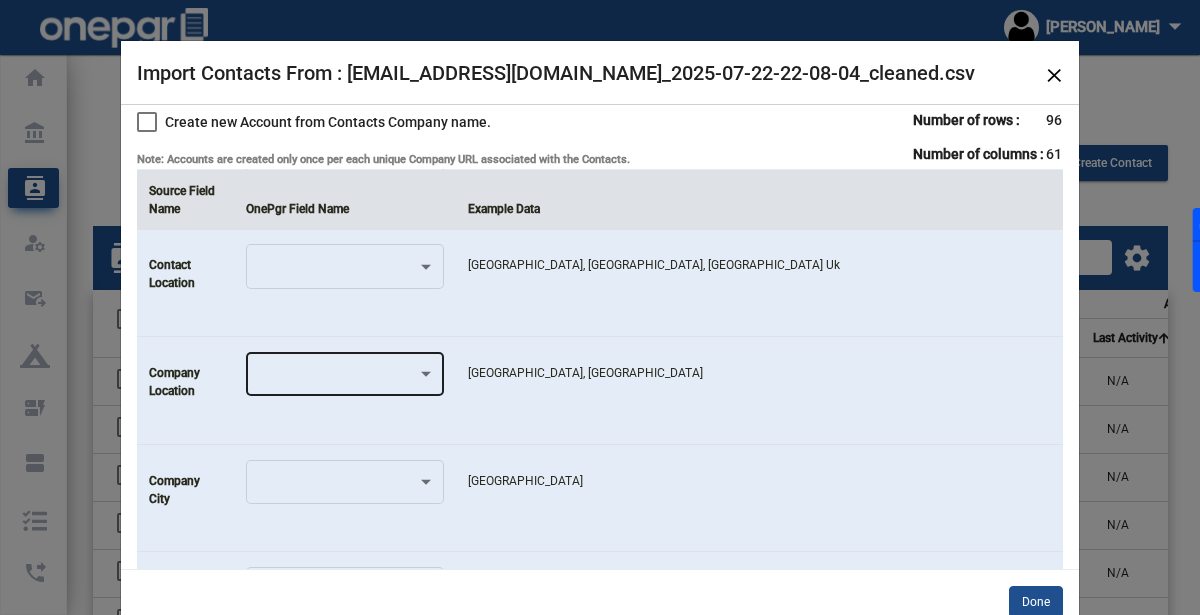 click at bounding box center [336, 378] 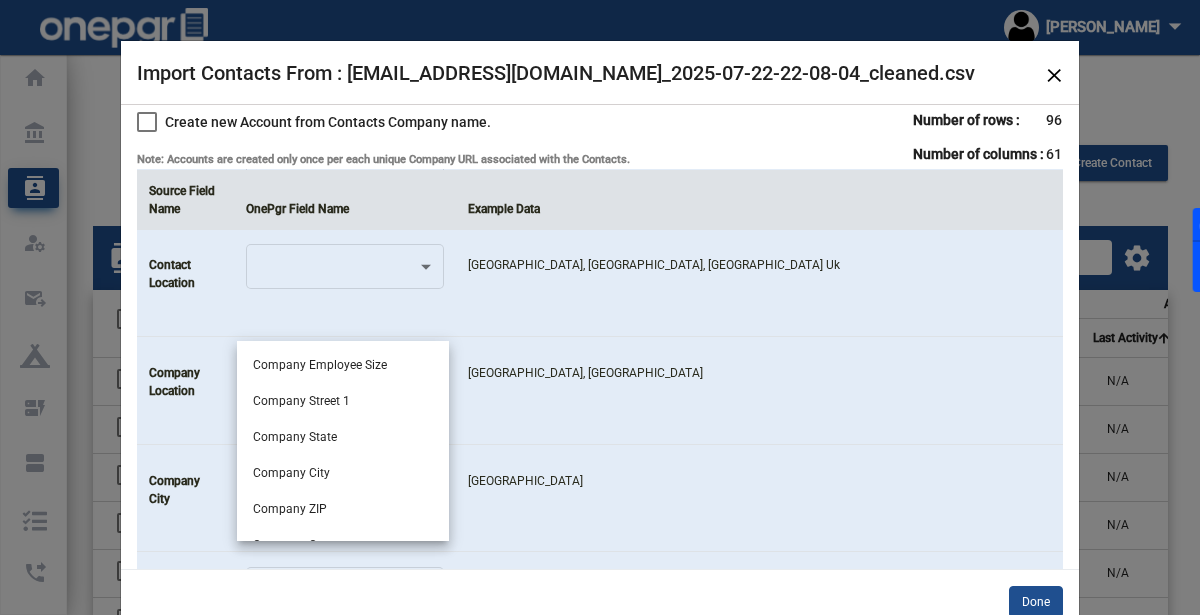 scroll, scrollTop: 571, scrollLeft: 0, axis: vertical 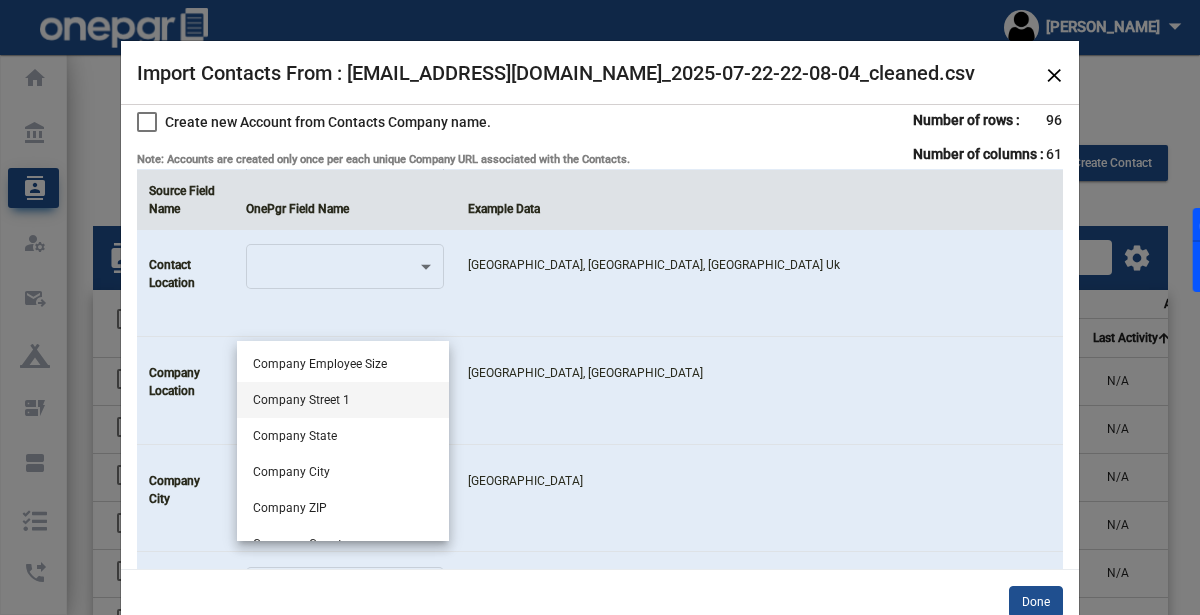 click on "Company Street 1" at bounding box center [343, 400] 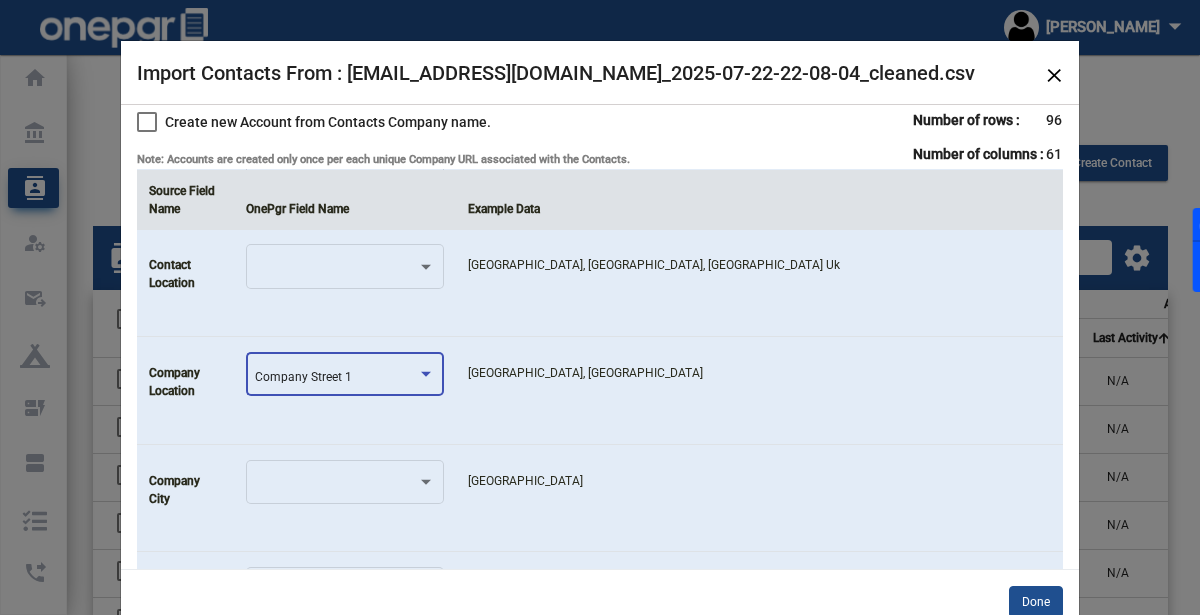 click on "[GEOGRAPHIC_DATA]" 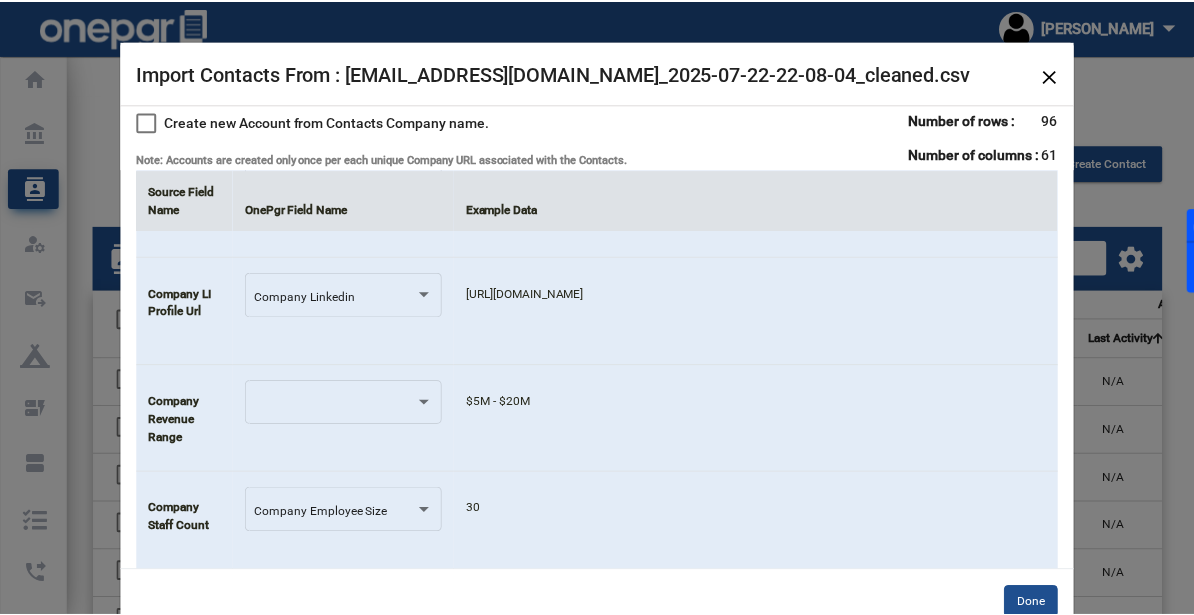 scroll, scrollTop: 6313, scrollLeft: 0, axis: vertical 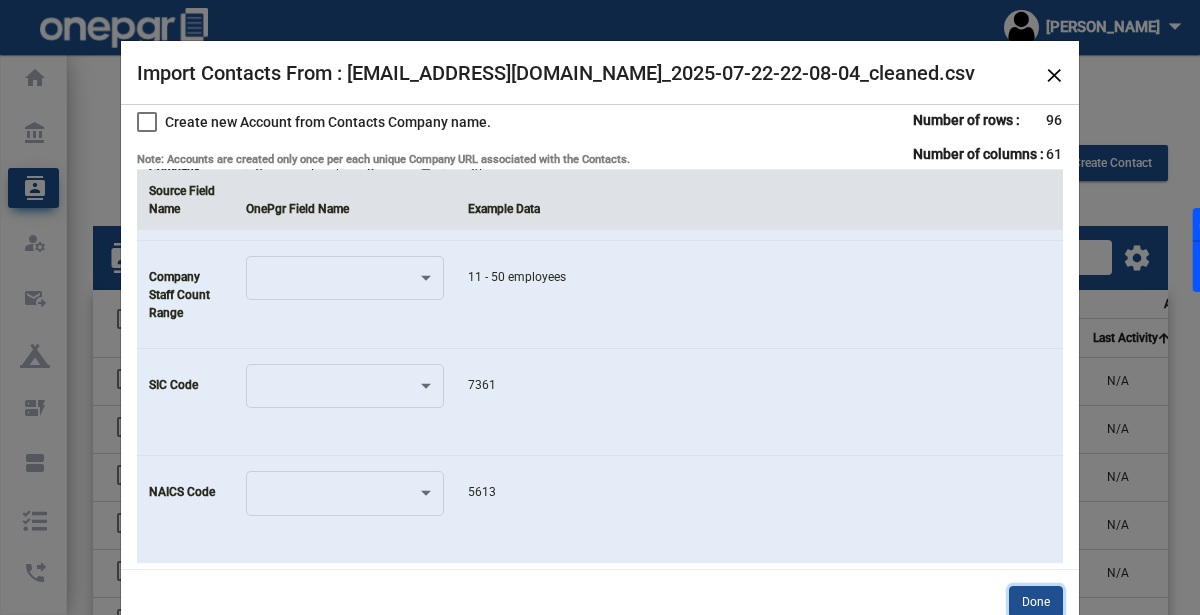 click on "Done" 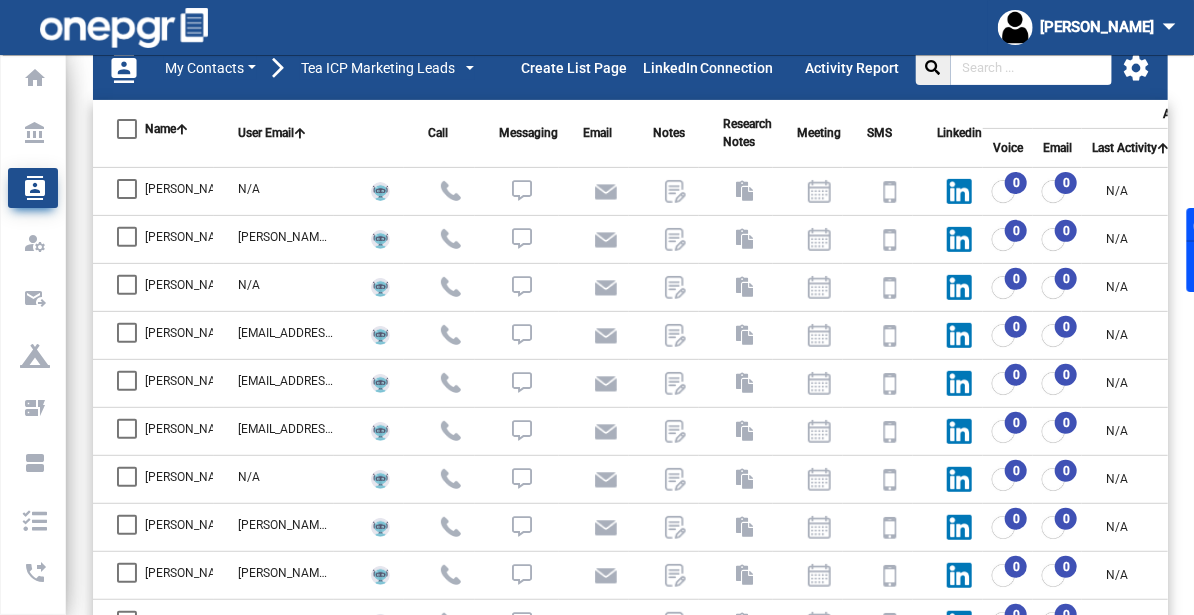 scroll, scrollTop: 0, scrollLeft: 0, axis: both 